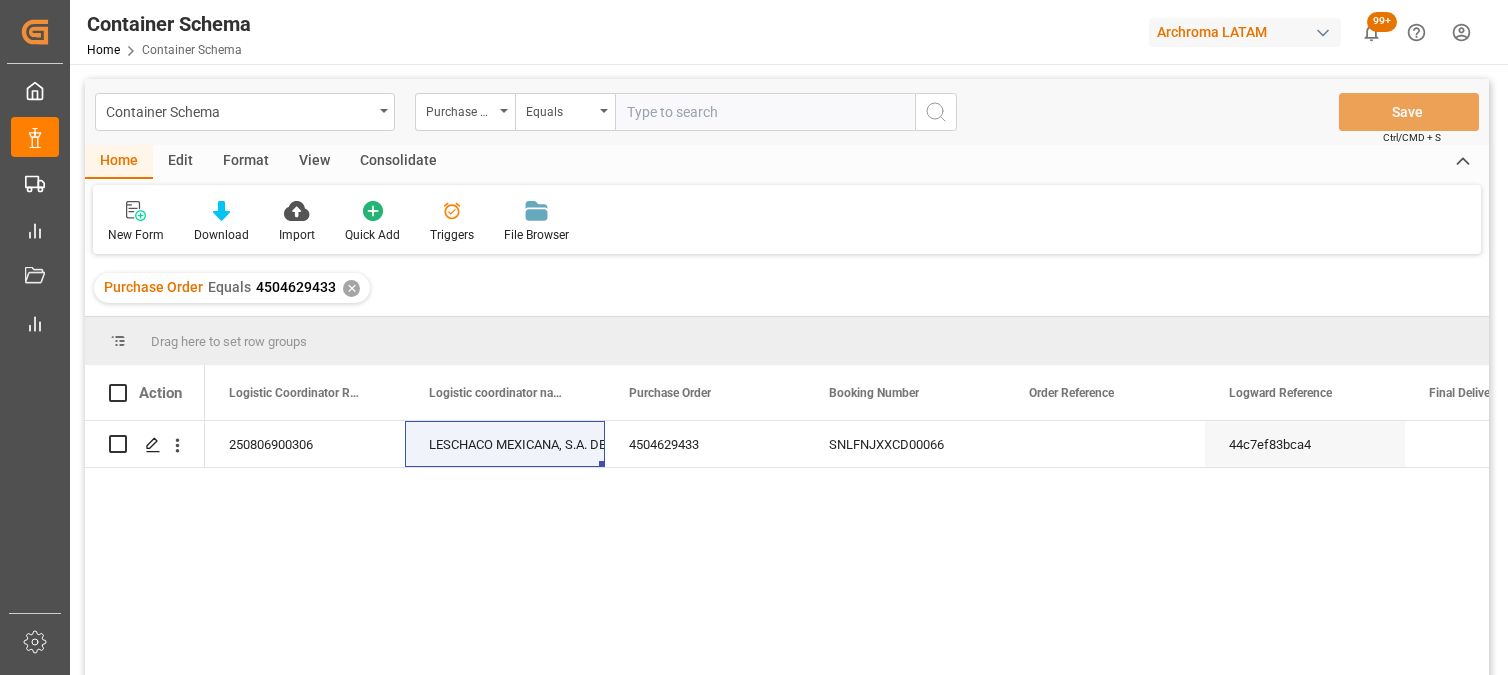 scroll, scrollTop: 0, scrollLeft: 0, axis: both 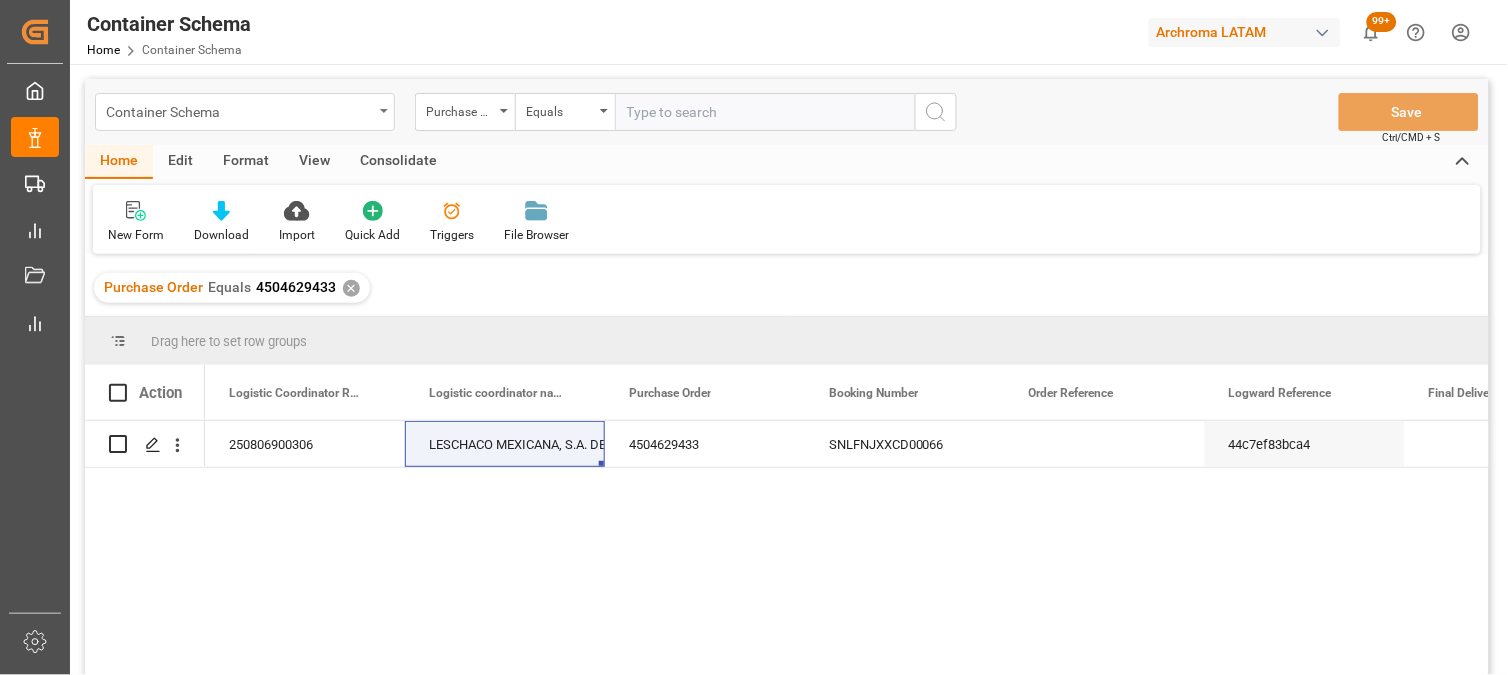 drag, startPoint x: 383, startPoint y: 114, endPoint x: 364, endPoint y: 127, distance: 23.021729 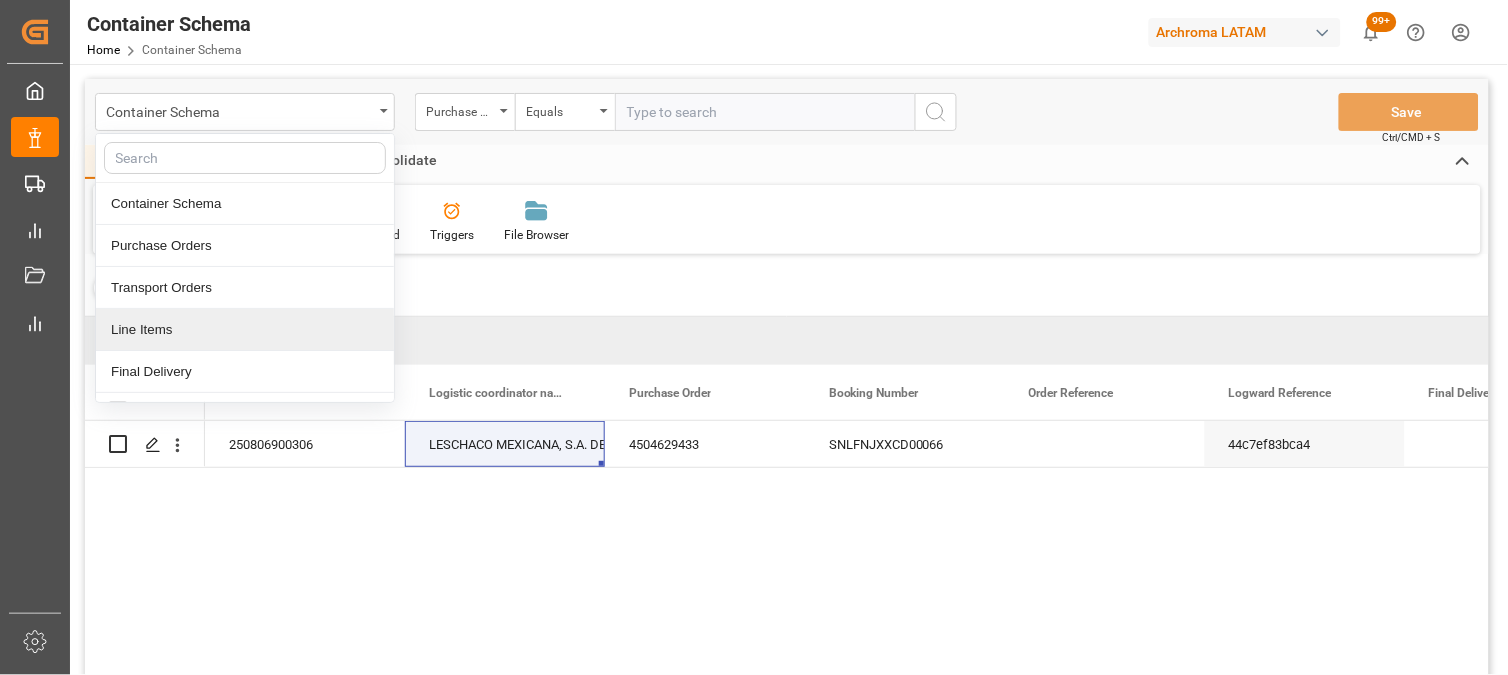 click on "Line Items" at bounding box center (245, 330) 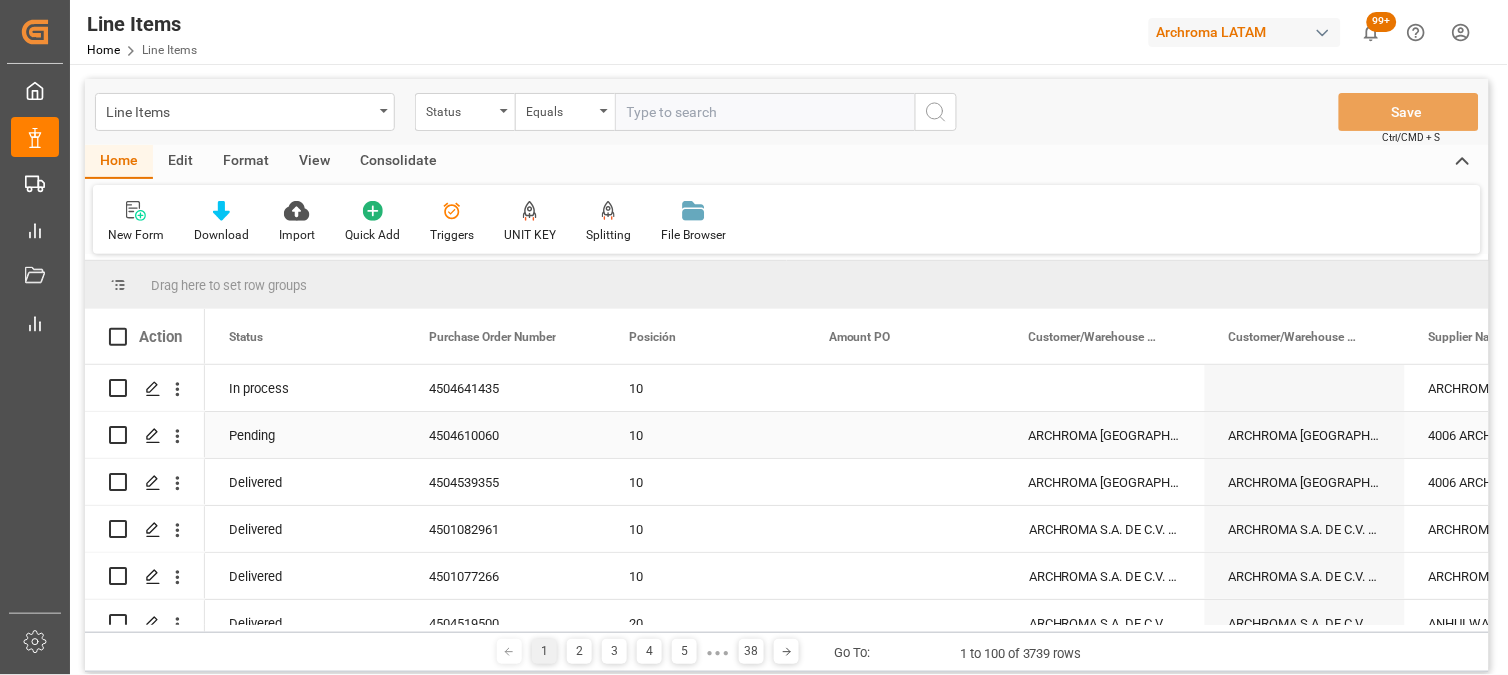 click at bounding box center (905, 435) 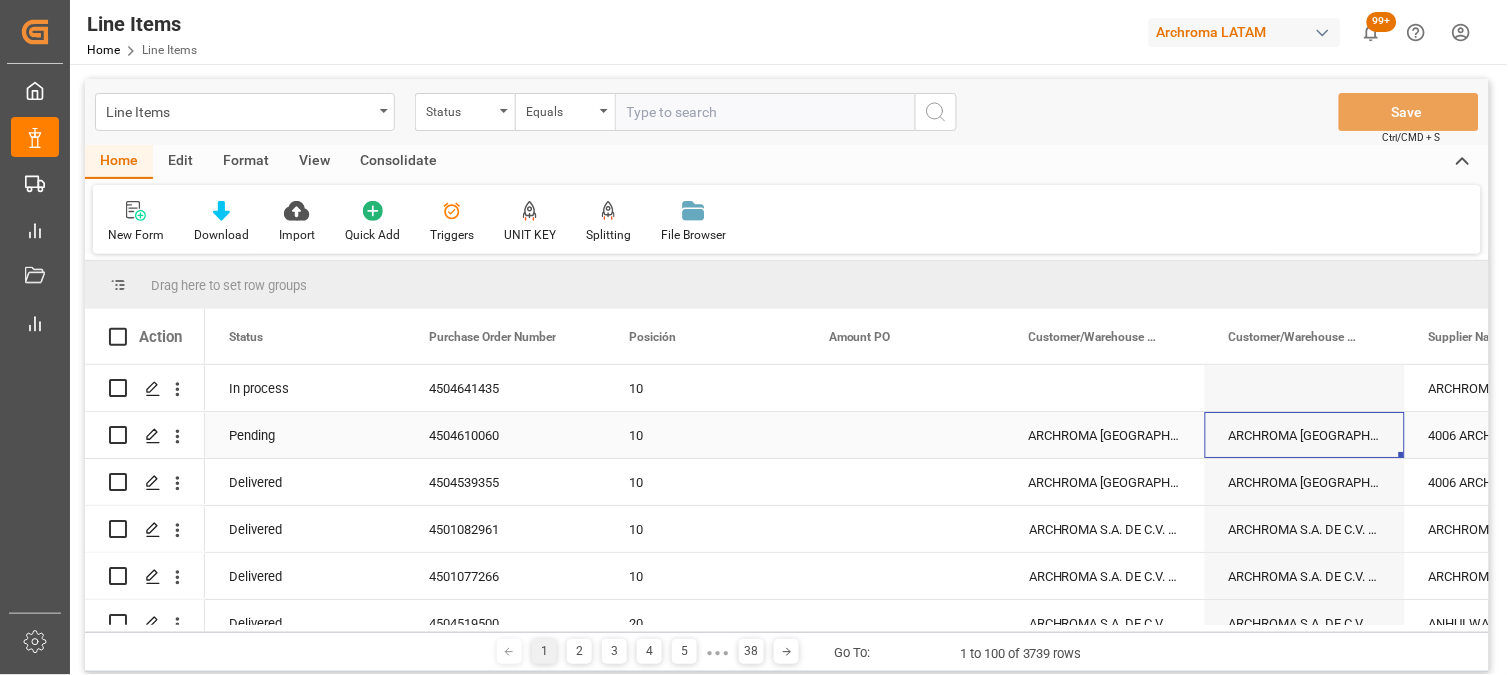 scroll, scrollTop: 0, scrollLeft: 122, axis: horizontal 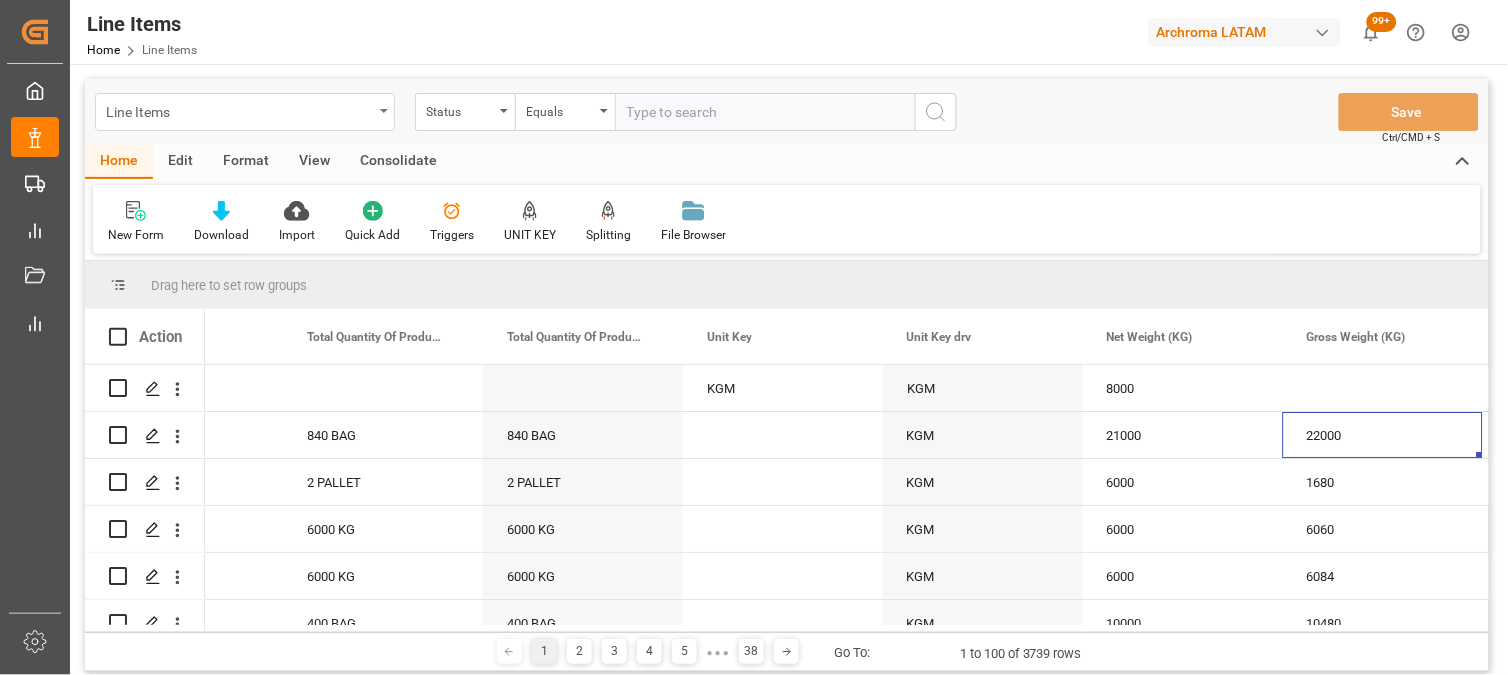 click on "Line Items" at bounding box center [245, 112] 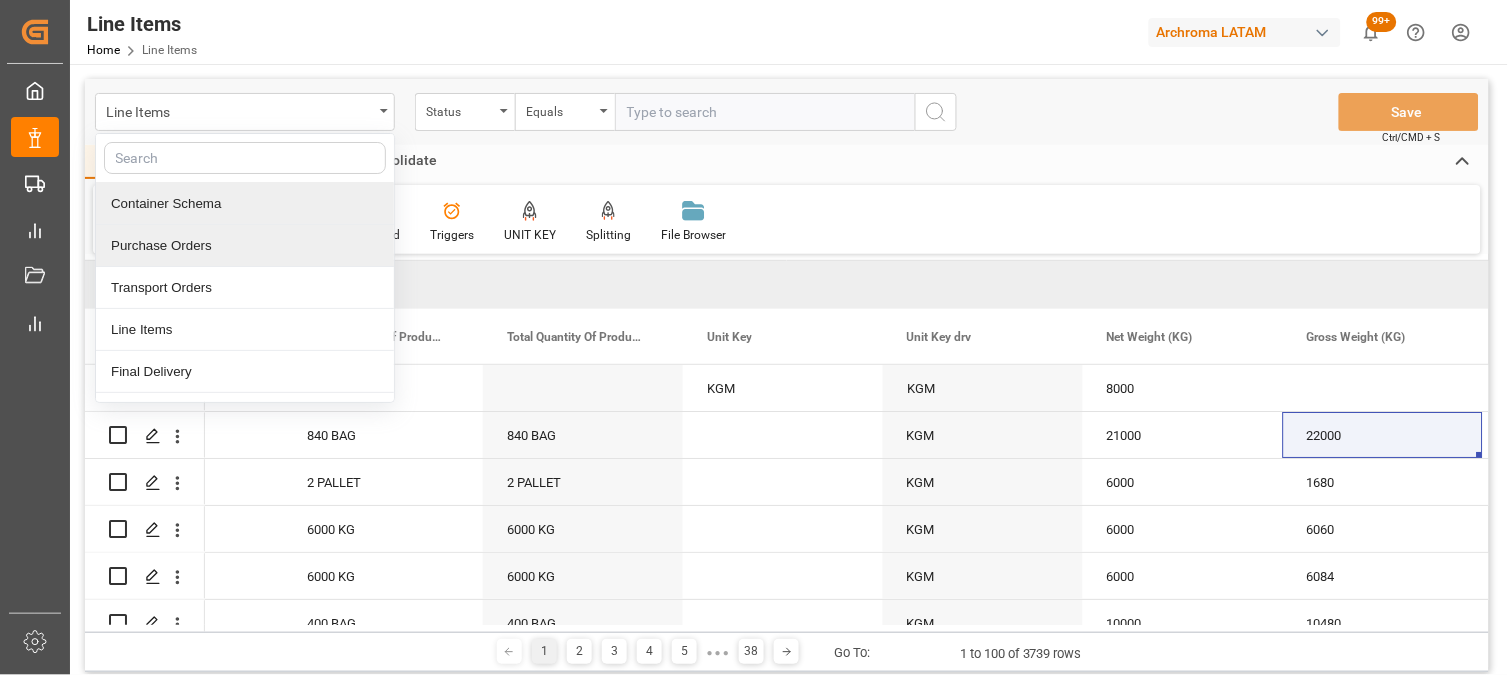 click on "Container Schema" at bounding box center (245, 204) 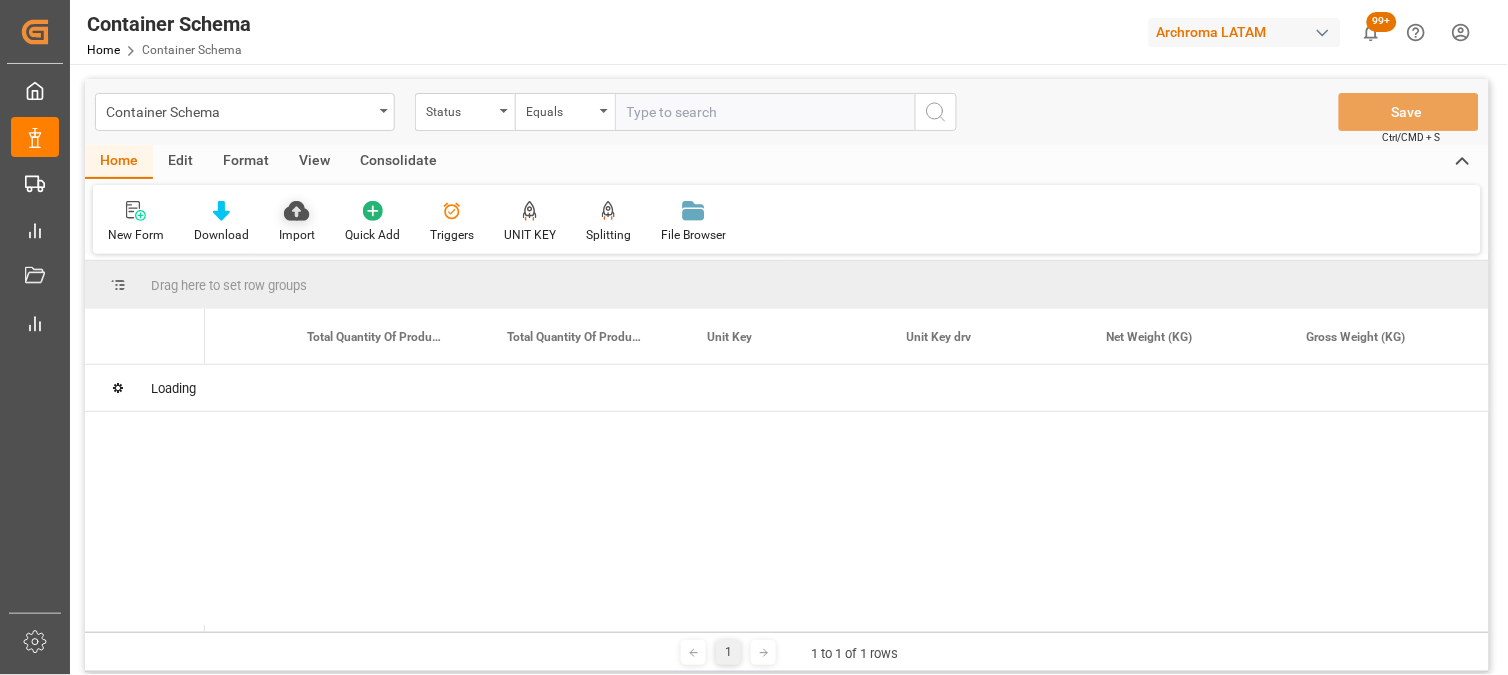 scroll, scrollTop: 0, scrollLeft: 0, axis: both 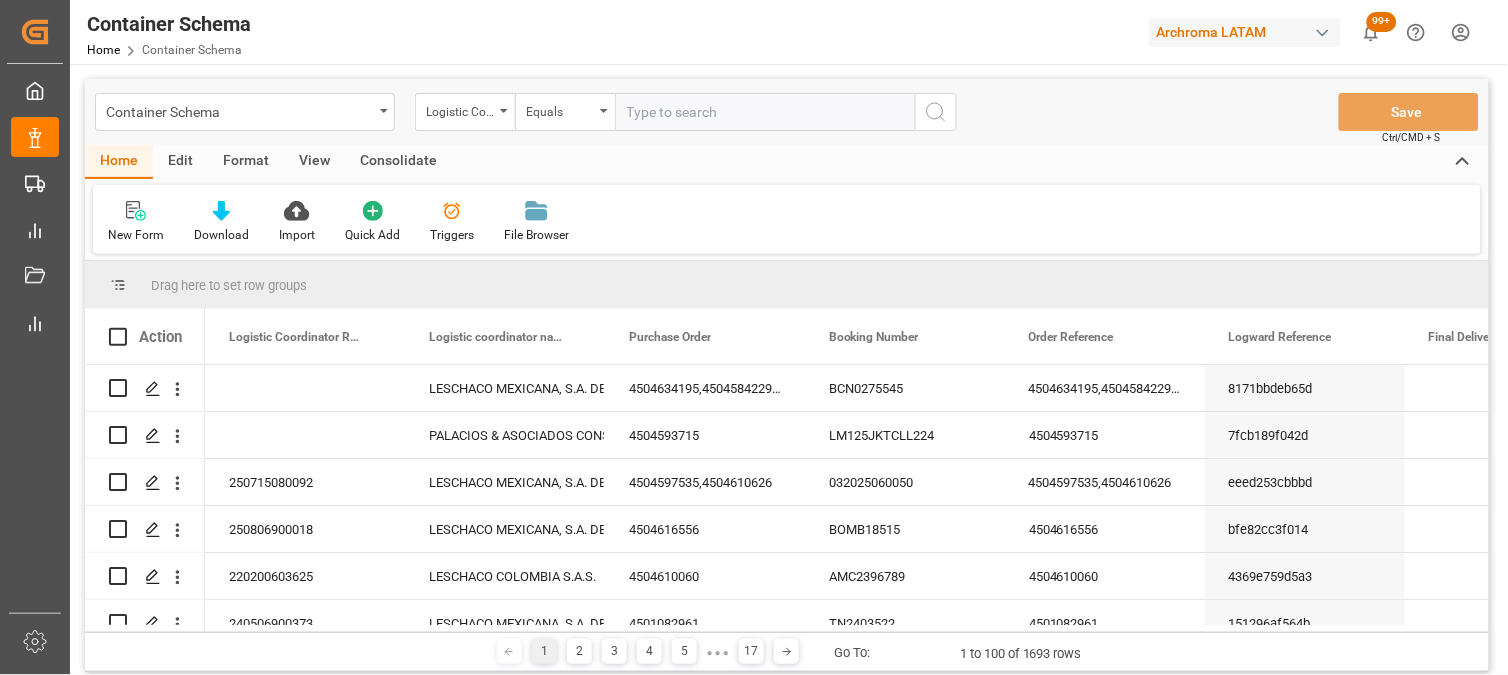 click on "New Form Download Import Quick Add Triggers File Browser" at bounding box center (787, 219) 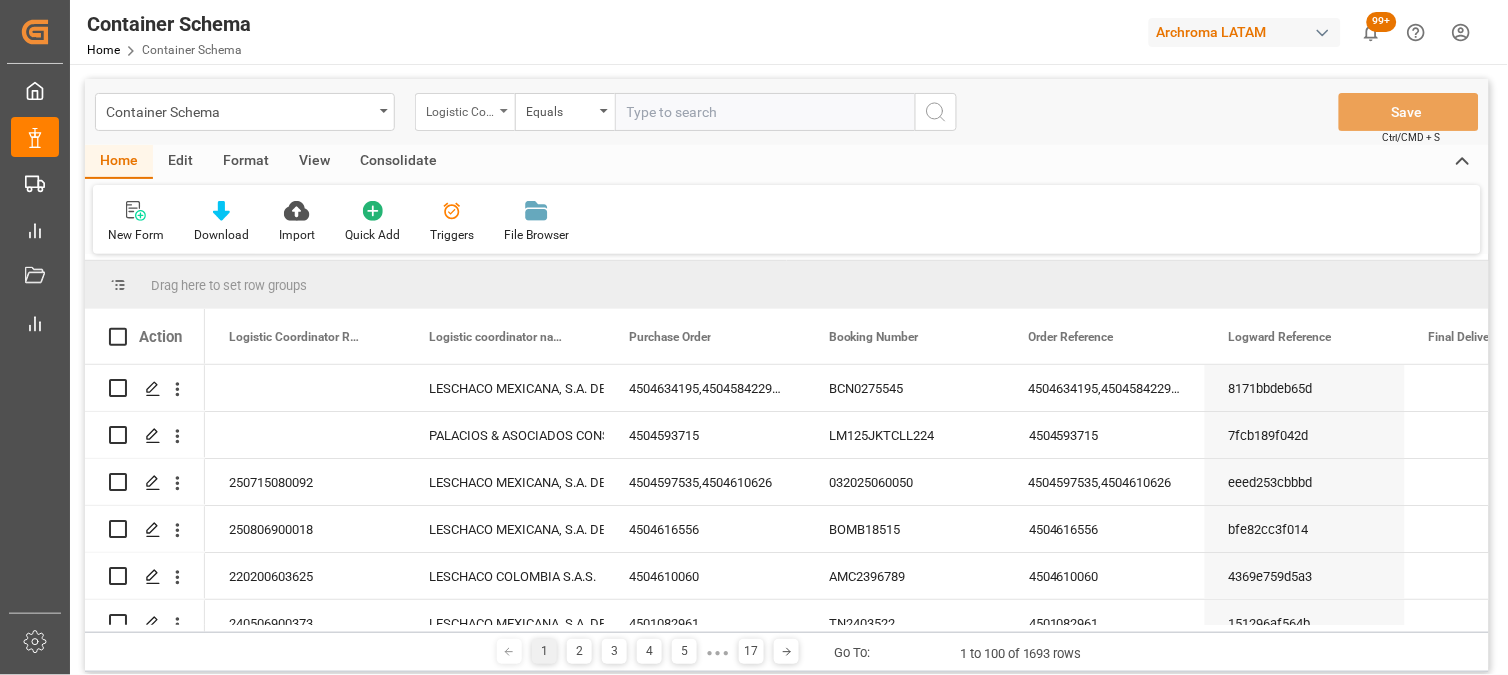 click on "Logistic Coordinator Reference Number" at bounding box center (460, 109) 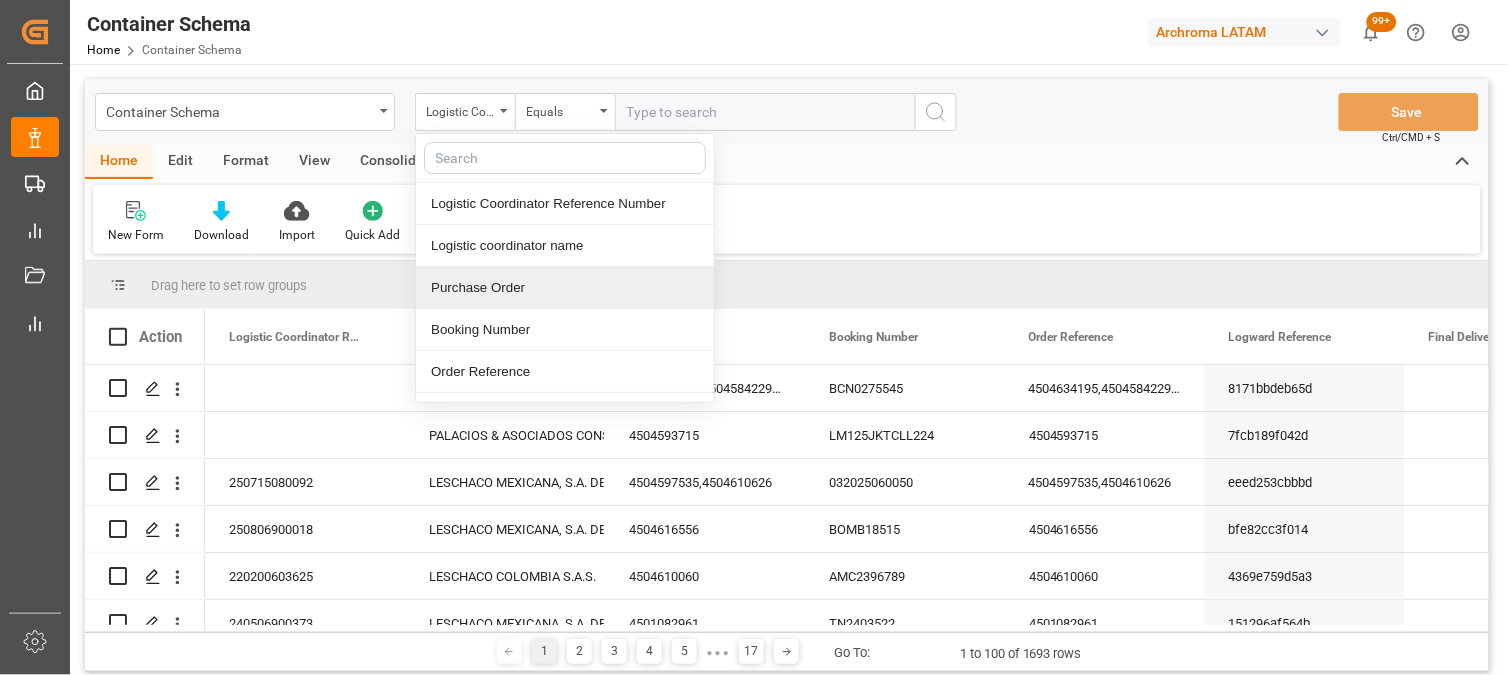 click on "Purchase Order" at bounding box center (565, 288) 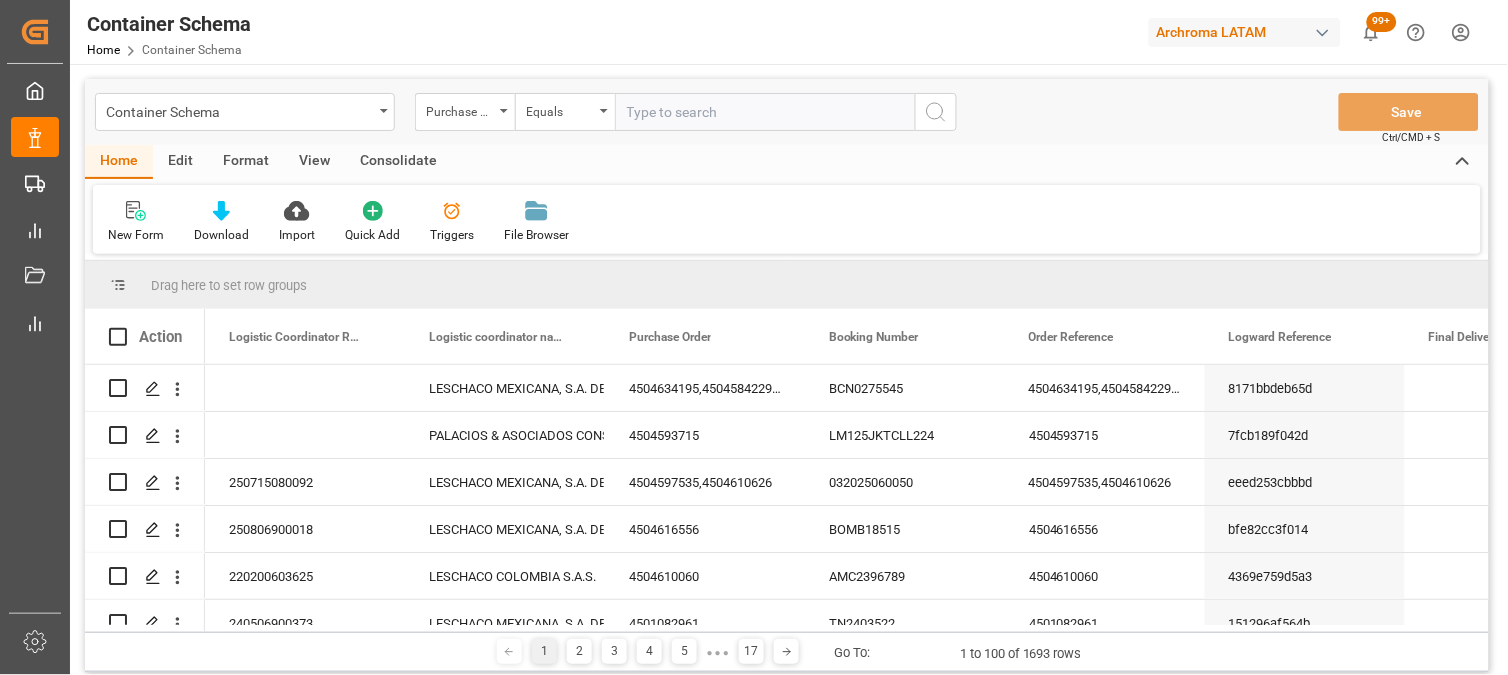 click at bounding box center (765, 112) 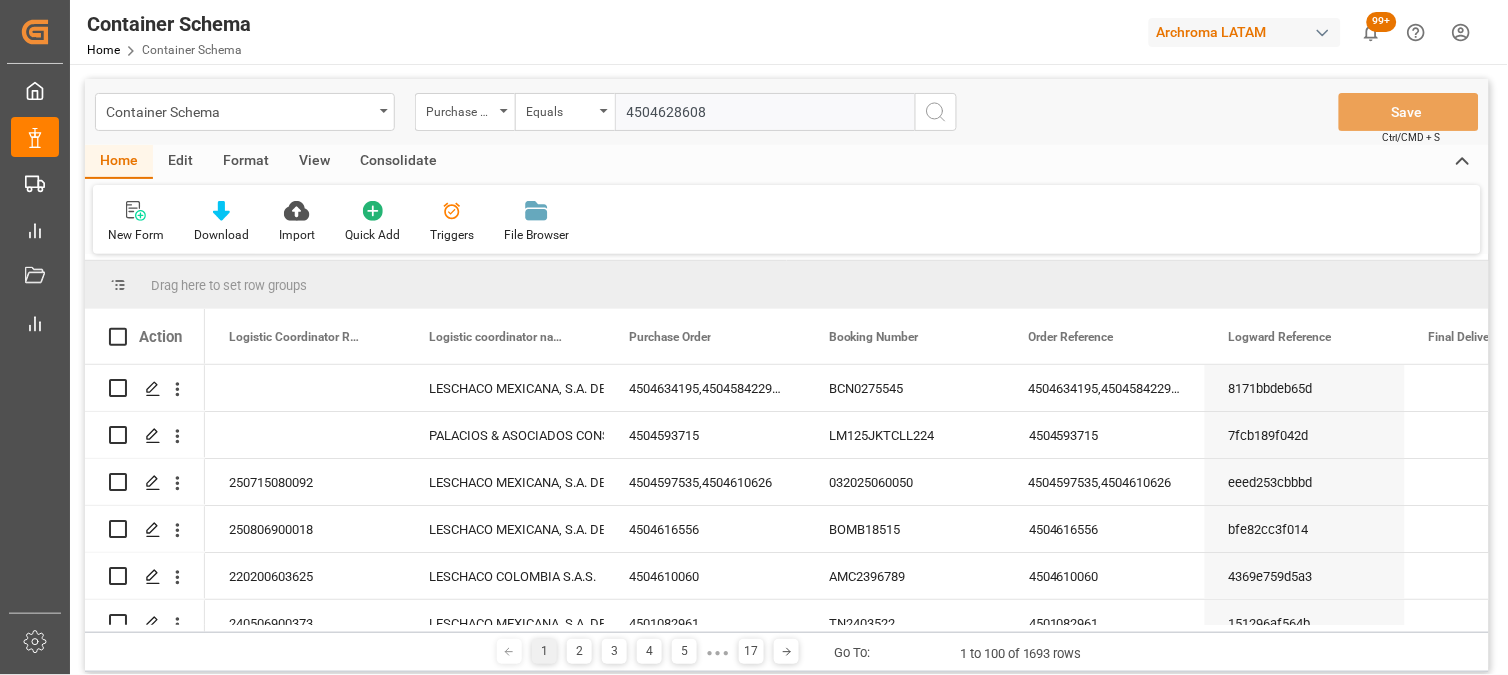 type on "4504628608" 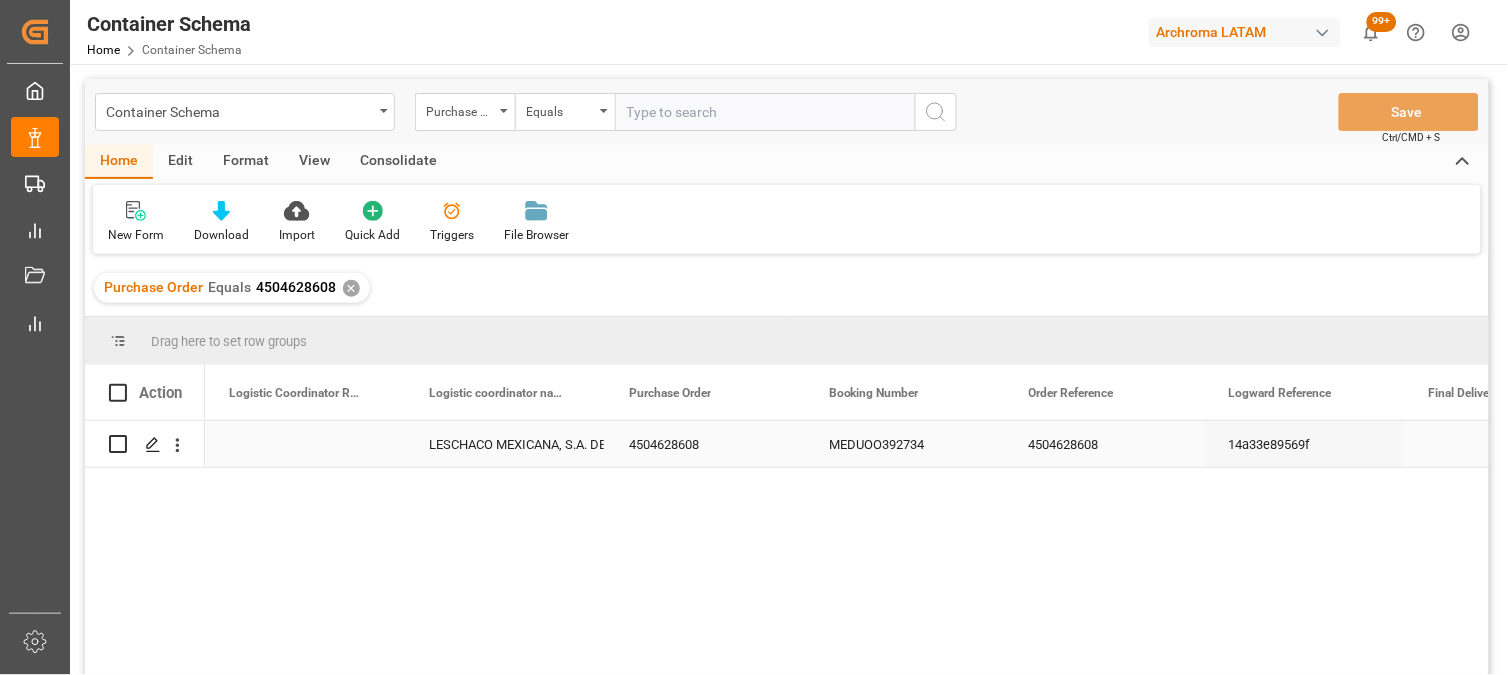 click at bounding box center [305, 444] 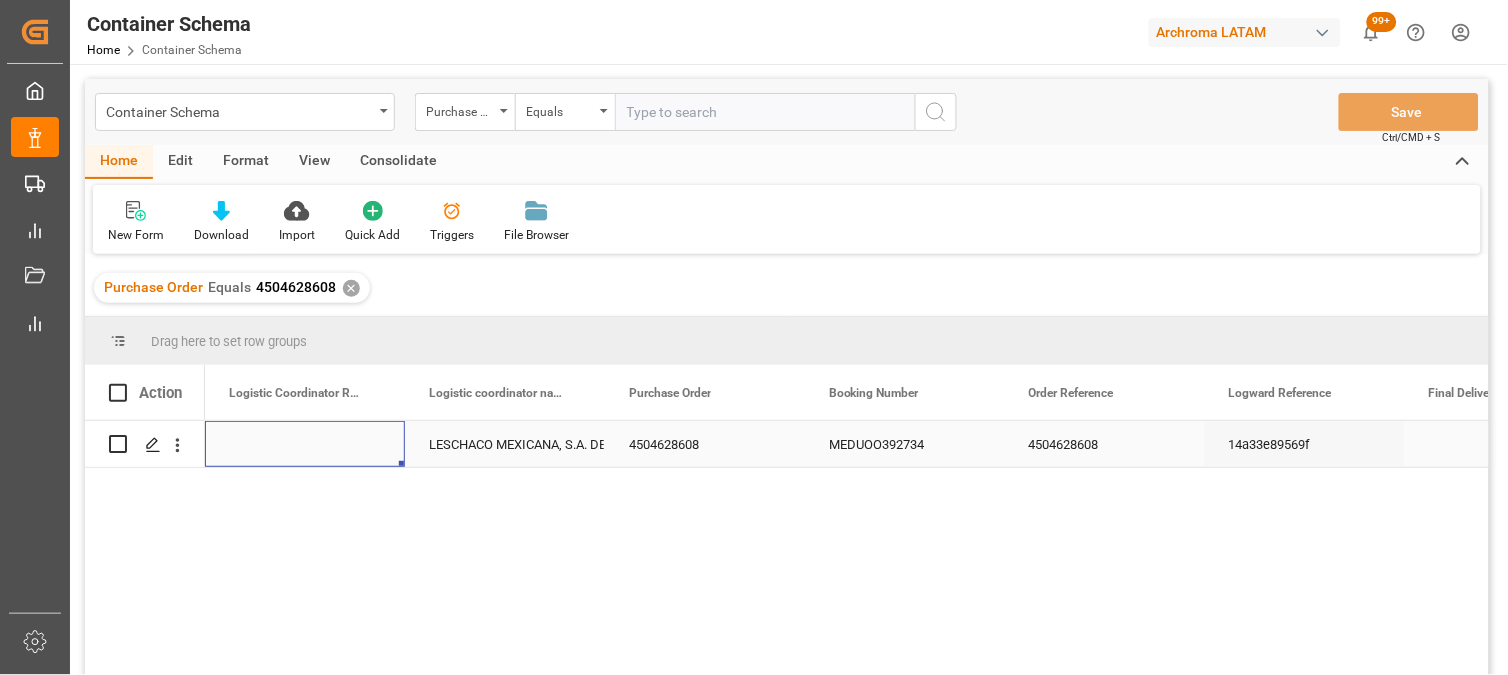click at bounding box center (305, 444) 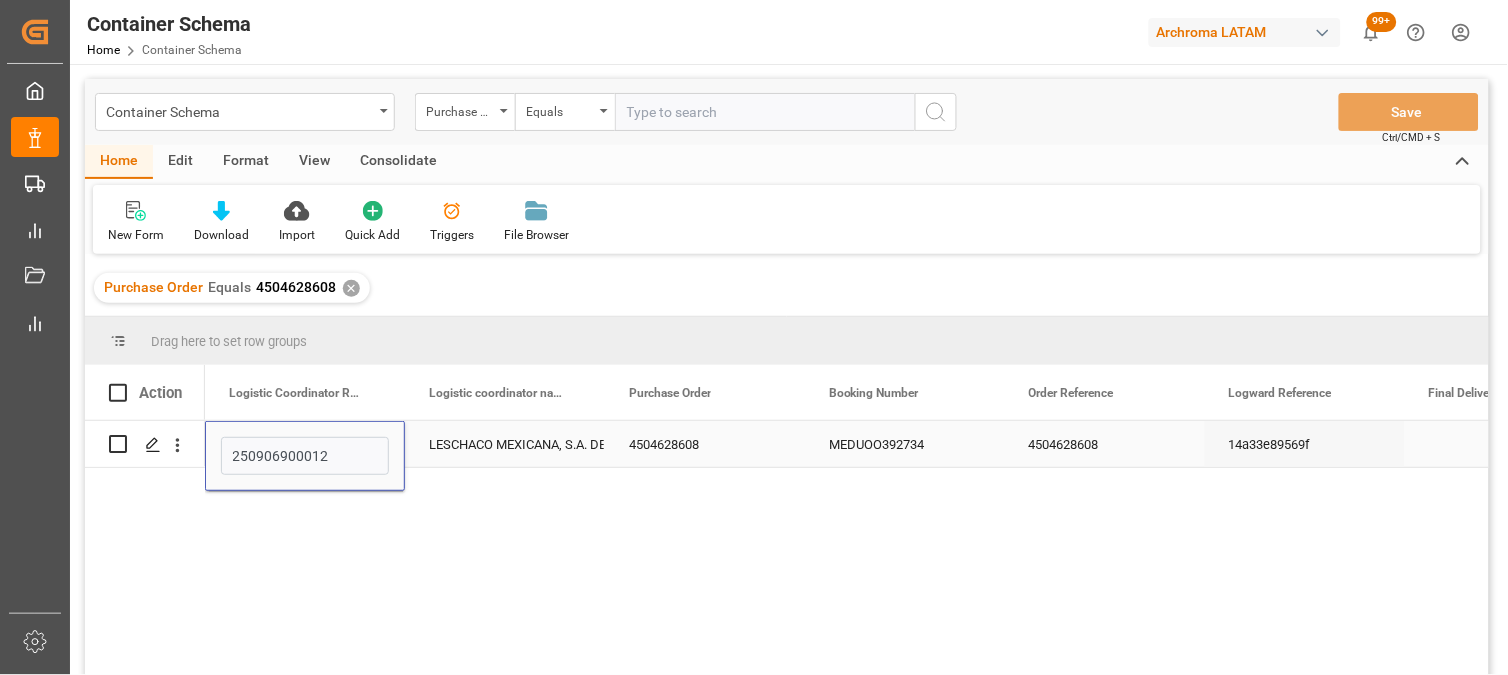 type on "250906900012" 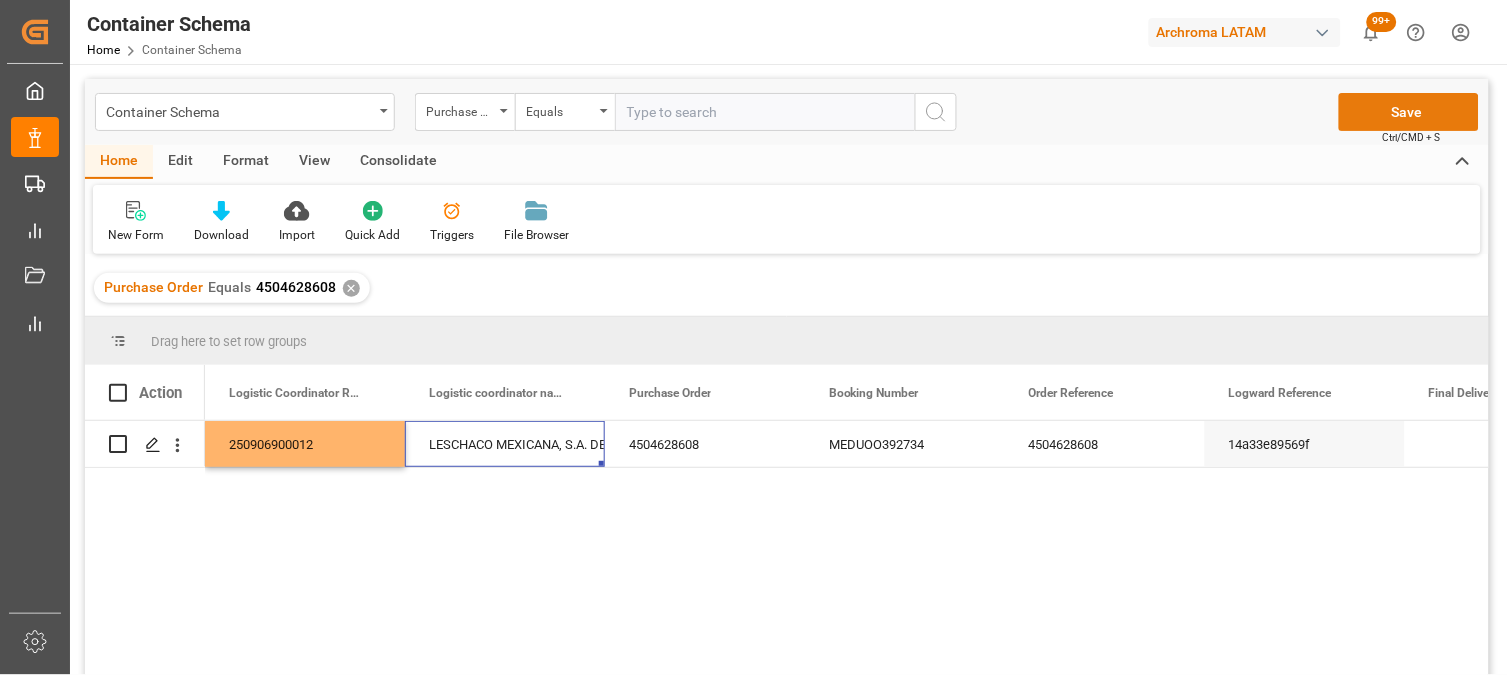click on "Save" at bounding box center [1409, 112] 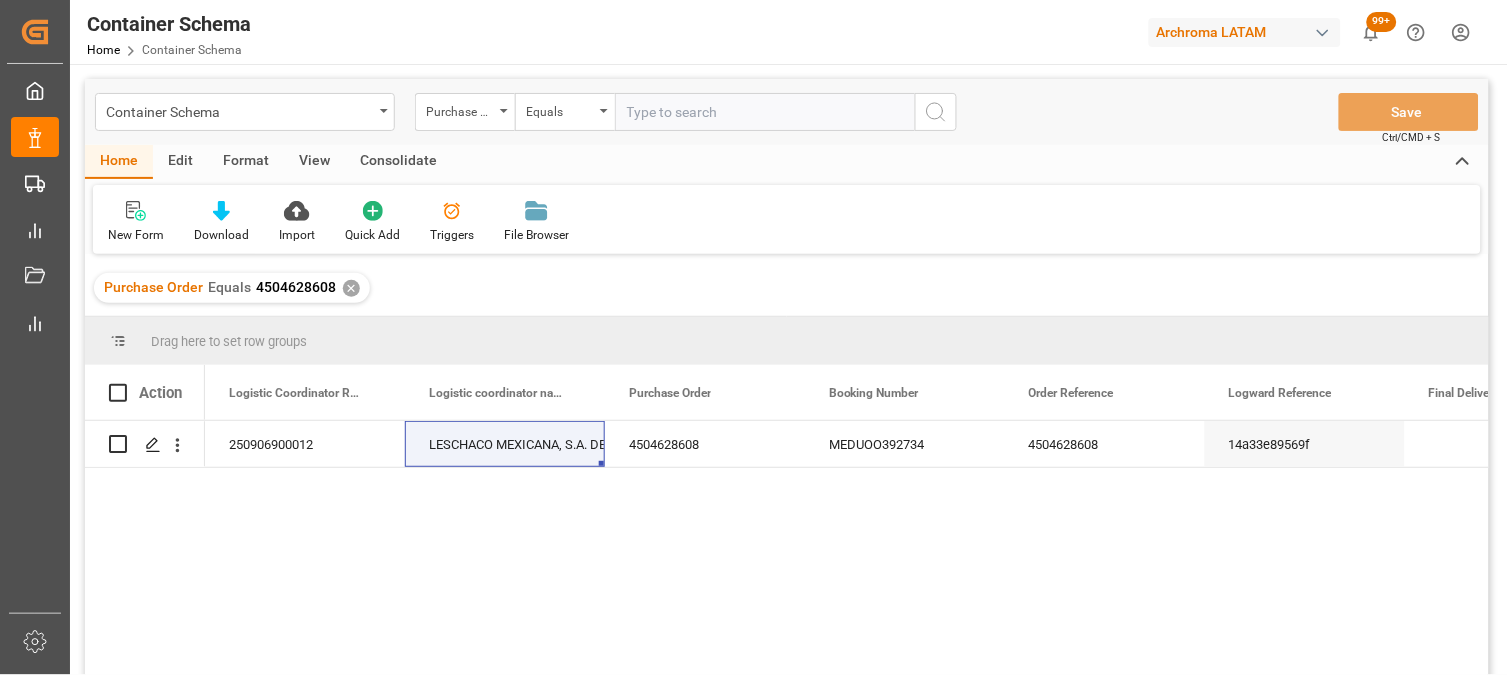 click on "✕" at bounding box center (351, 288) 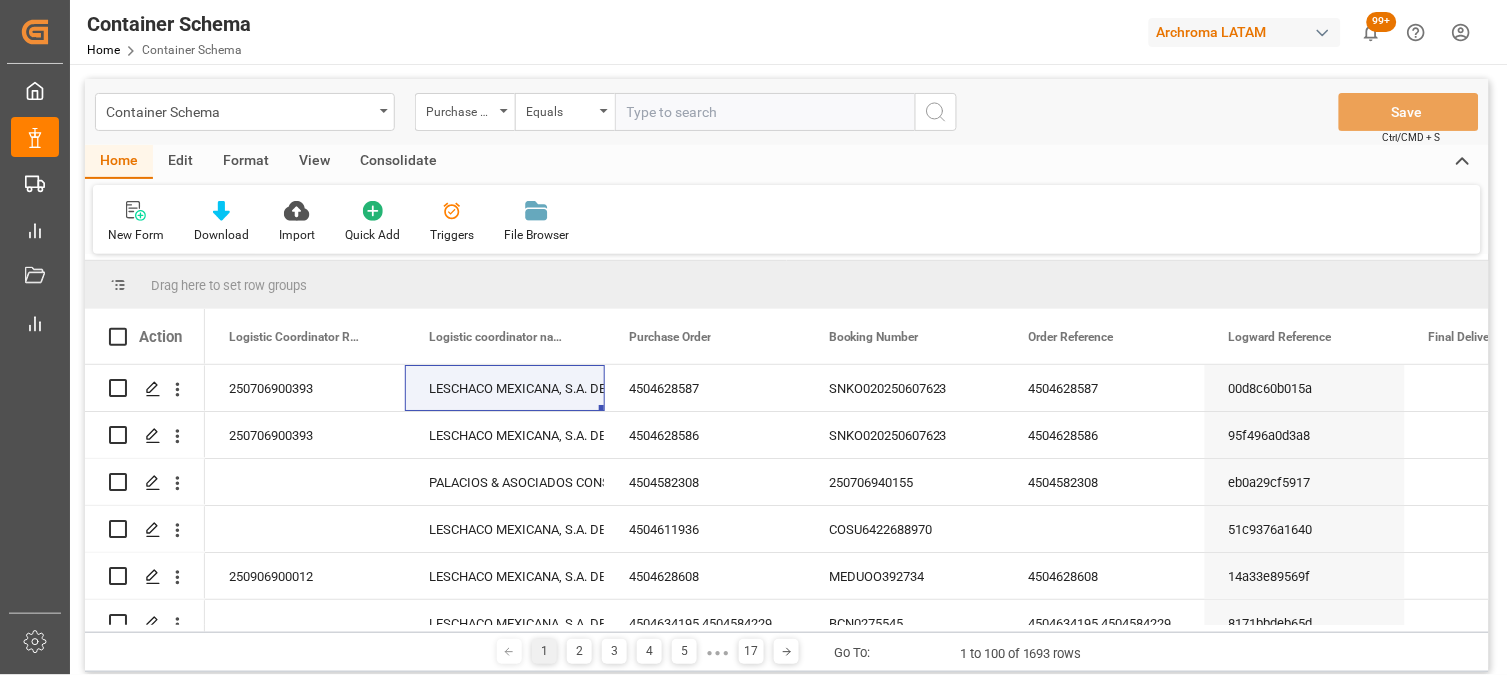 click at bounding box center (765, 112) 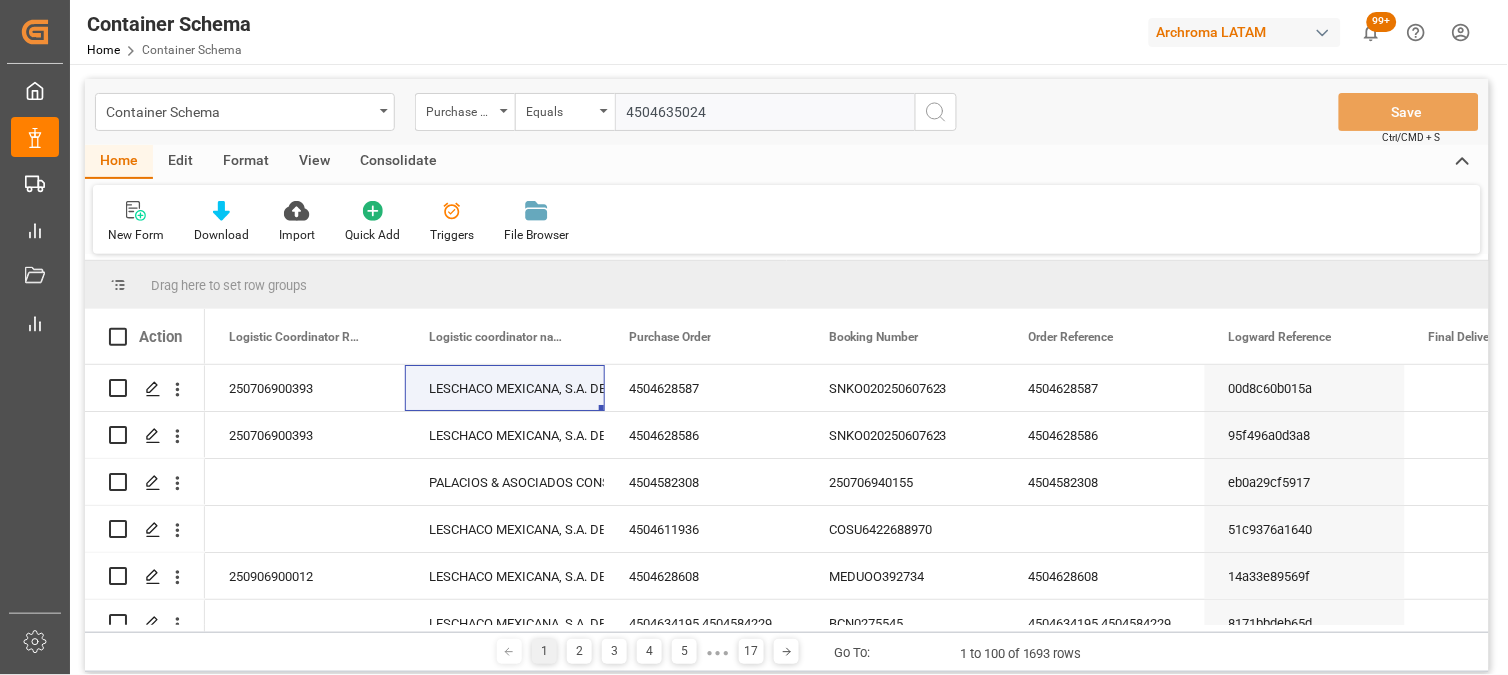 type on "4504635024" 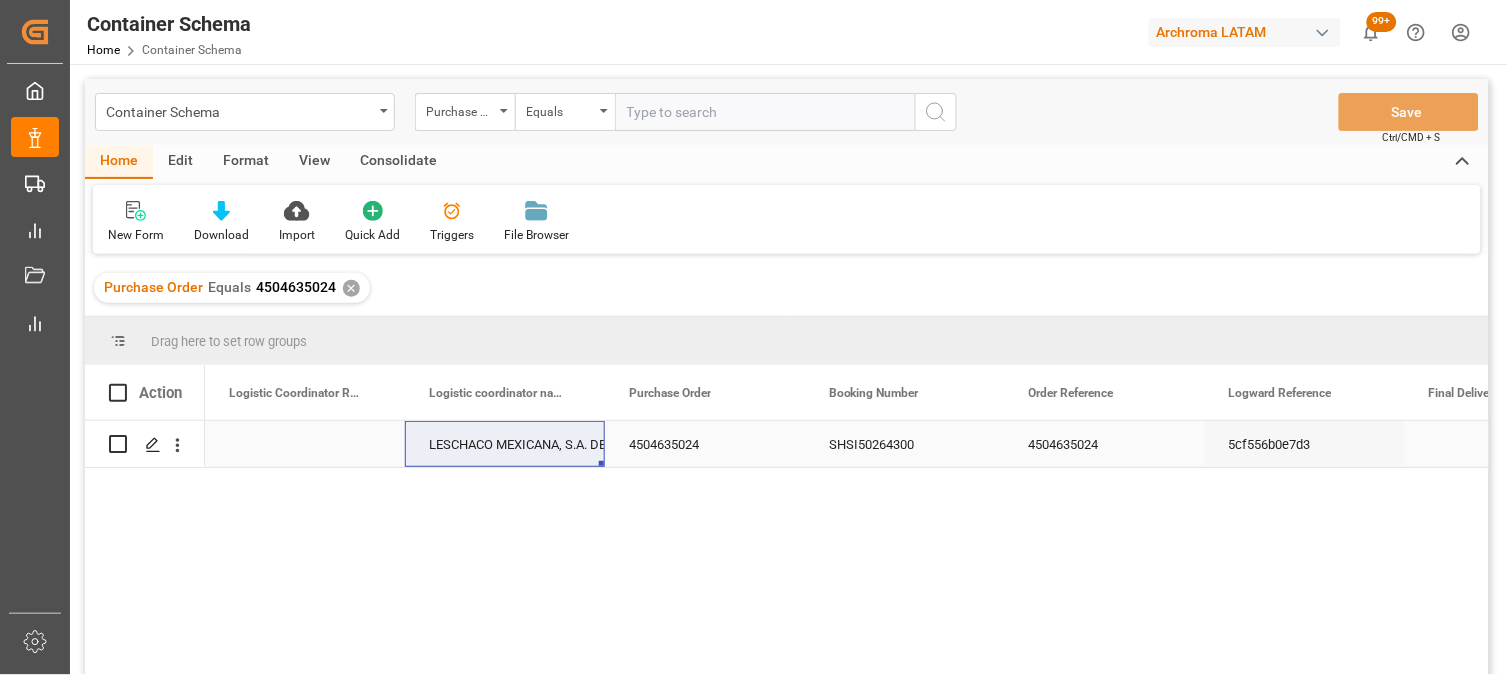 click at bounding box center (305, 444) 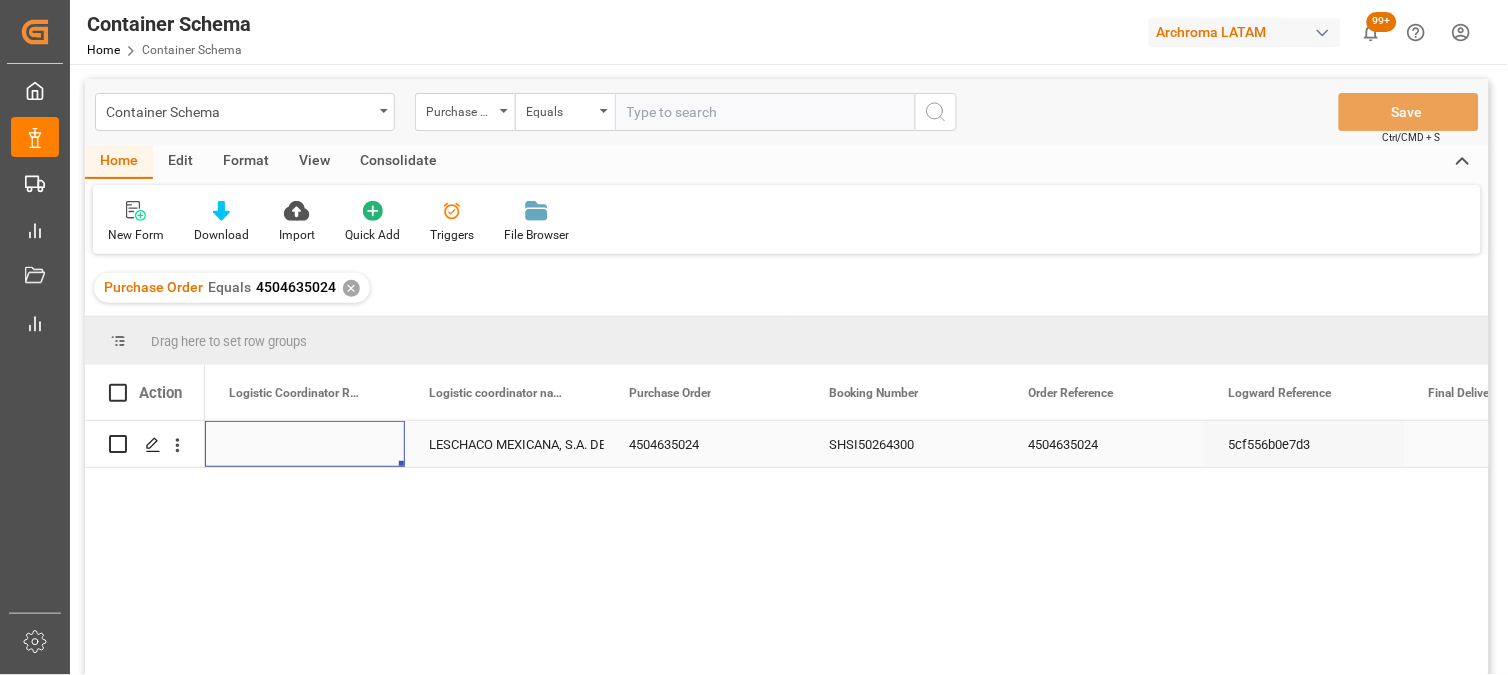 click at bounding box center (305, 444) 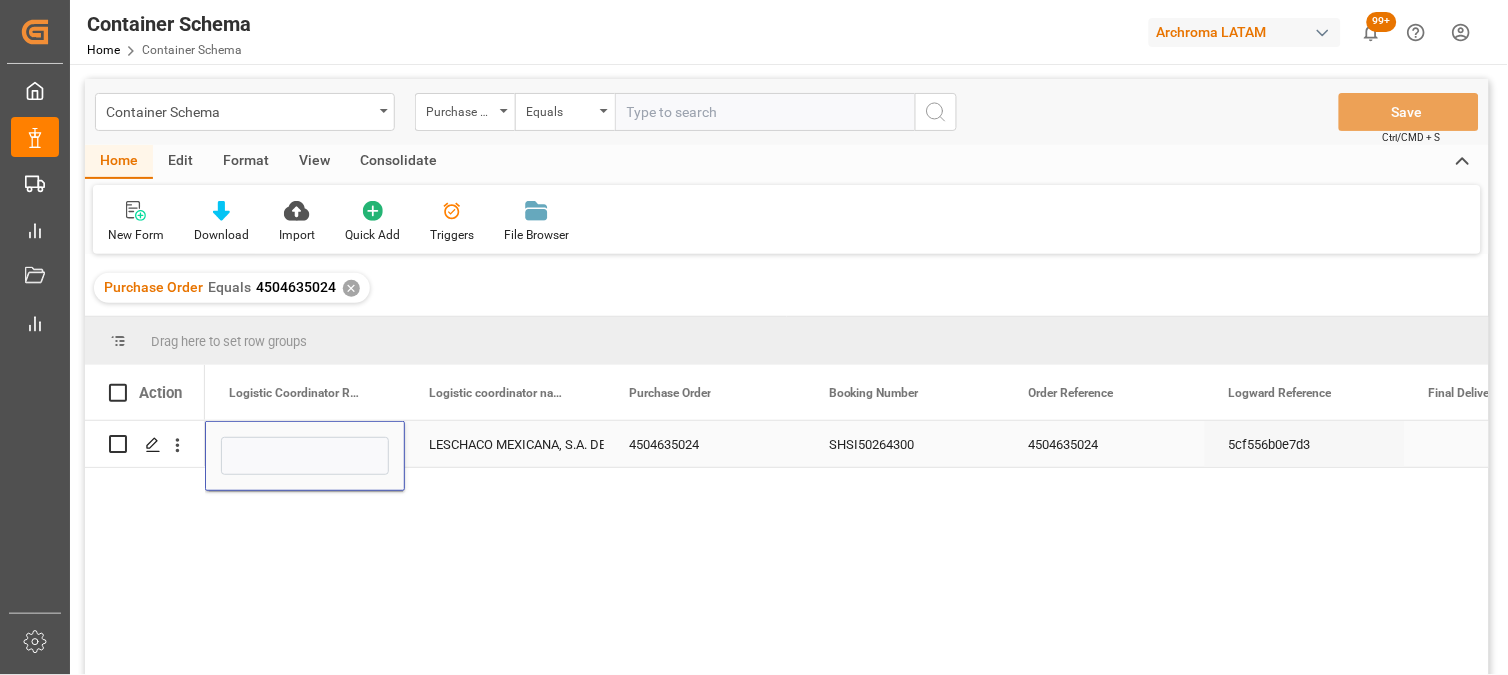click at bounding box center (305, 456) 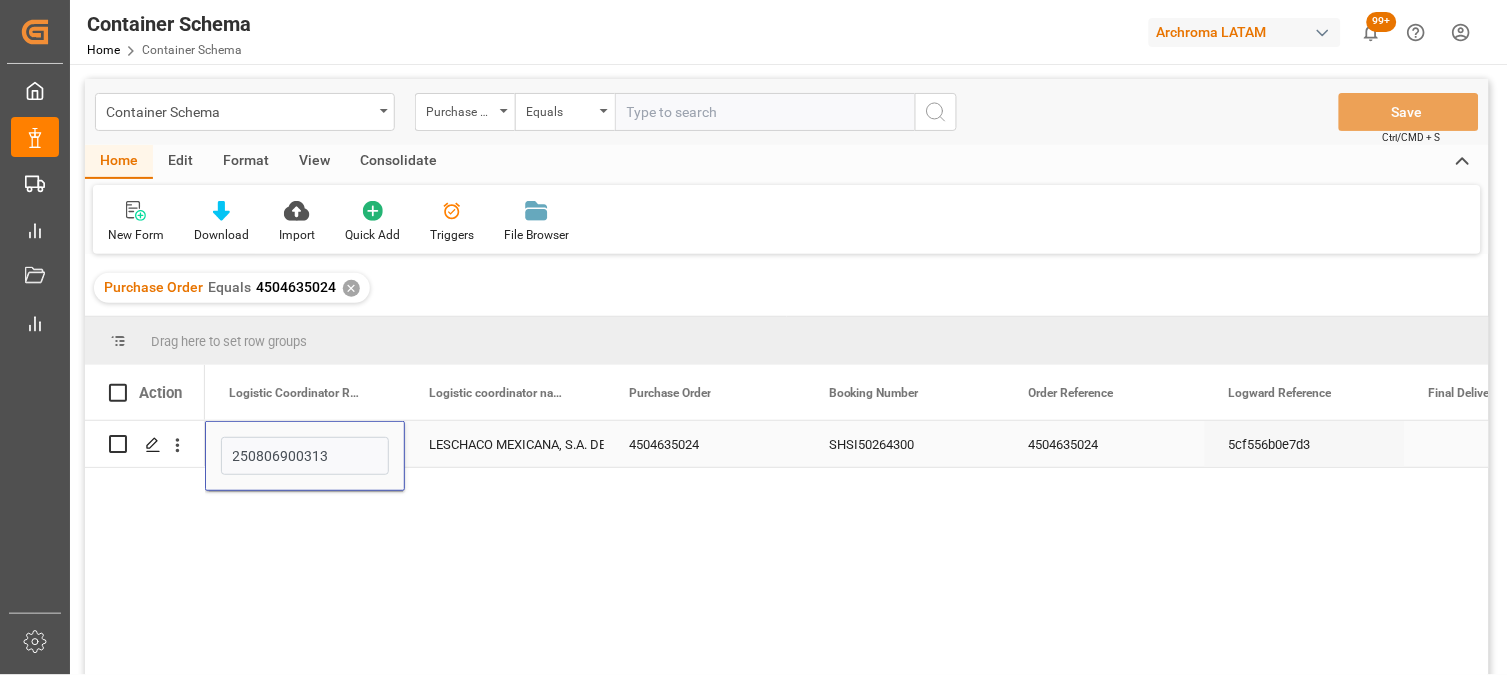type on "250806900313" 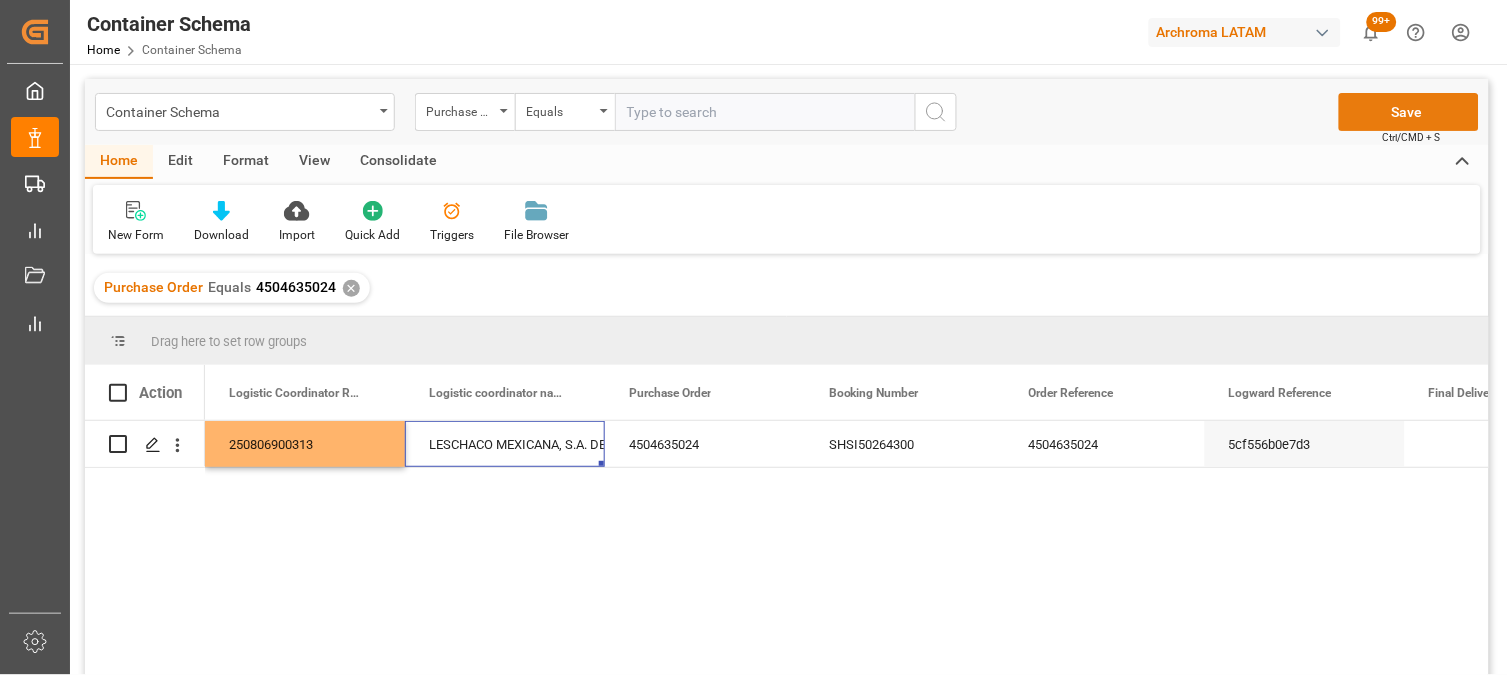 click on "Save" at bounding box center (1409, 112) 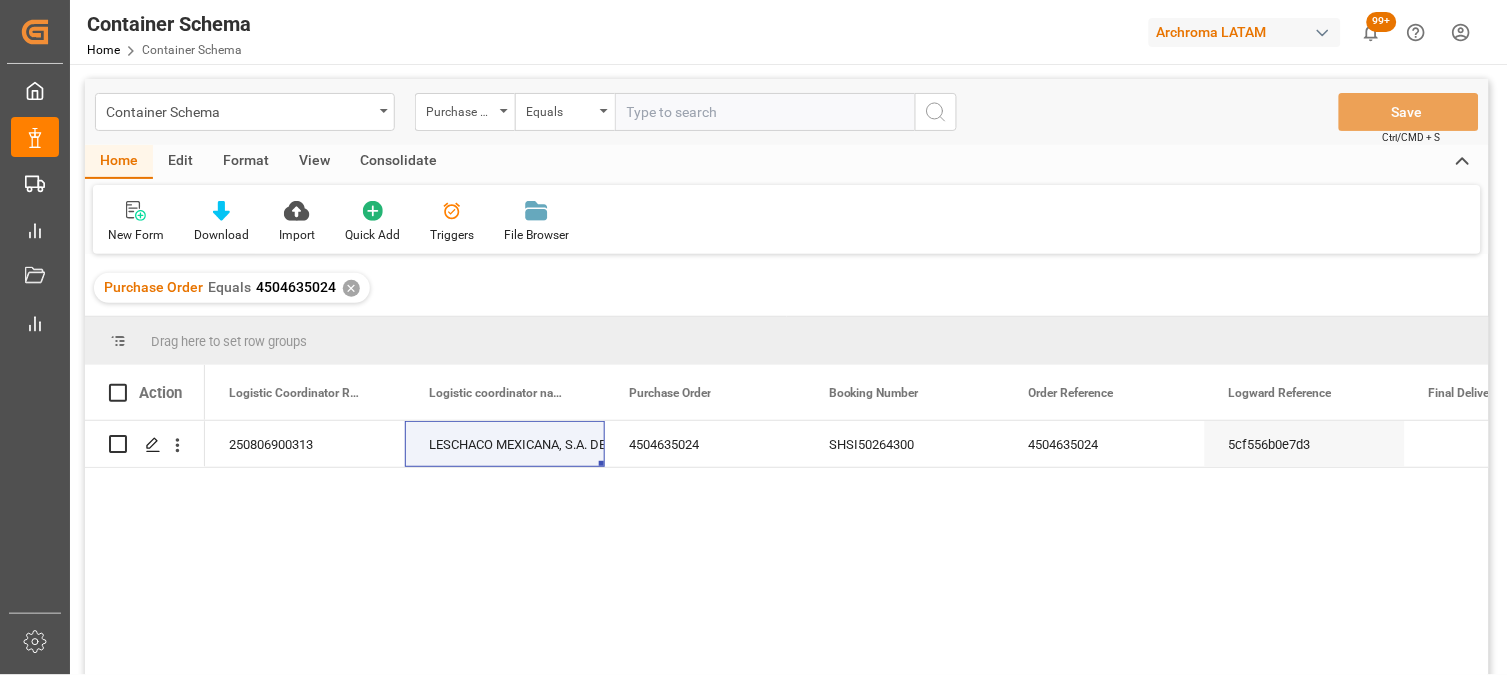 click on "✕" at bounding box center (351, 288) 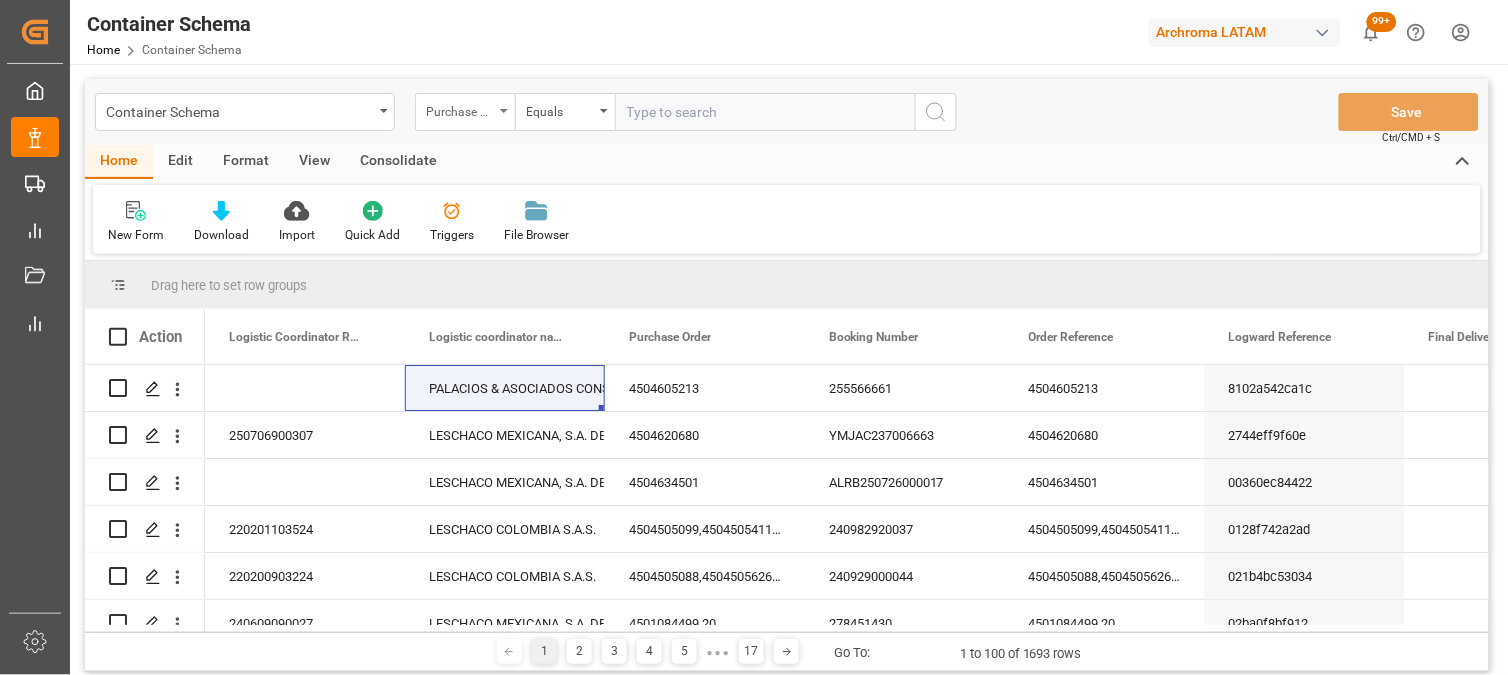 click on "Purchase Order" at bounding box center [465, 112] 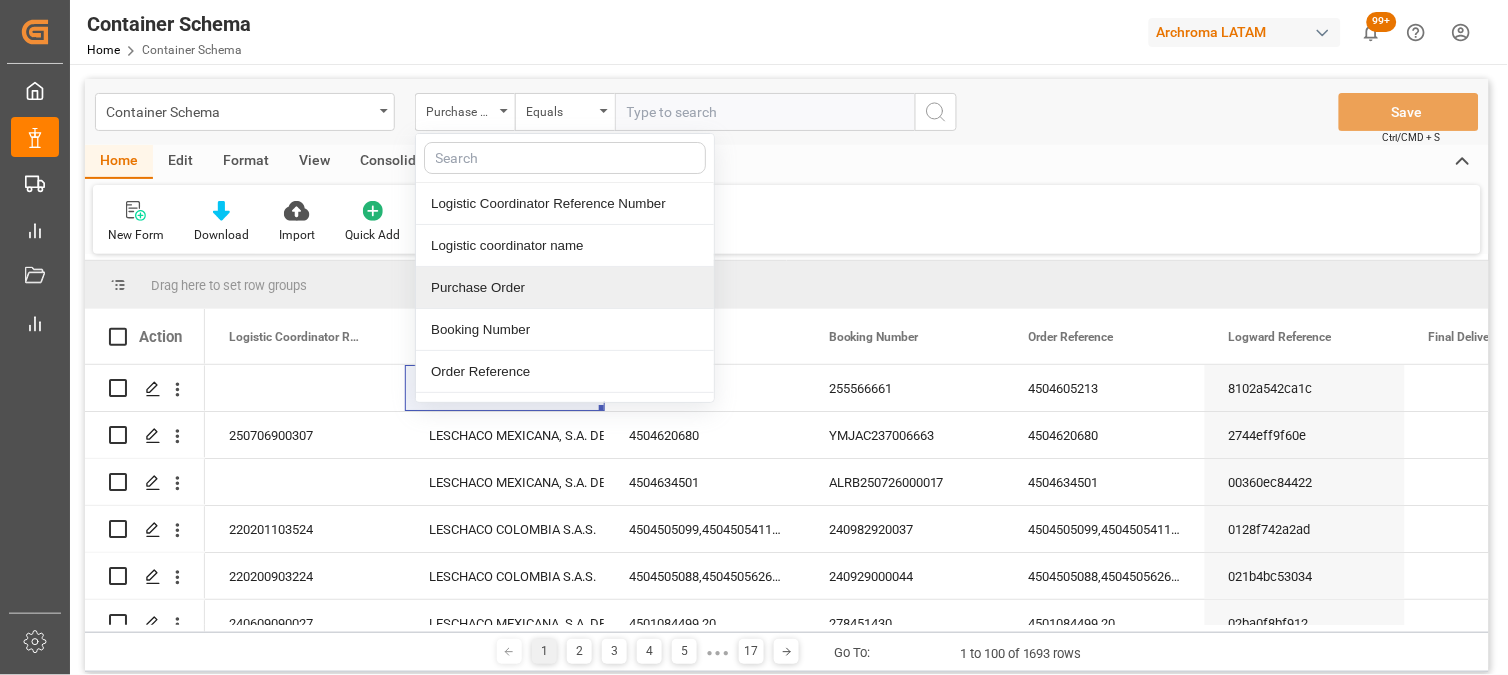 drag, startPoint x: 500, startPoint y: 275, endPoint x: 583, endPoint y: 175, distance: 129.95769 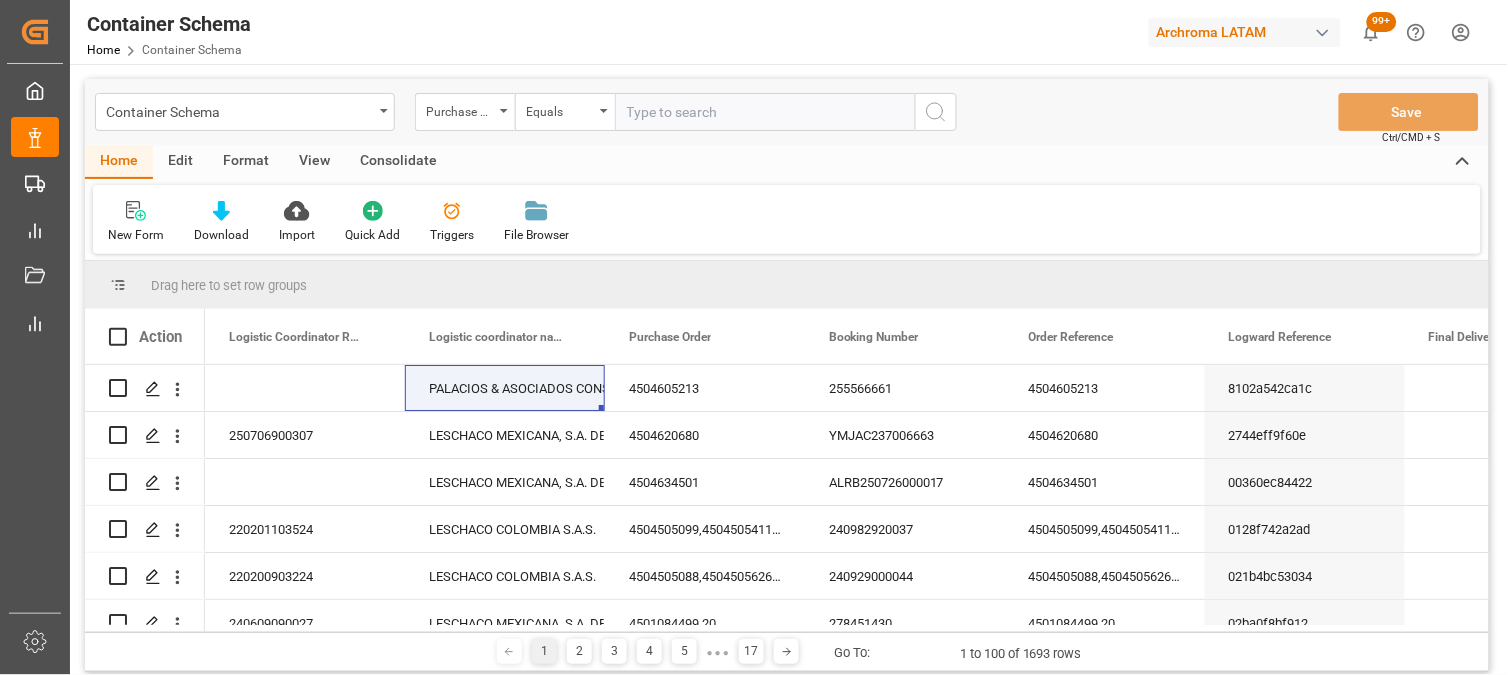 click at bounding box center (765, 112) 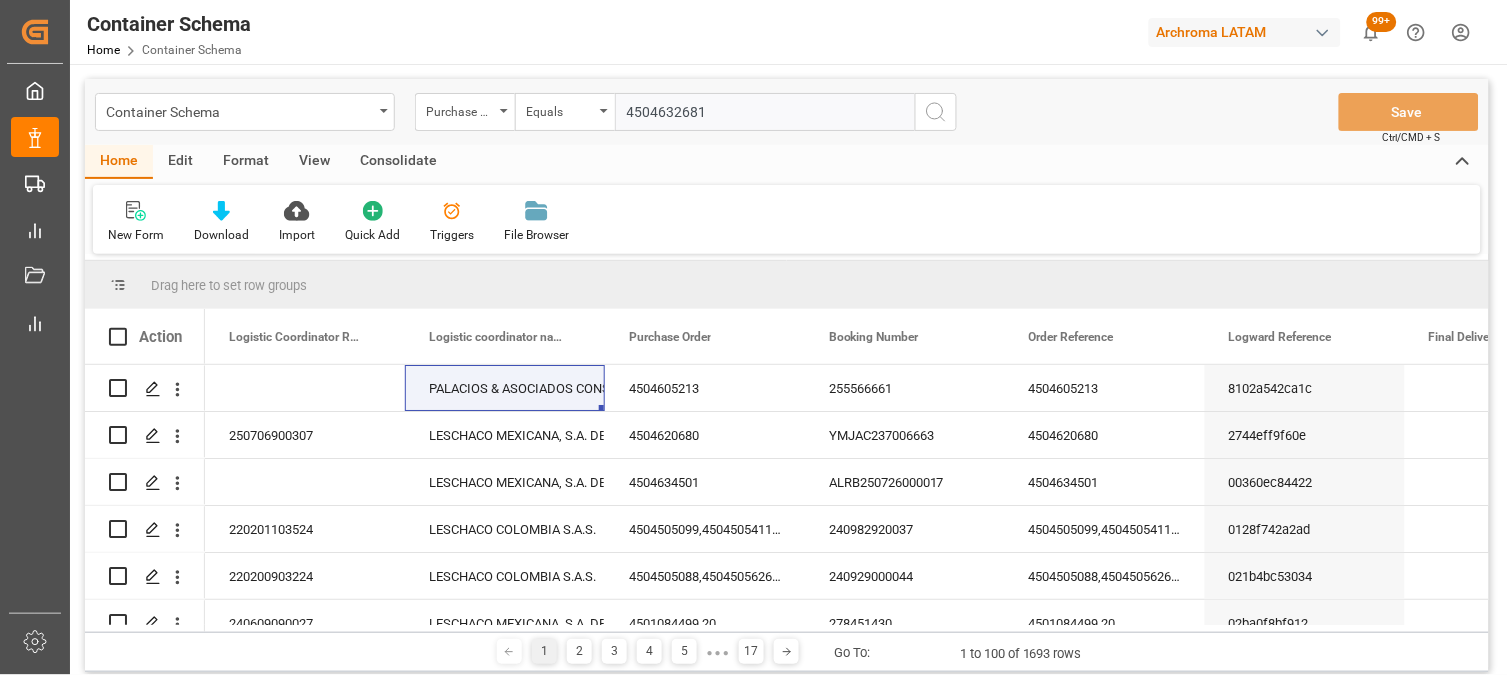 type on "4504632681" 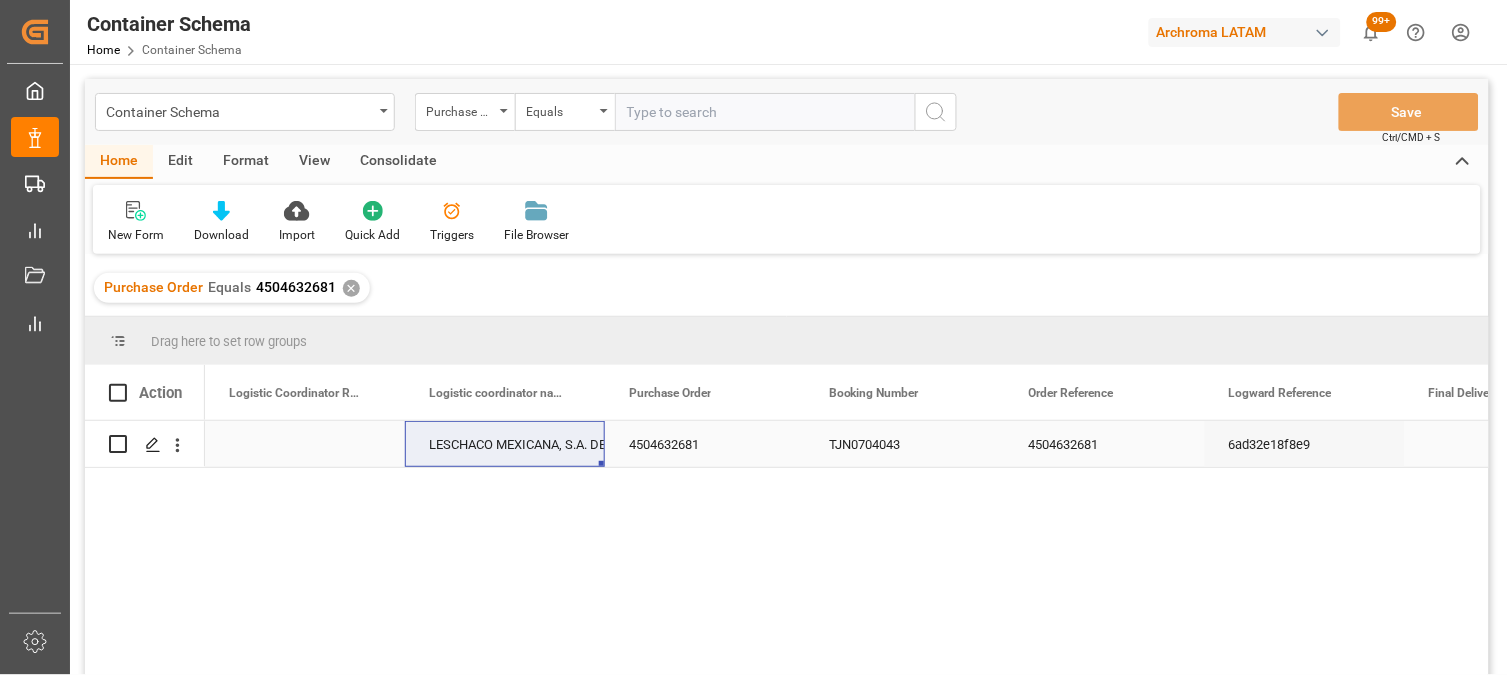 click at bounding box center [305, 444] 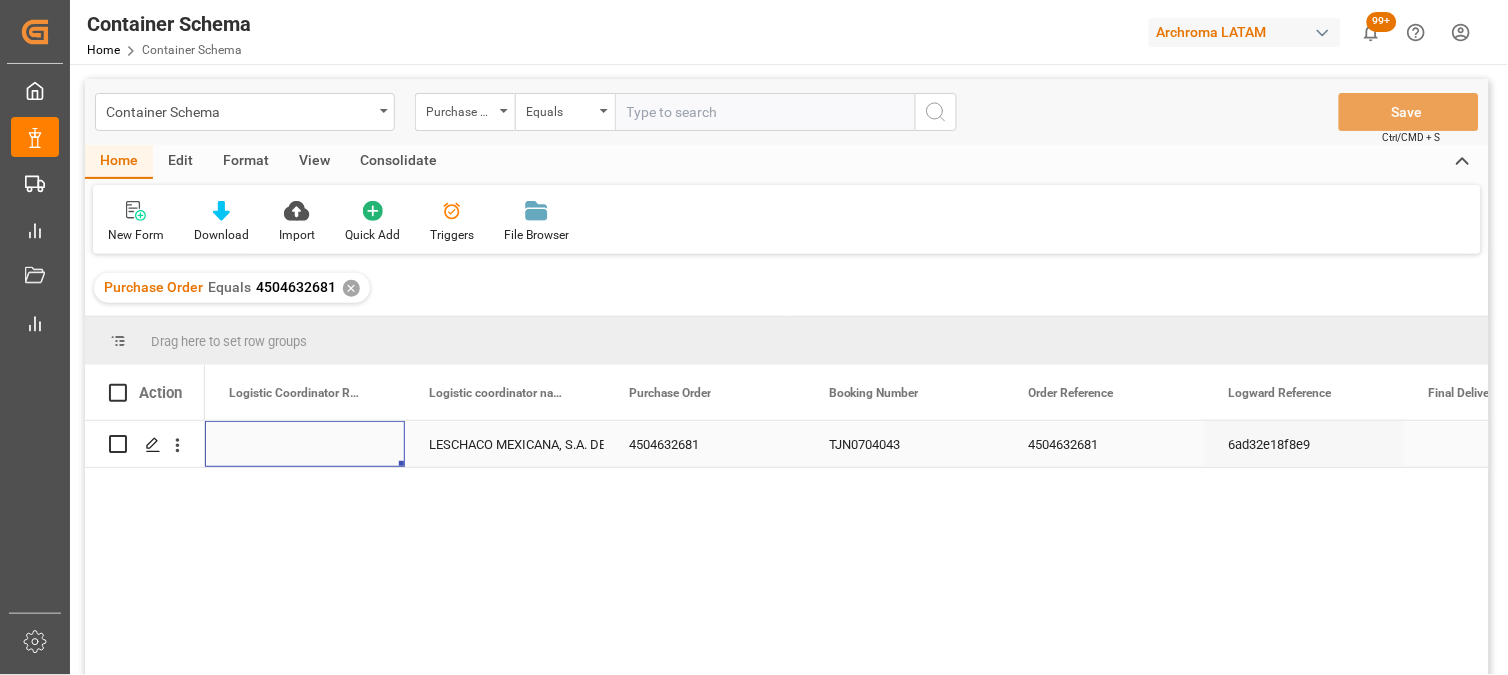 click at bounding box center (305, 444) 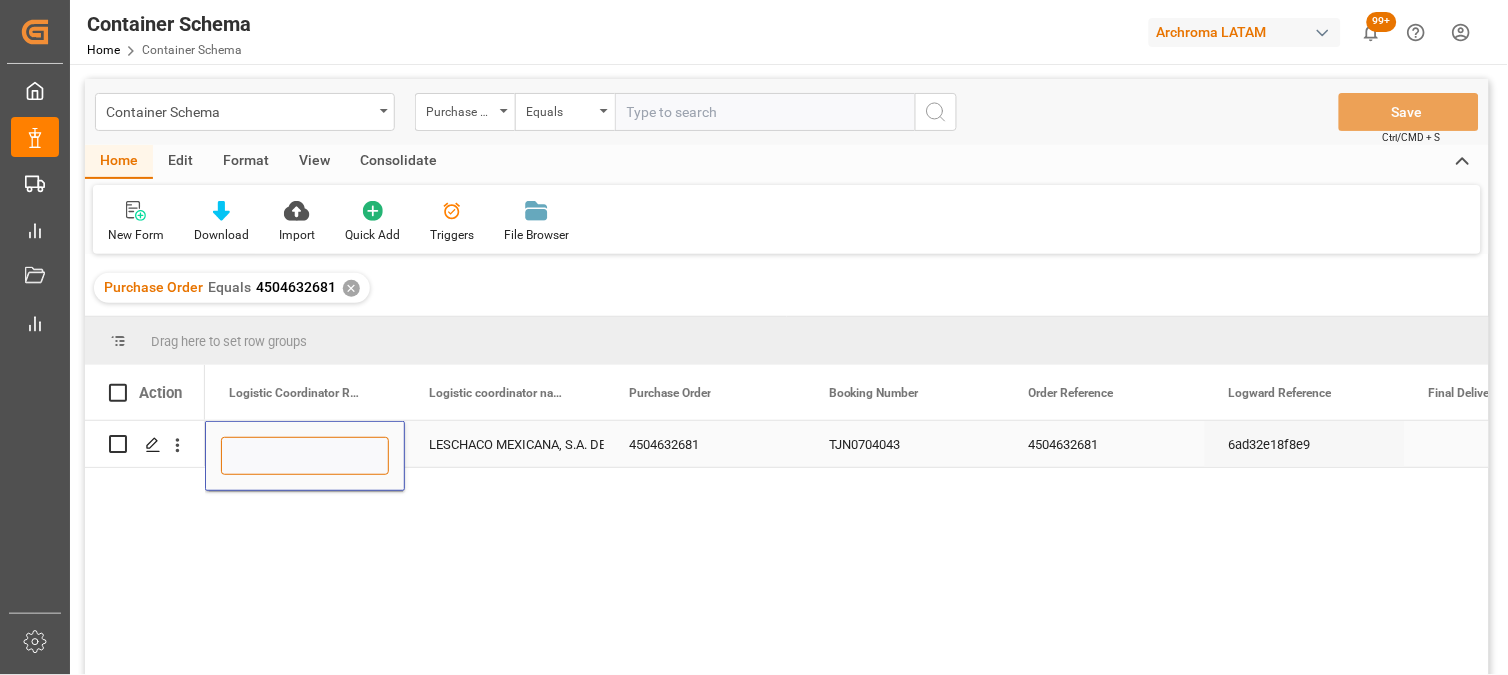 click at bounding box center (305, 456) 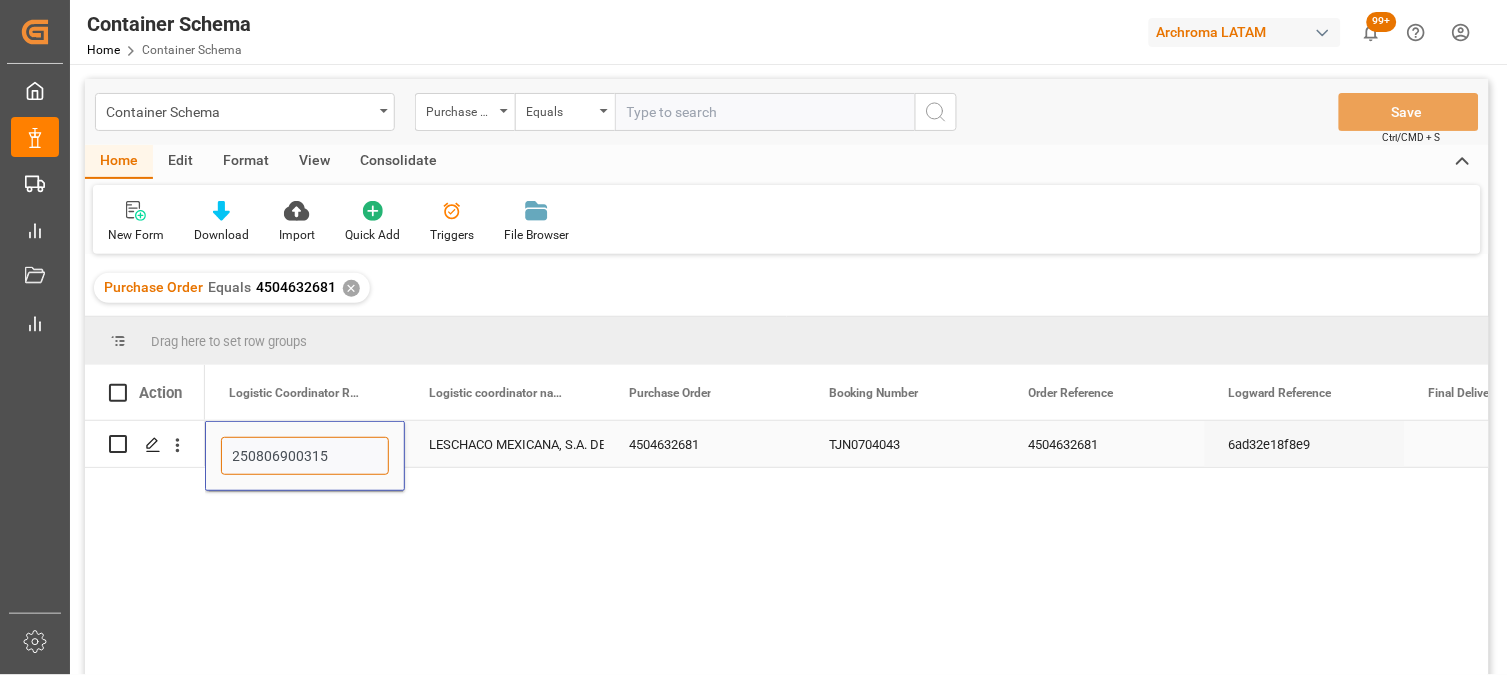 type on "250806900315" 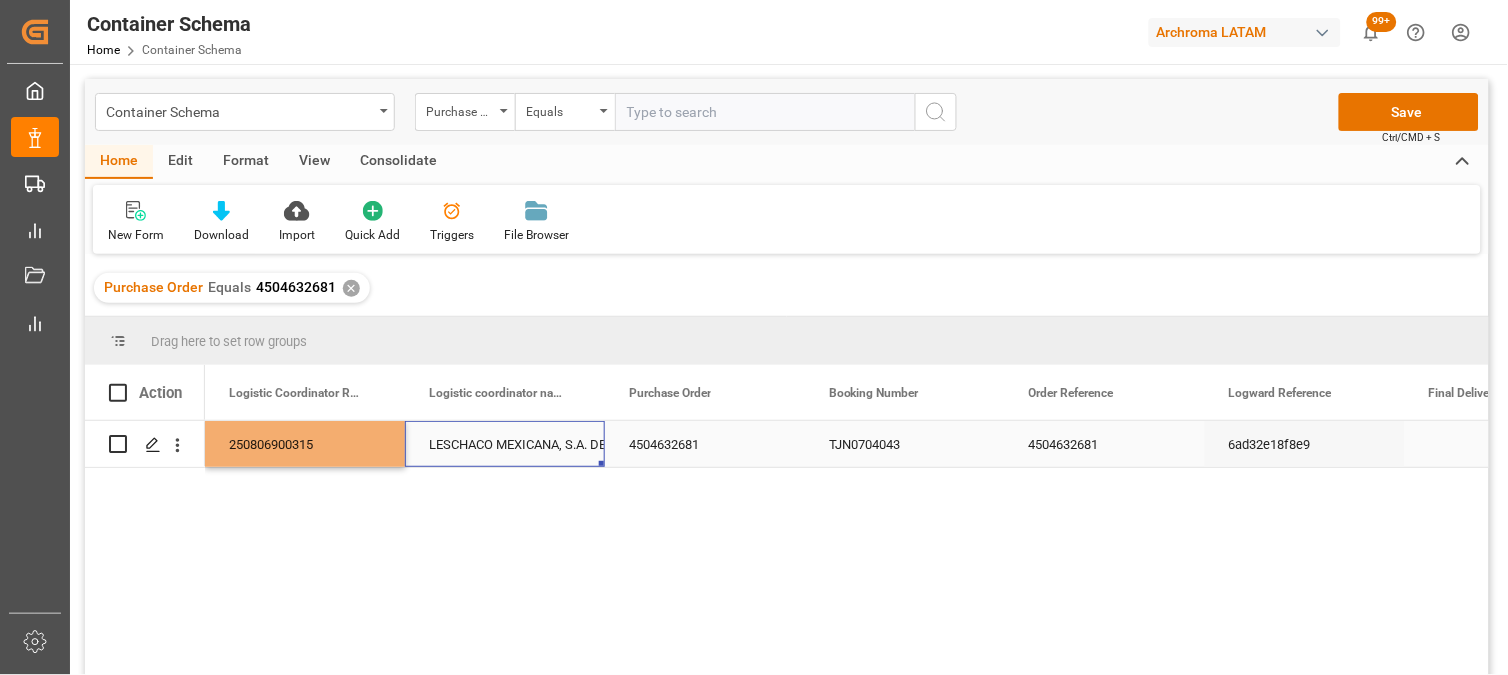 click on "LESCHACO MEXICANA, S.A. DE C.V." at bounding box center [505, 445] 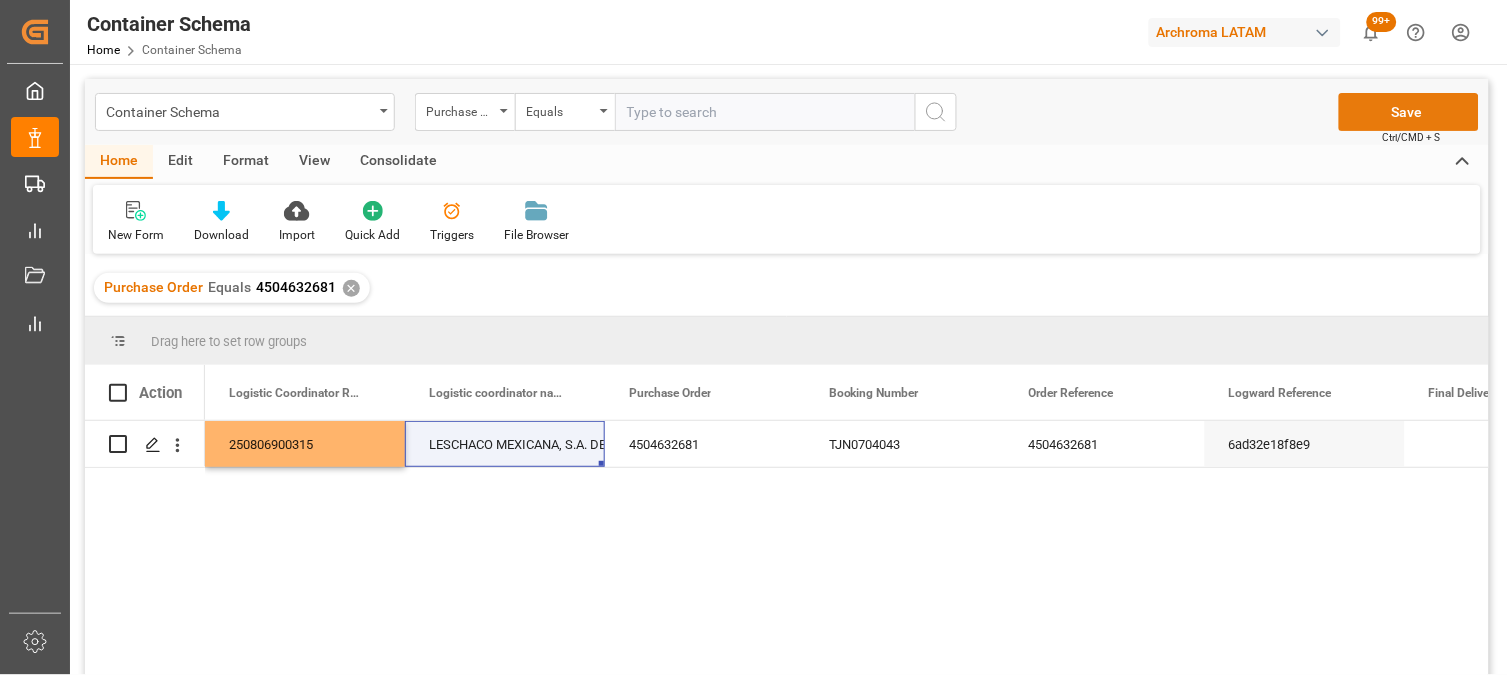 click on "Save" at bounding box center (1409, 112) 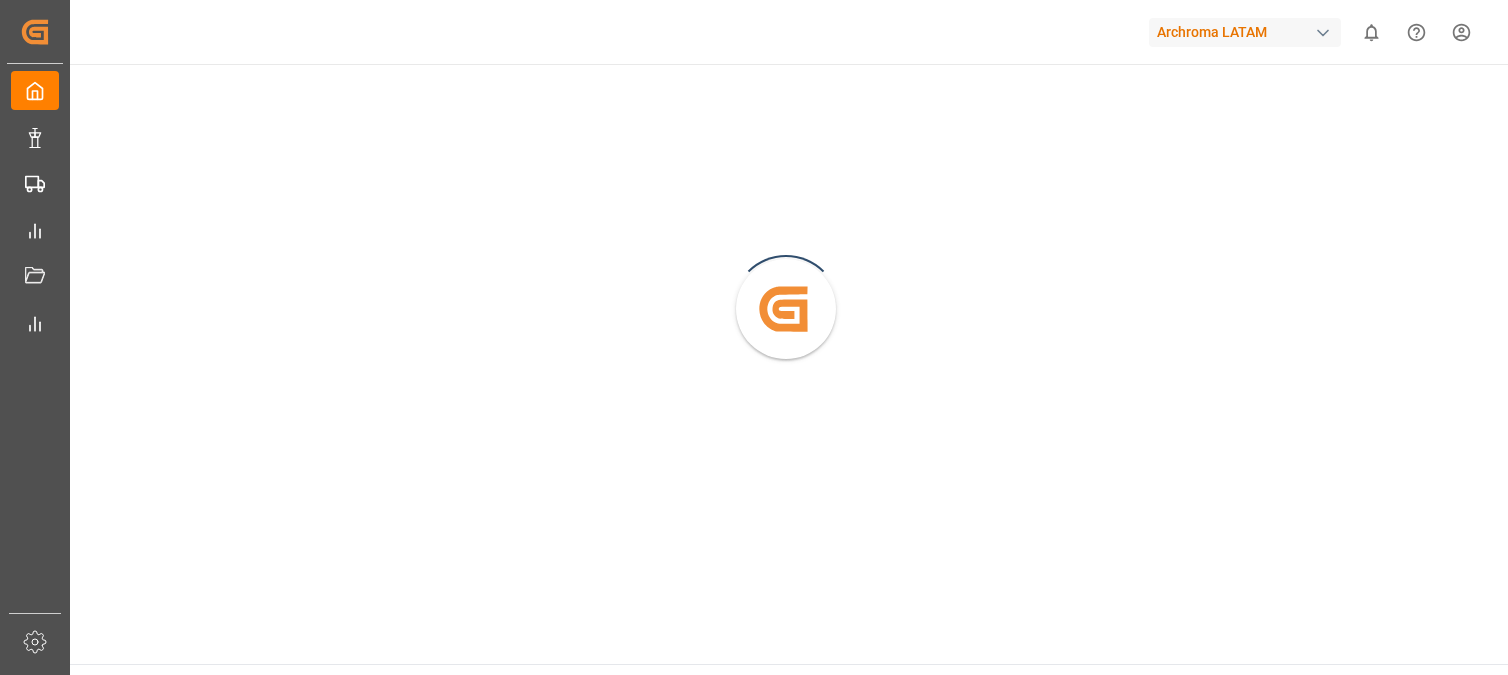scroll, scrollTop: 0, scrollLeft: 0, axis: both 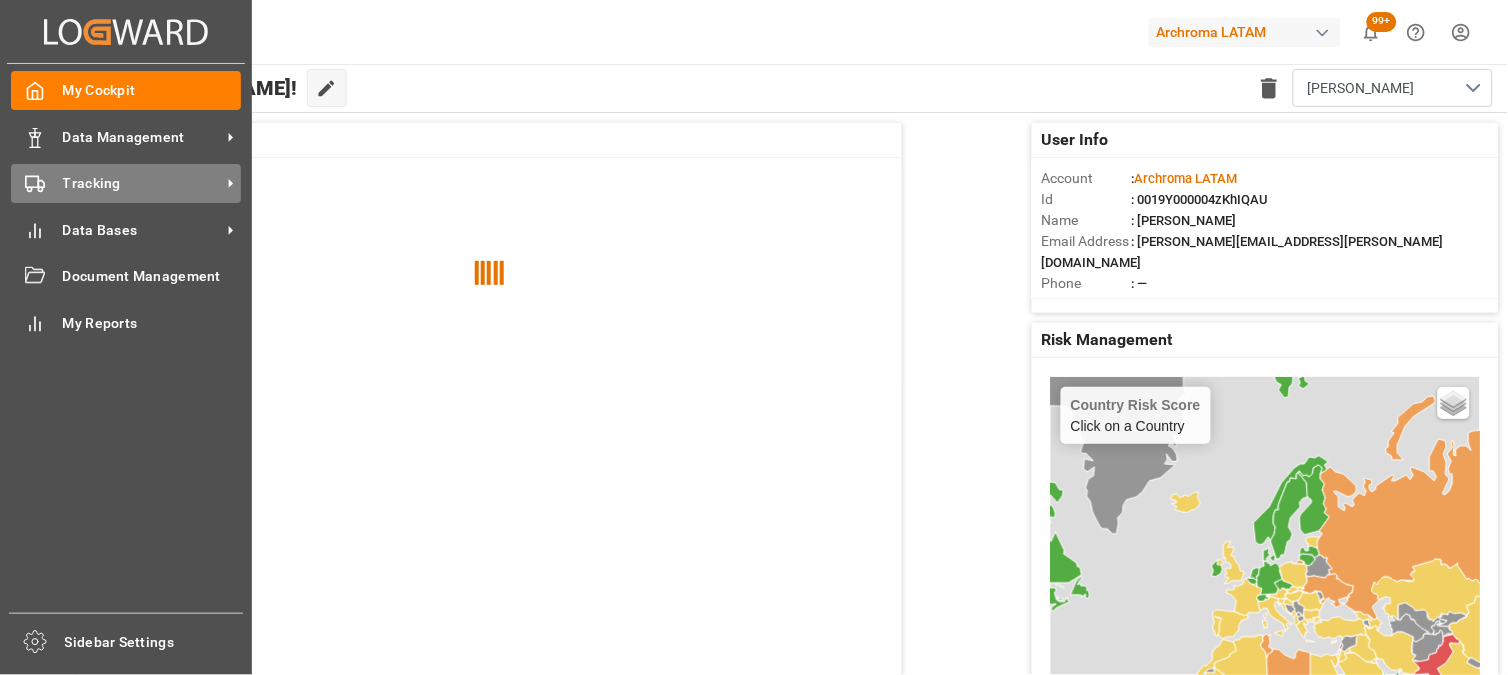 click on "Tracking" at bounding box center (142, 183) 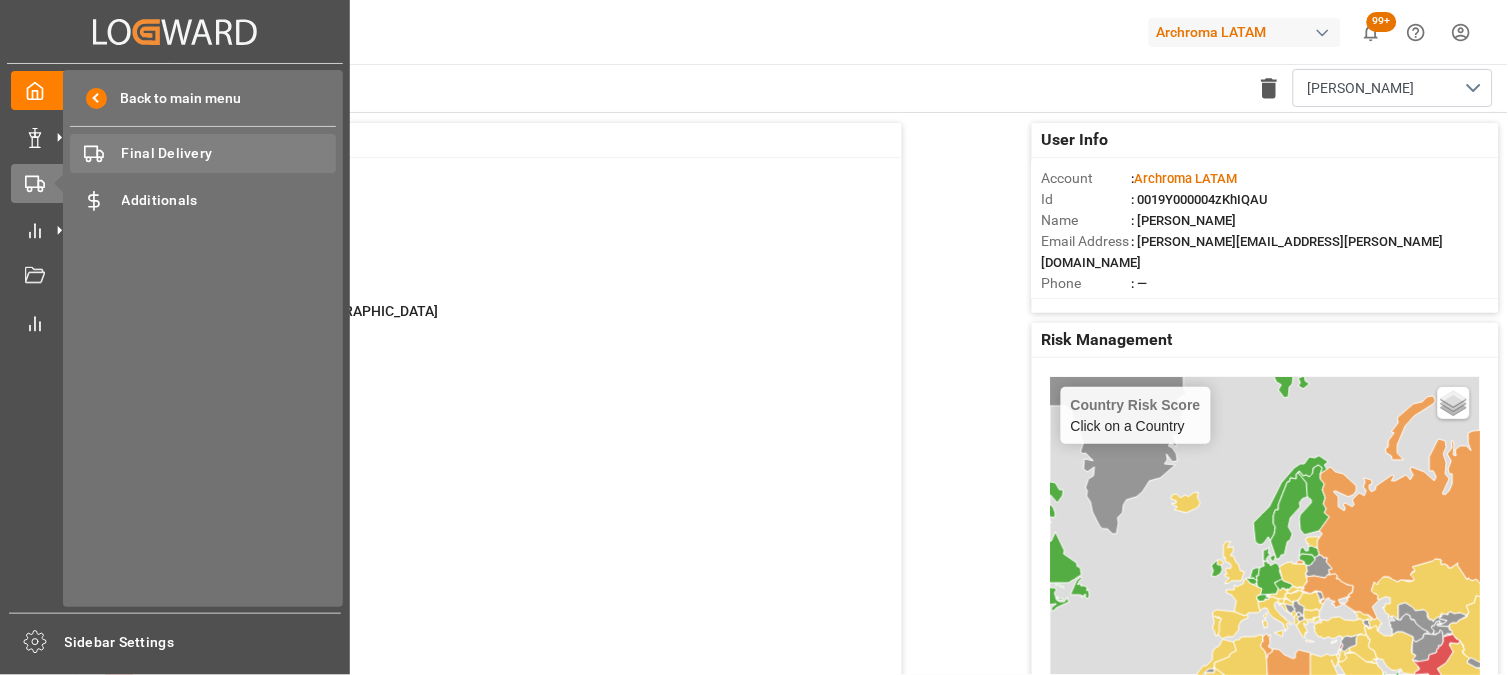 click on "Final Delivery" at bounding box center [229, 153] 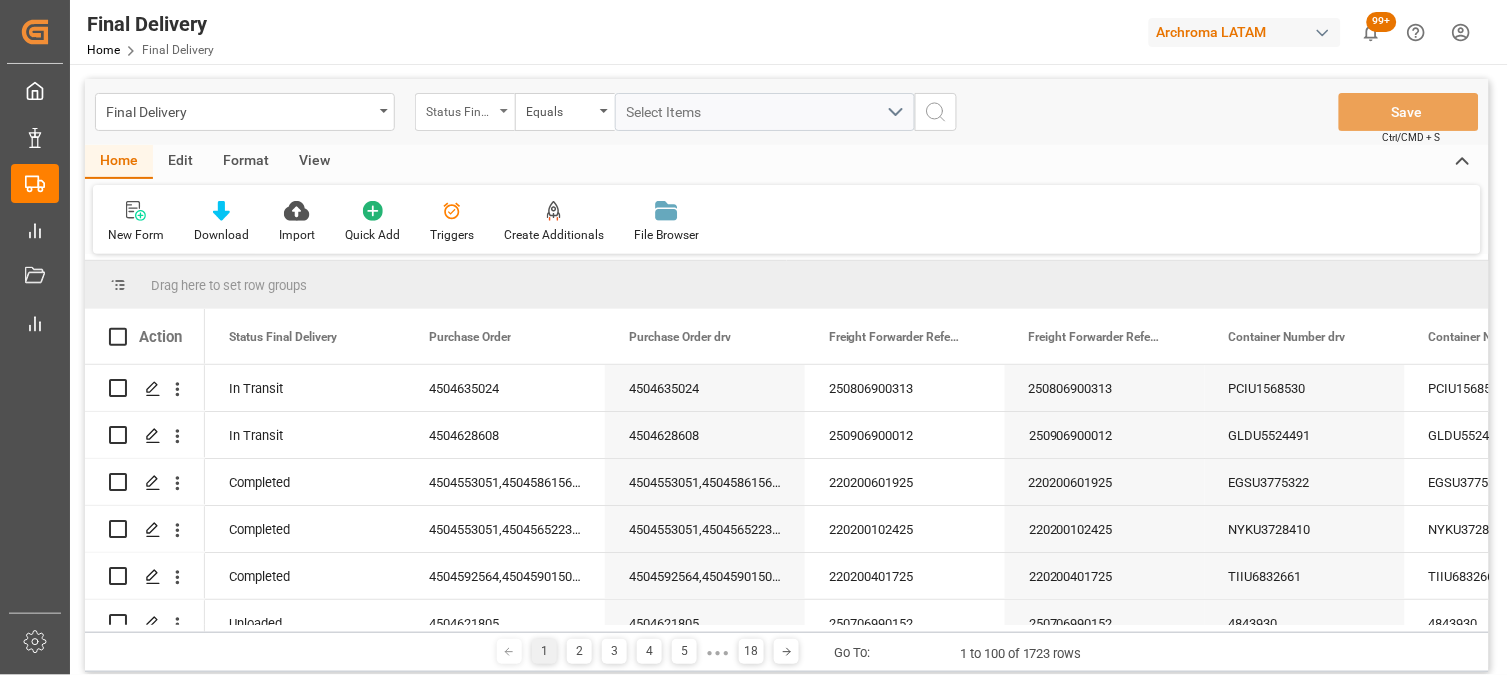 click on "Status Final Delivery" at bounding box center (460, 109) 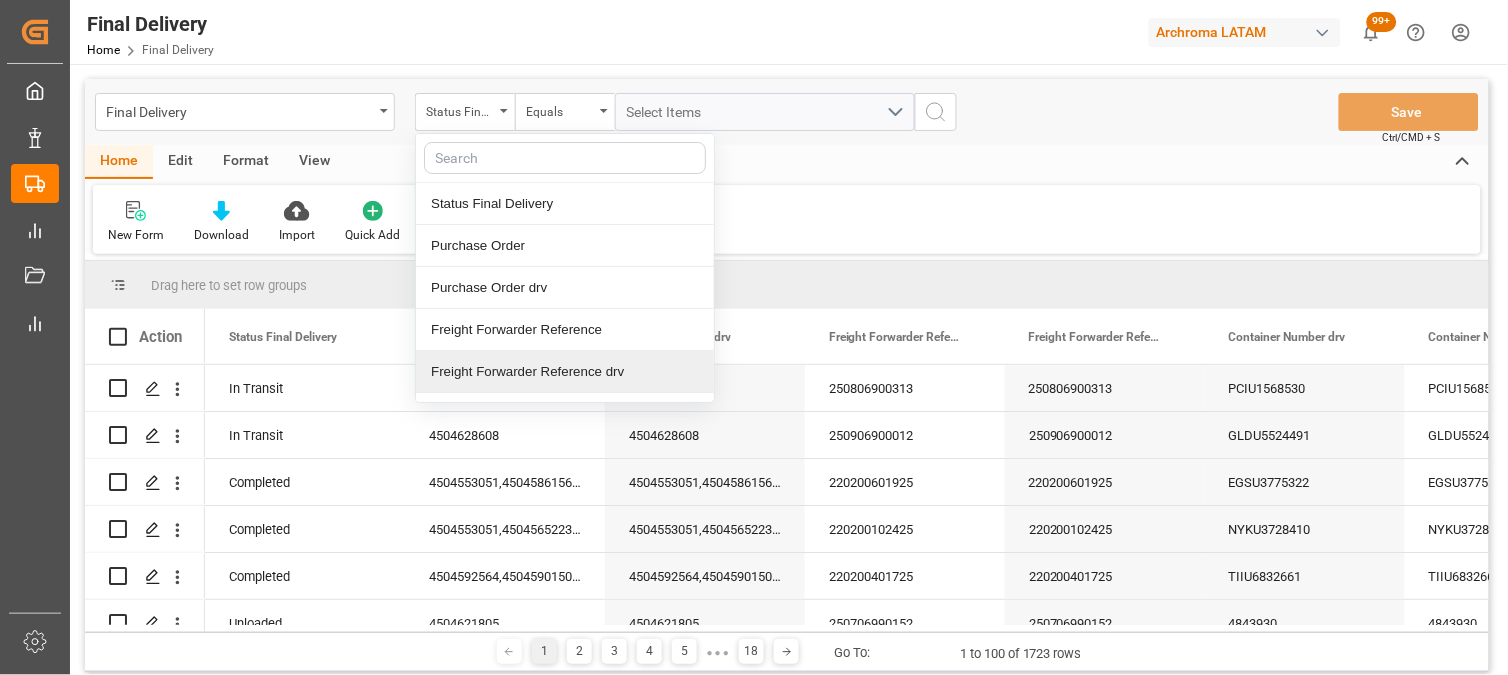click on "Freight Forwarder Reference drv" at bounding box center [565, 372] 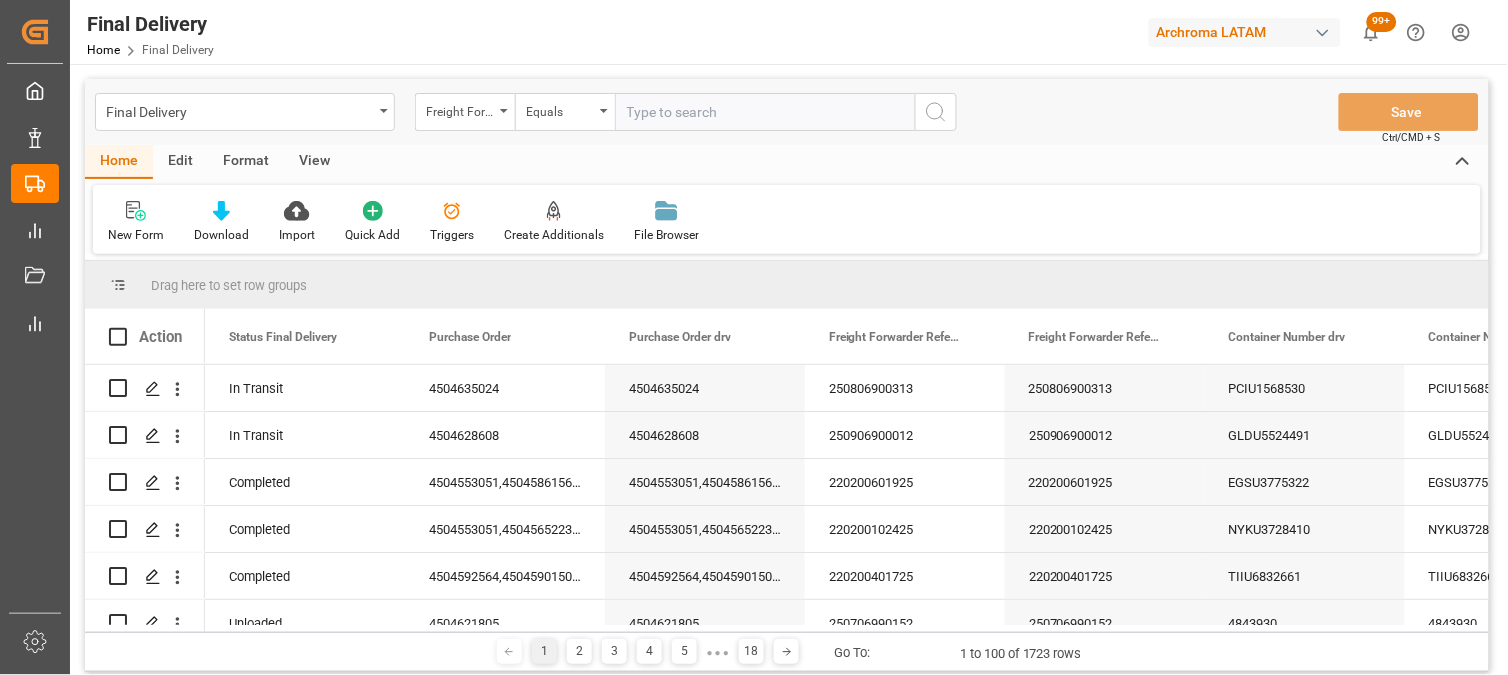 click at bounding box center (765, 112) 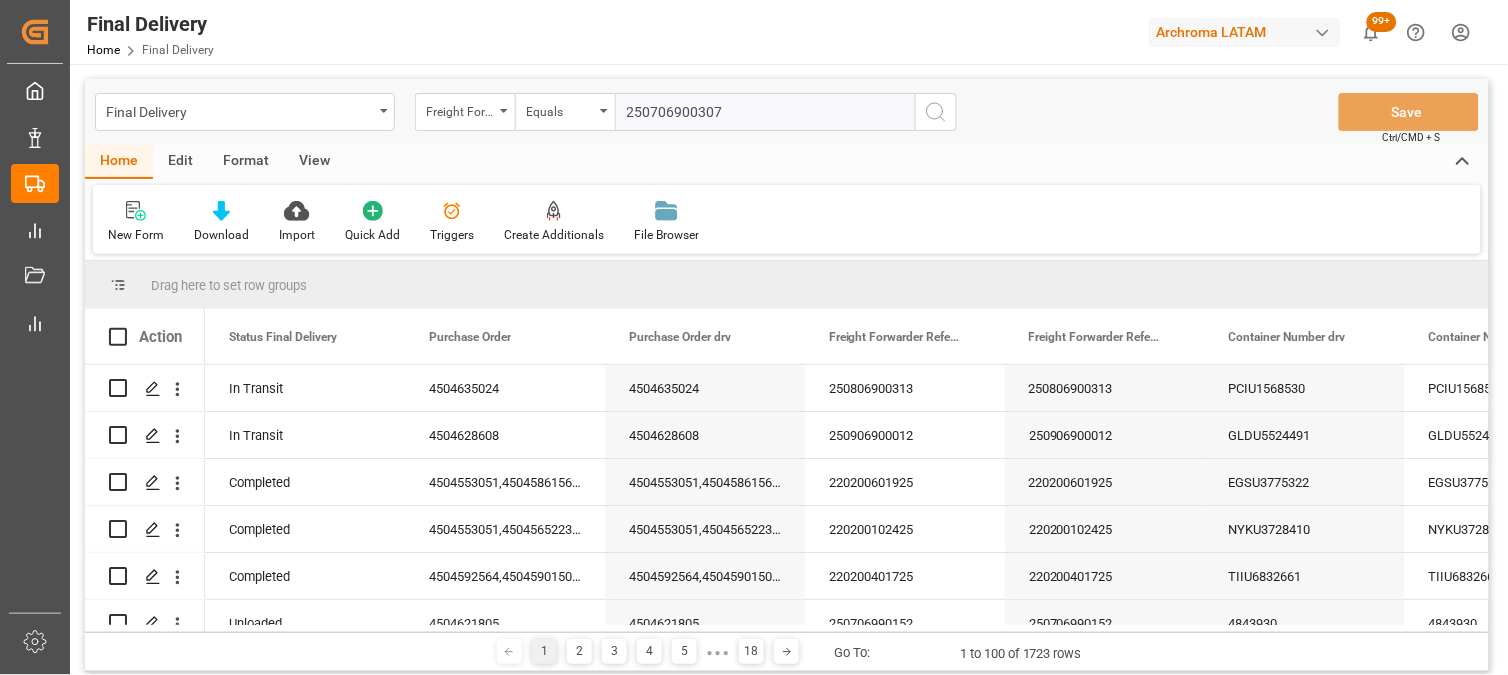 type 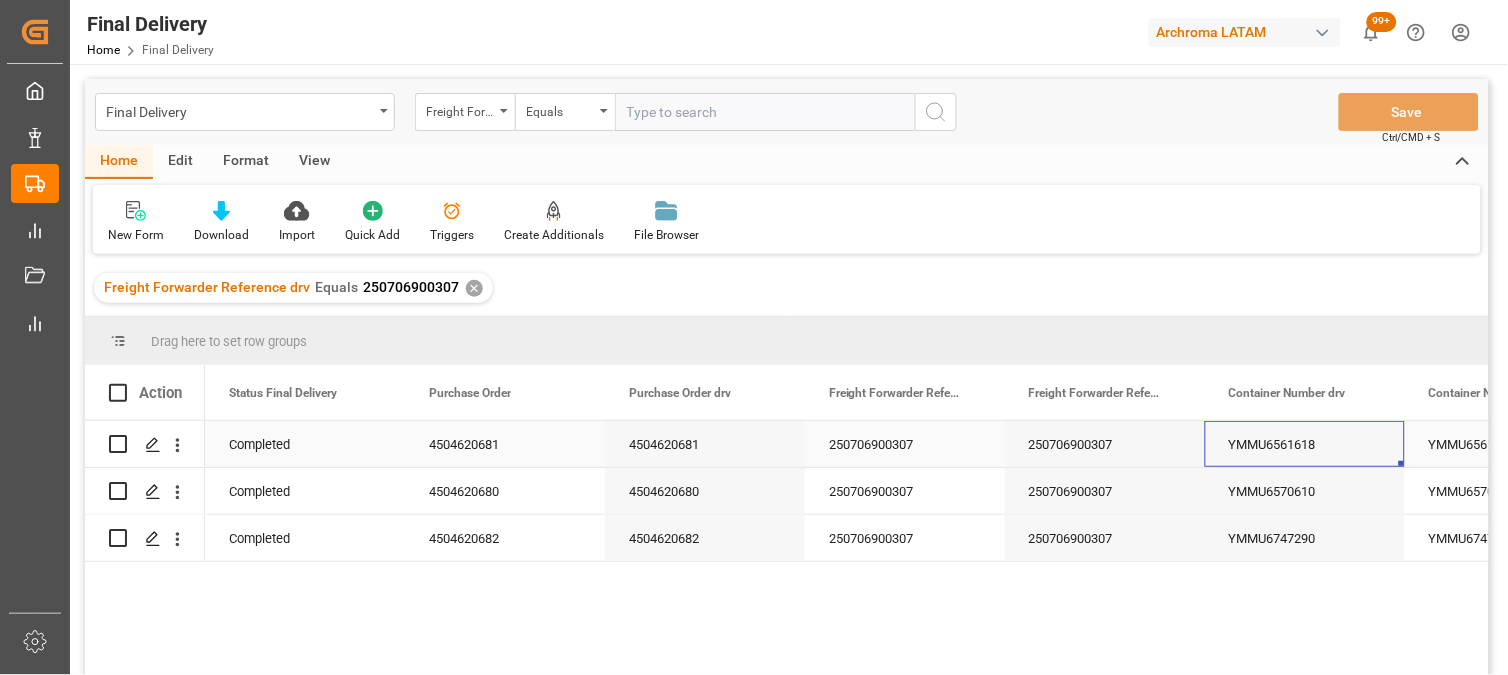 click on "YMMU6561618" at bounding box center [1305, 444] 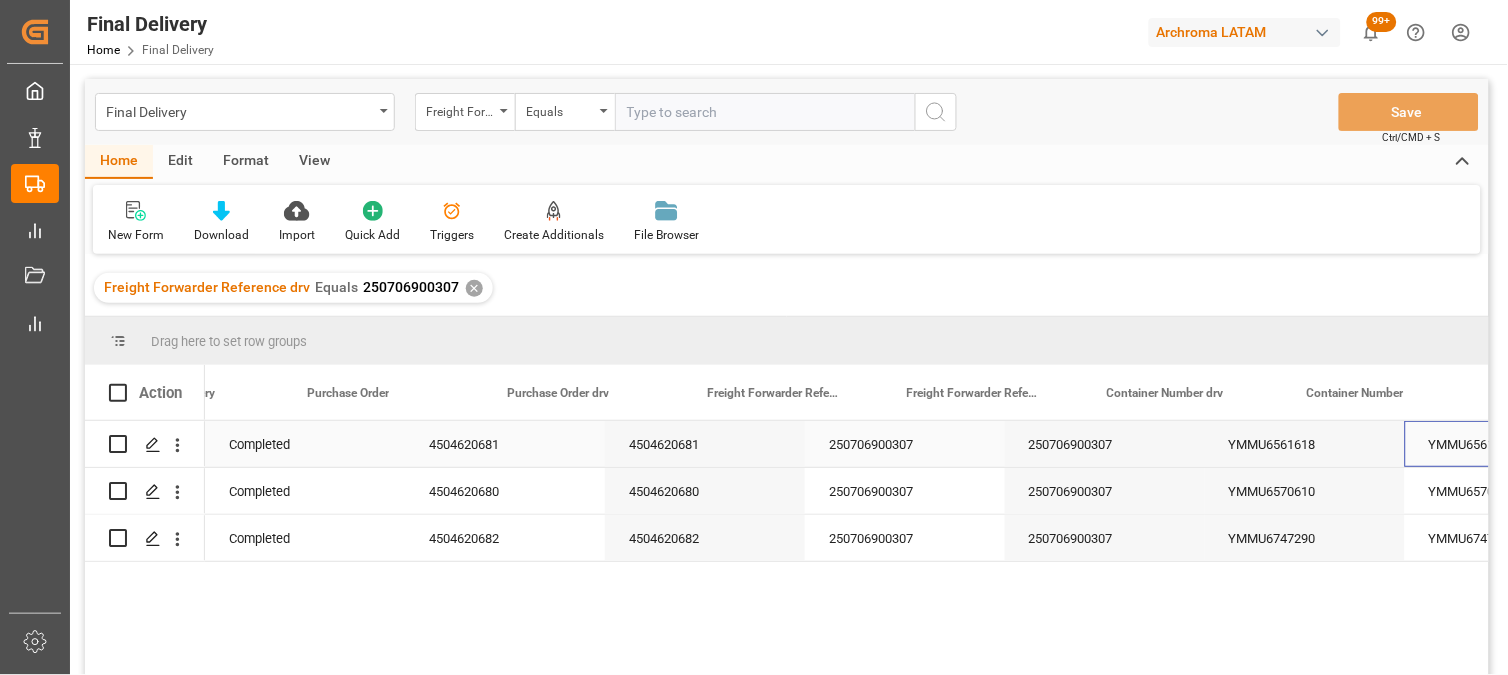 scroll, scrollTop: 0, scrollLeft: 122, axis: horizontal 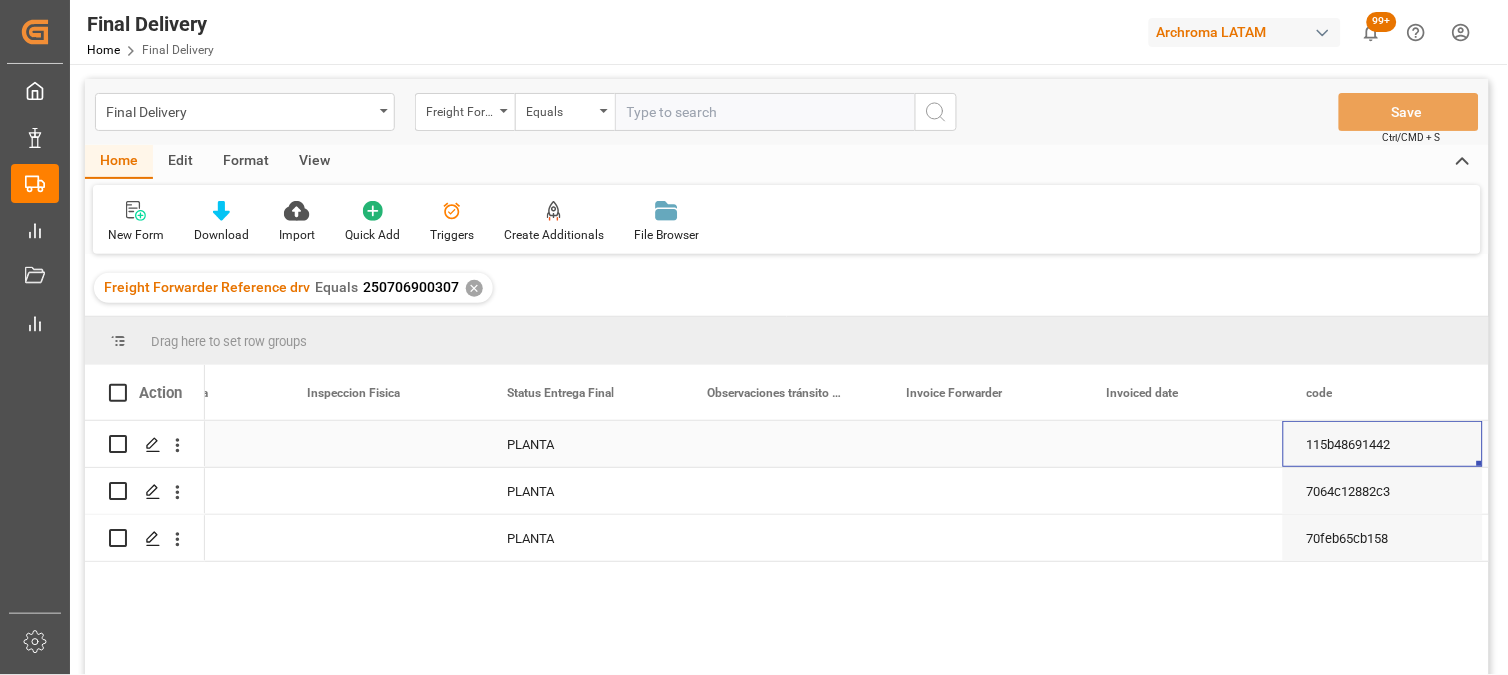 click at bounding box center [983, 444] 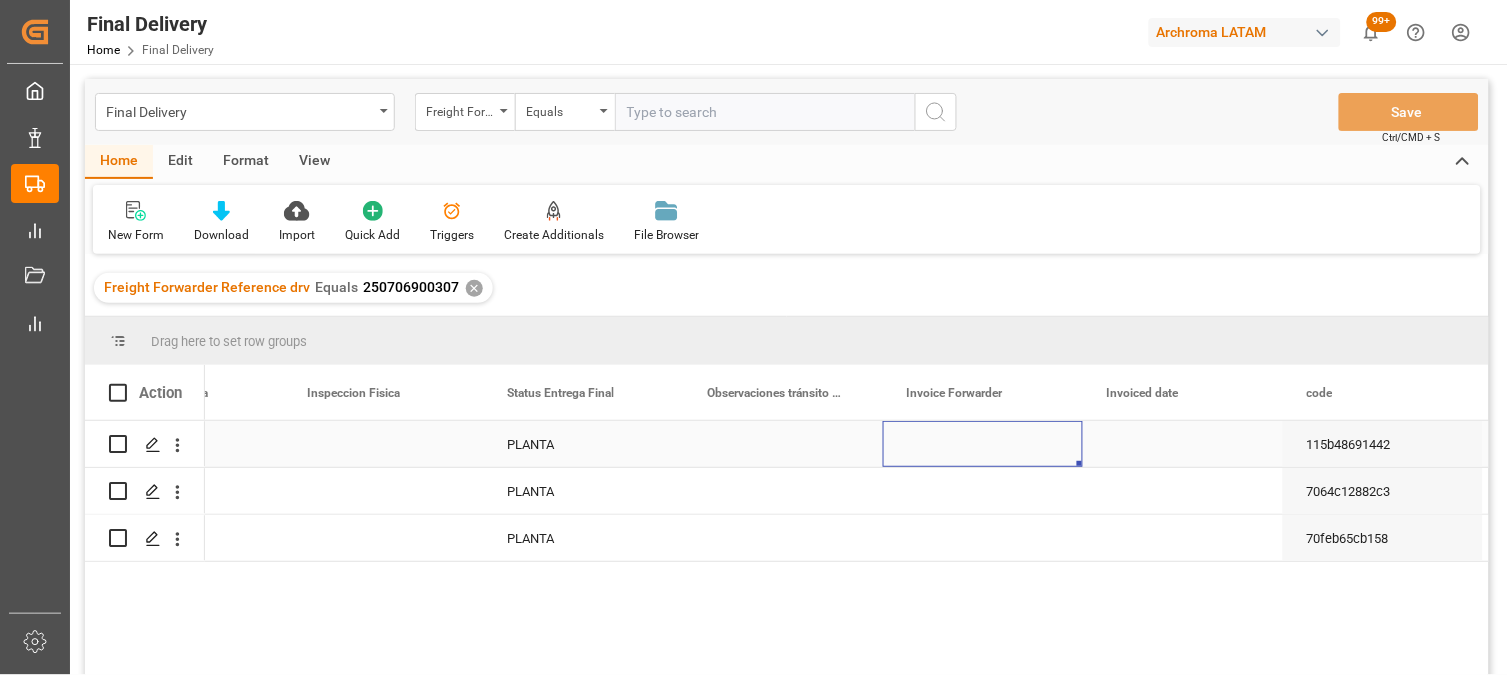 click at bounding box center [983, 444] 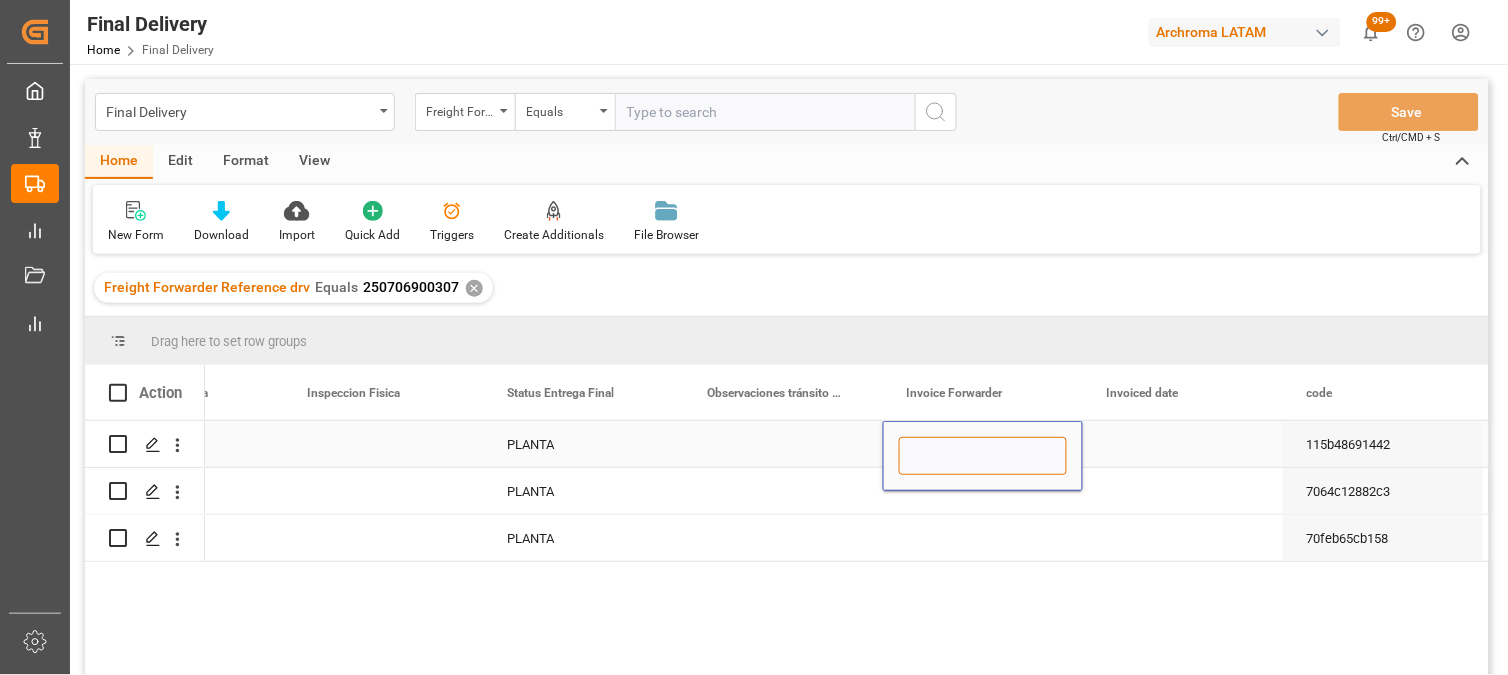 click at bounding box center [983, 456] 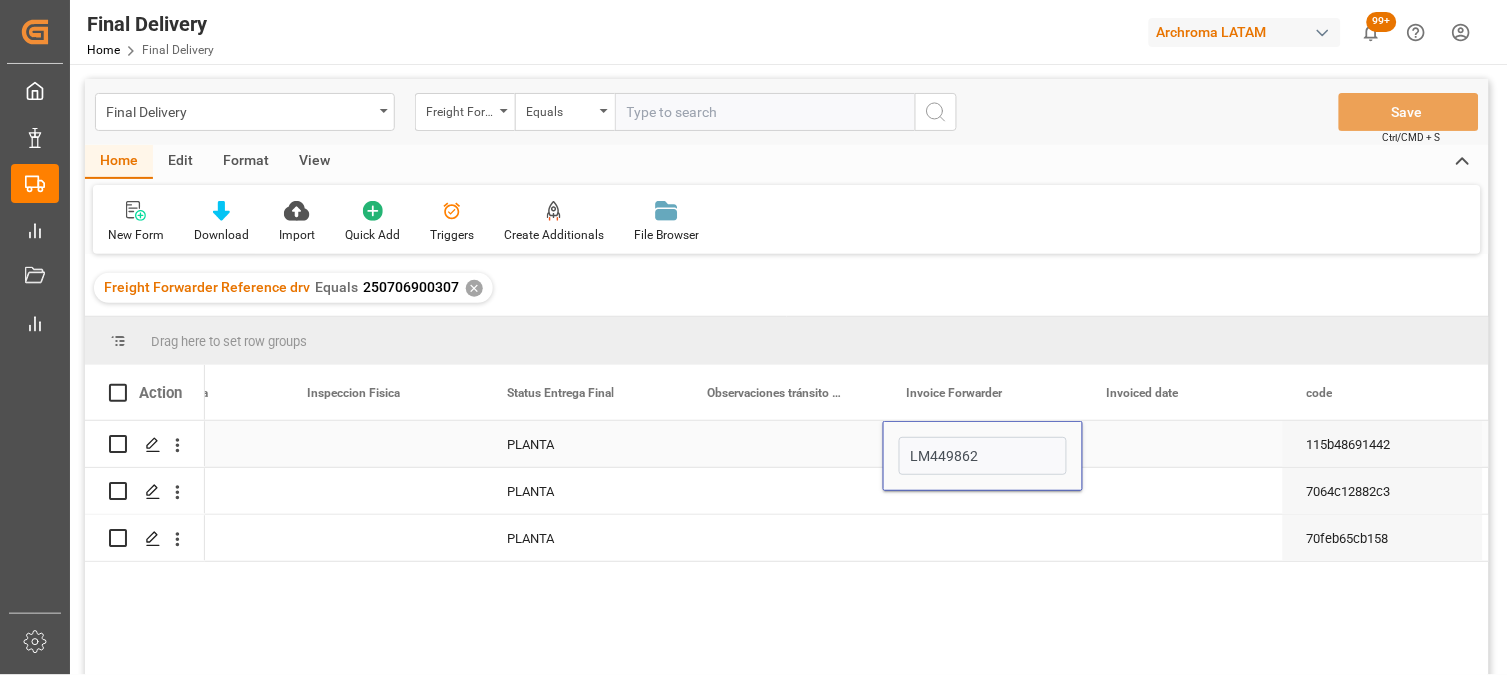 click at bounding box center (1183, 444) 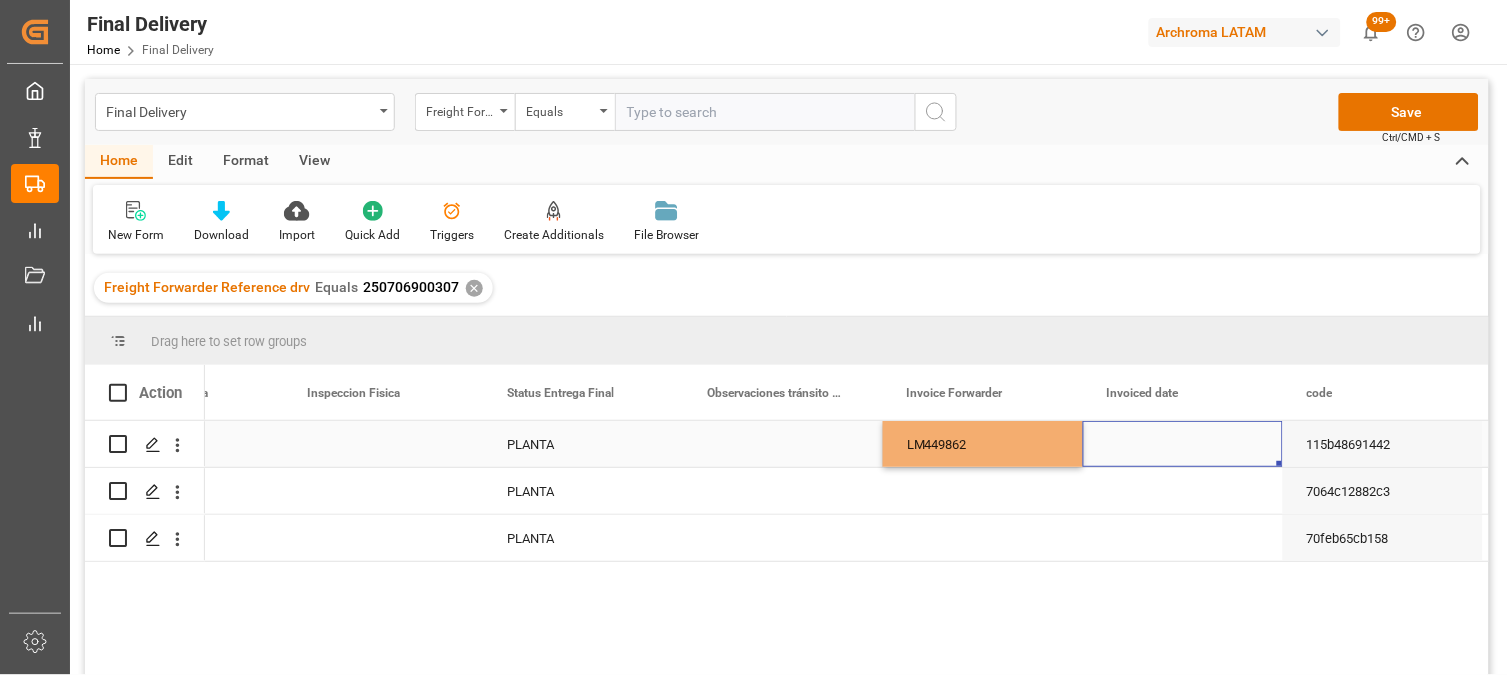 click at bounding box center (1183, 444) 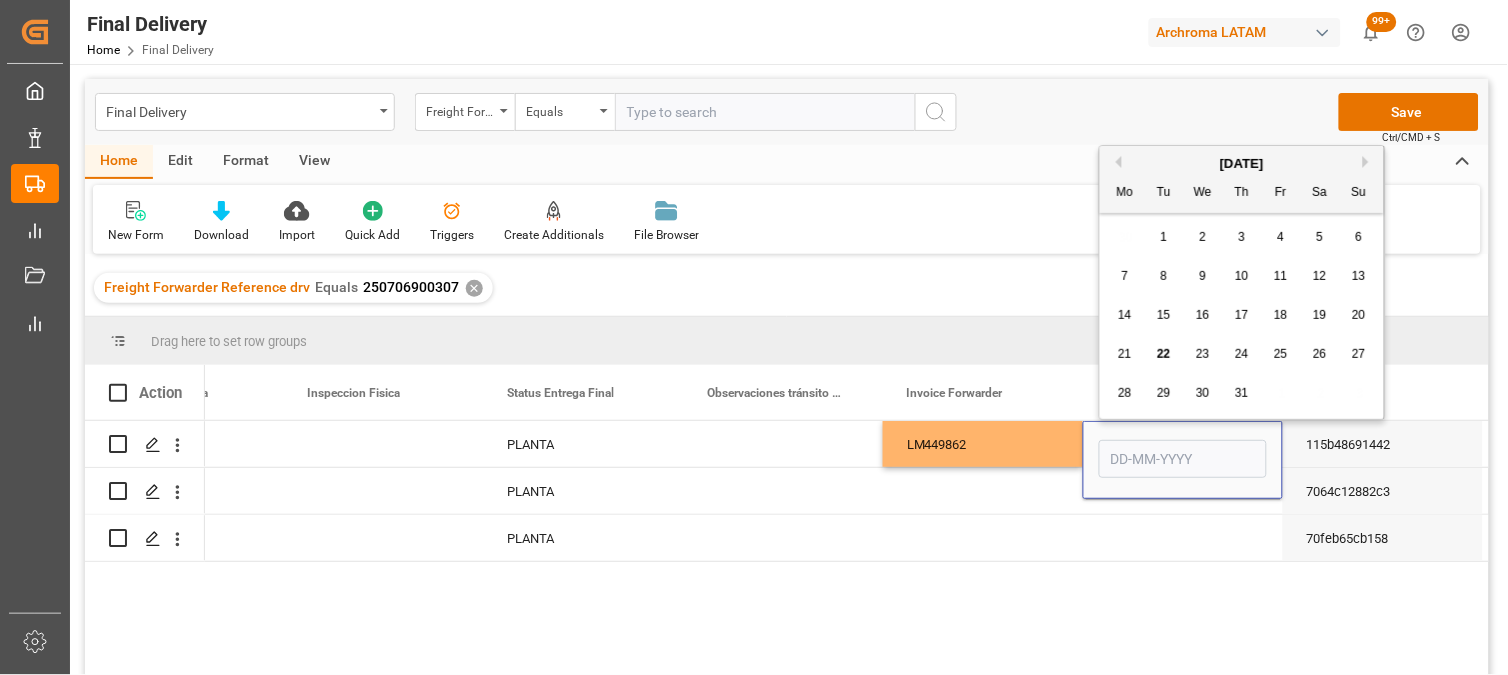 click on "22" at bounding box center [1163, 354] 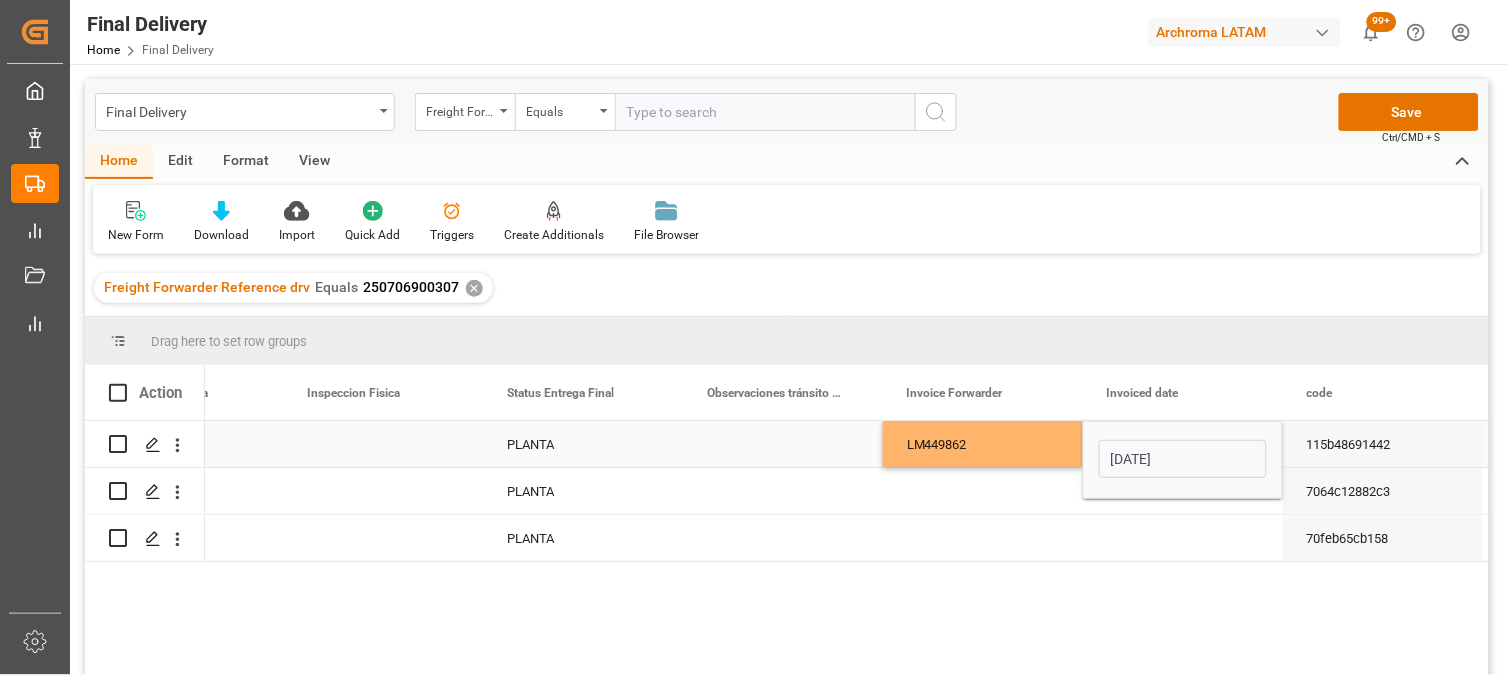 click on "LM449862" at bounding box center (983, 444) 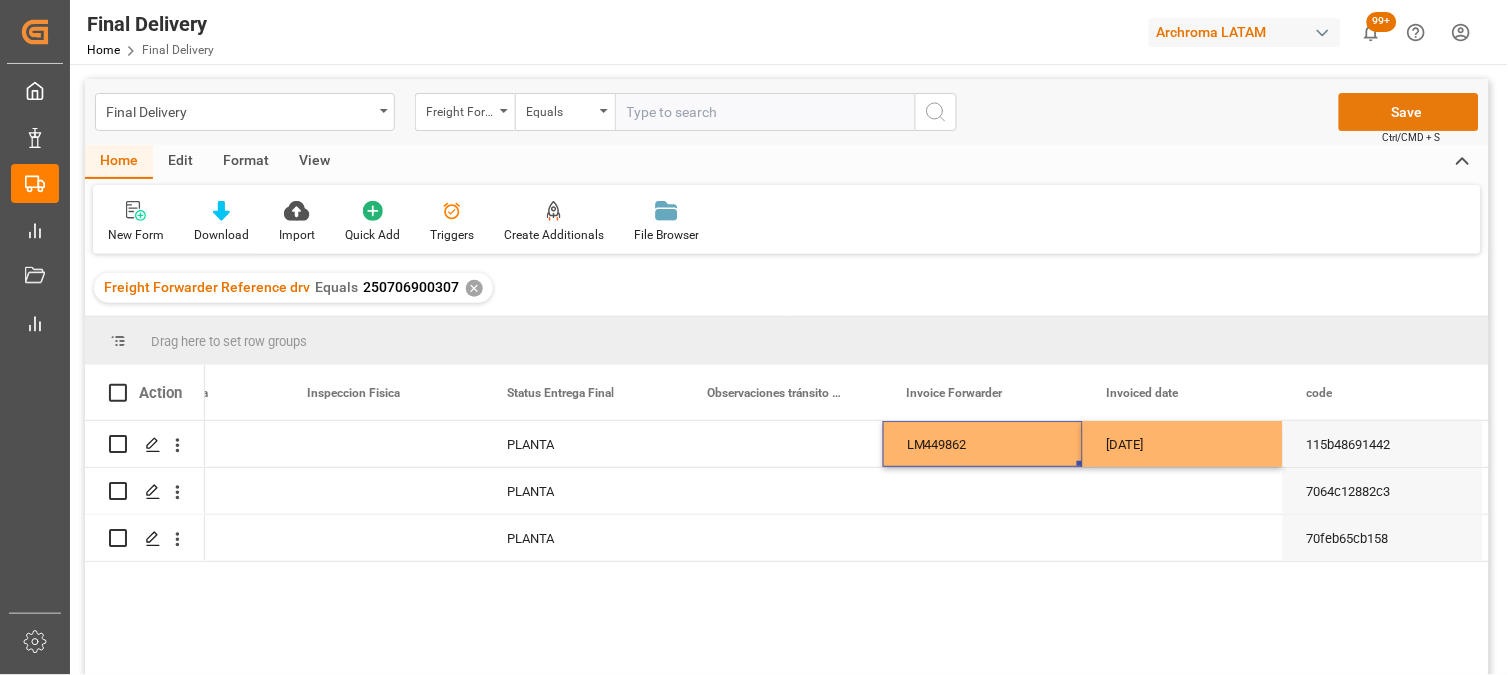 click on "Save" at bounding box center (1409, 112) 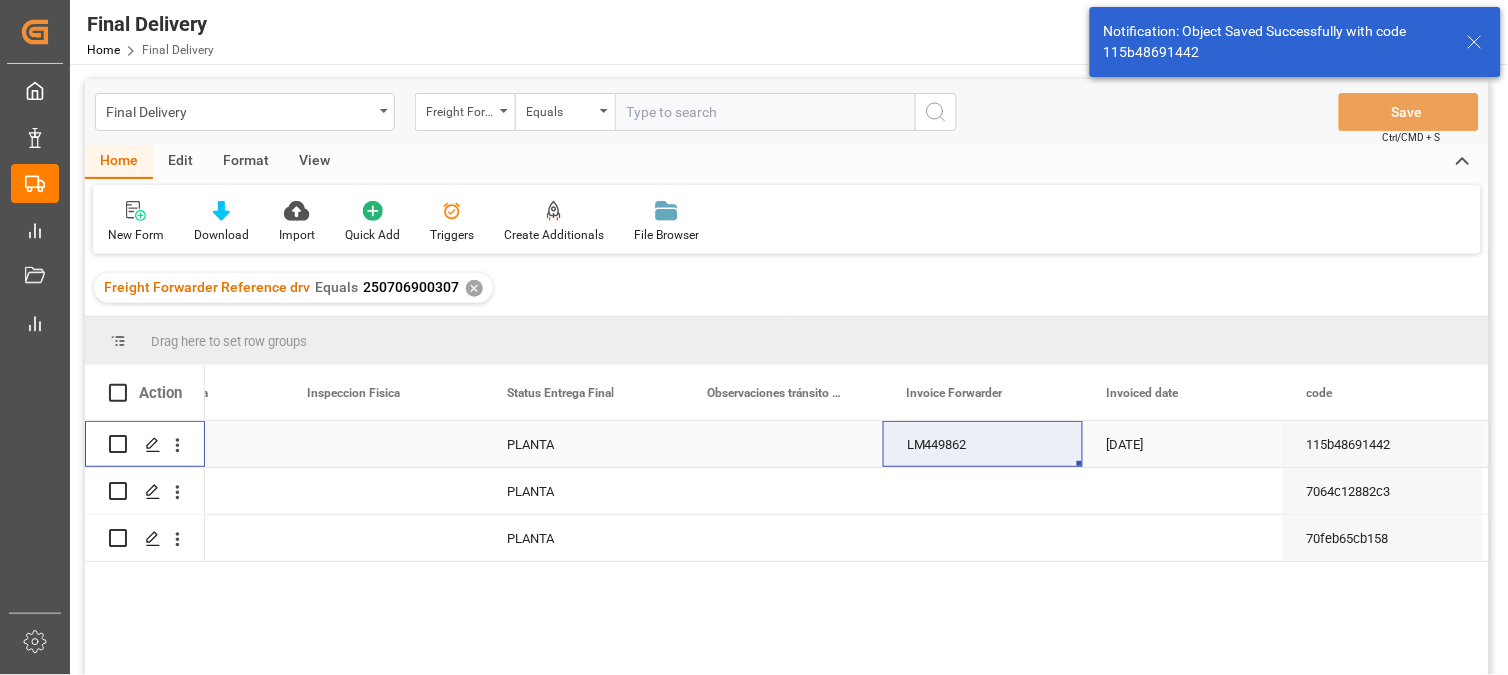 click at bounding box center [118, 444] 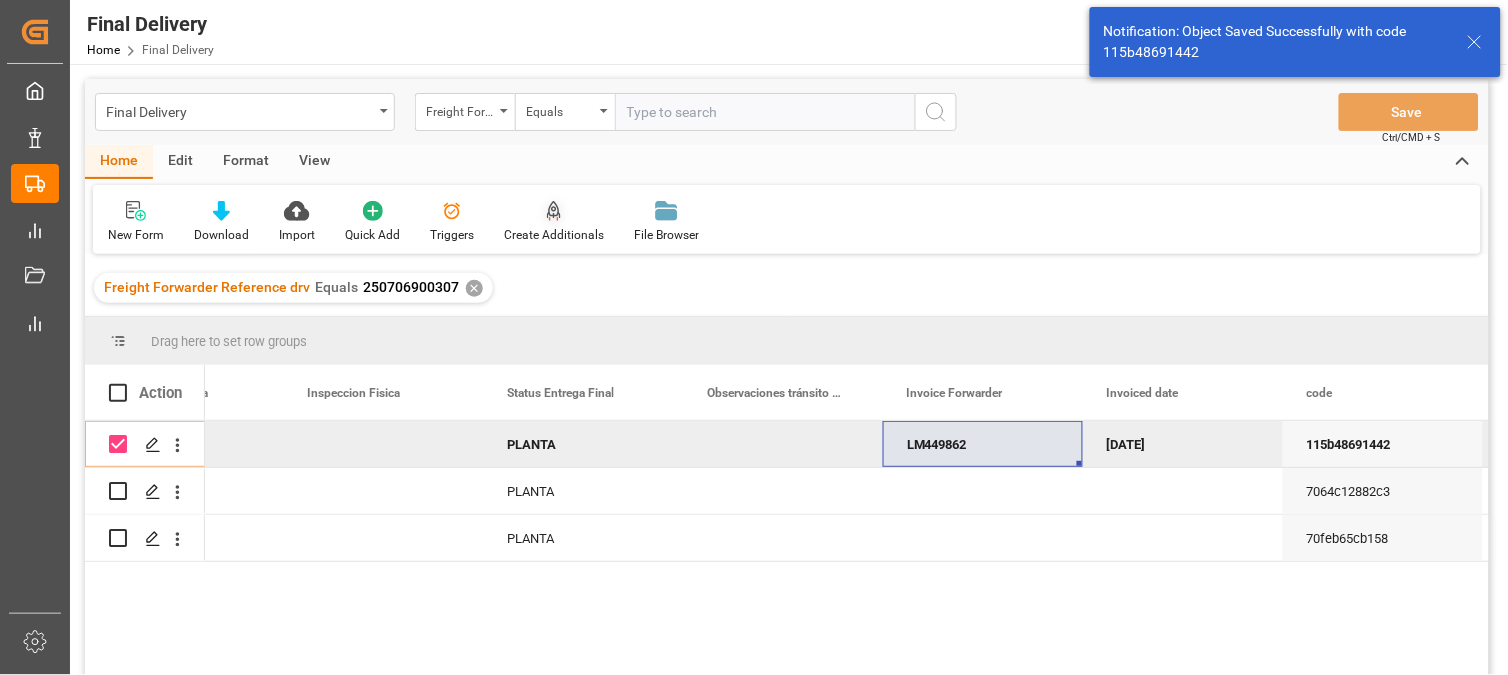 click 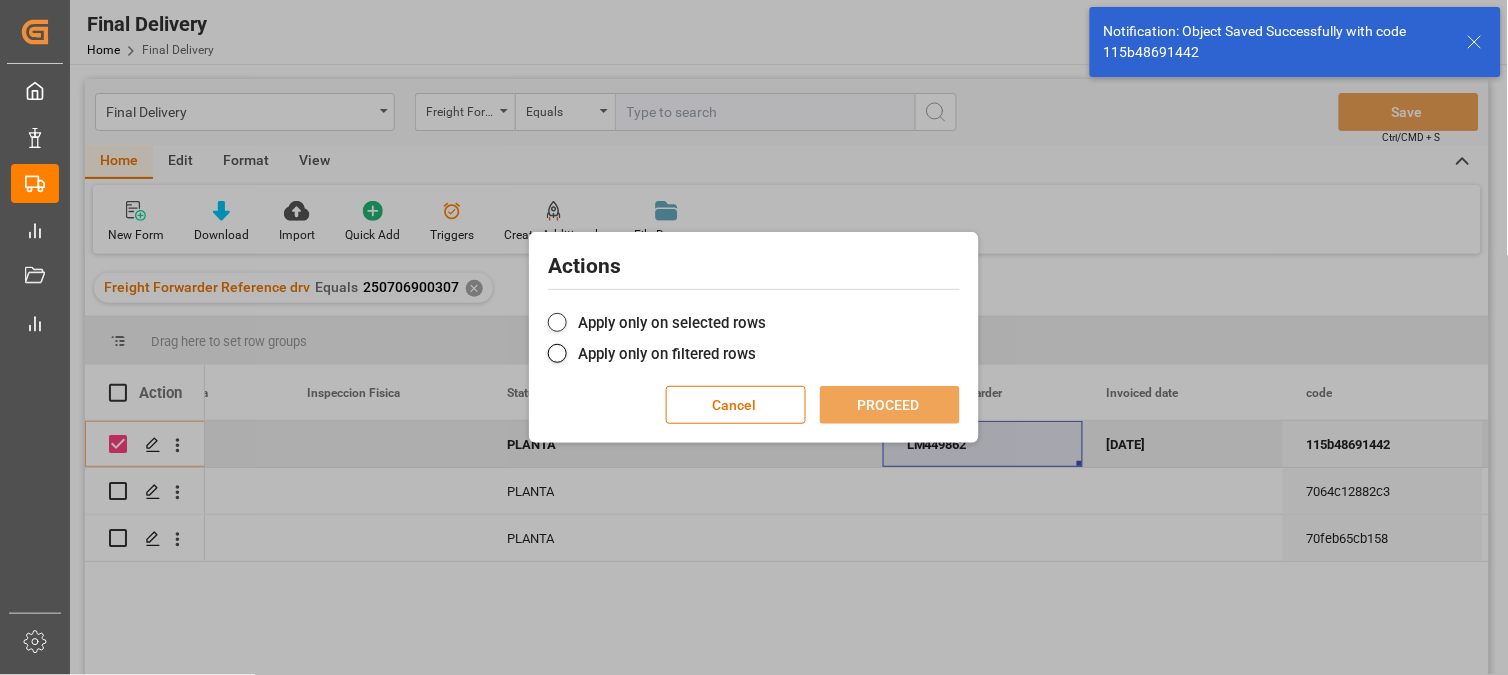 click on "Apply only on selected rows" at bounding box center [754, 323] 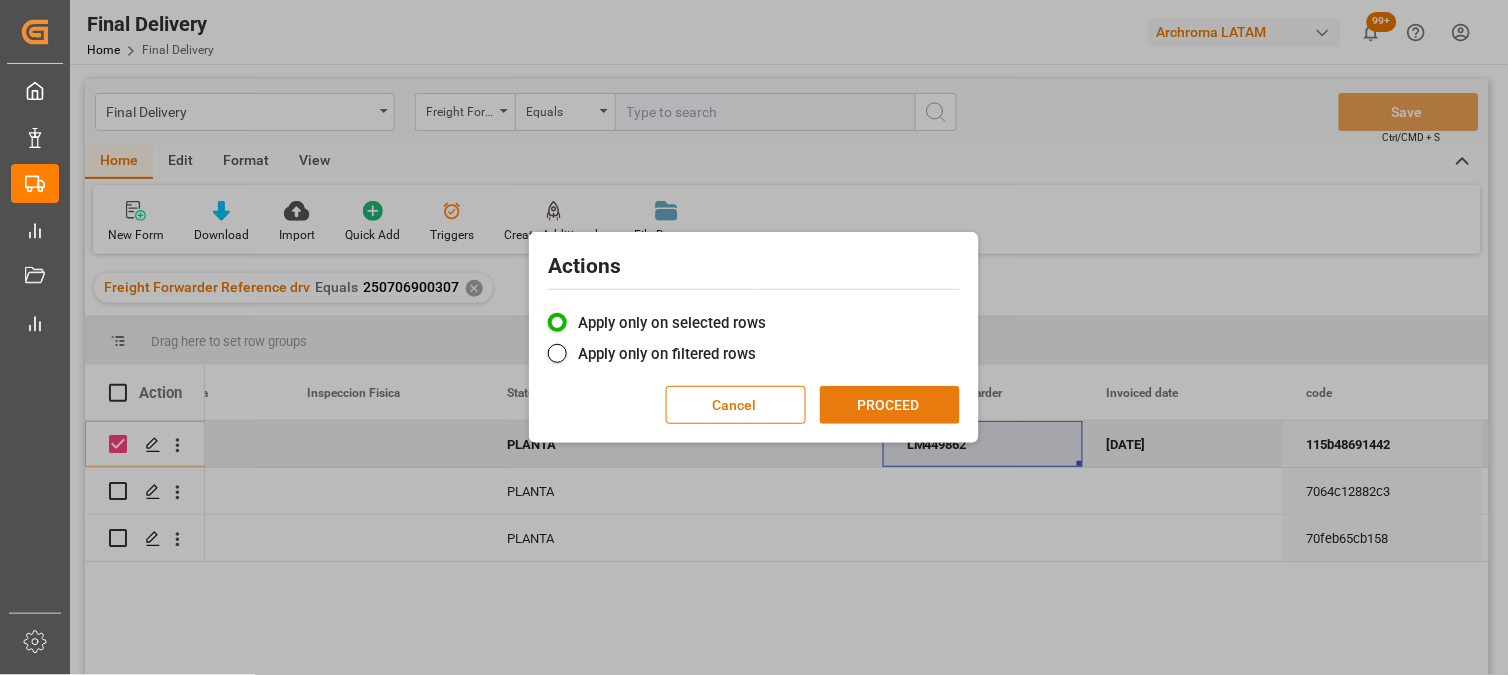 click on "PROCEED" at bounding box center [890, 405] 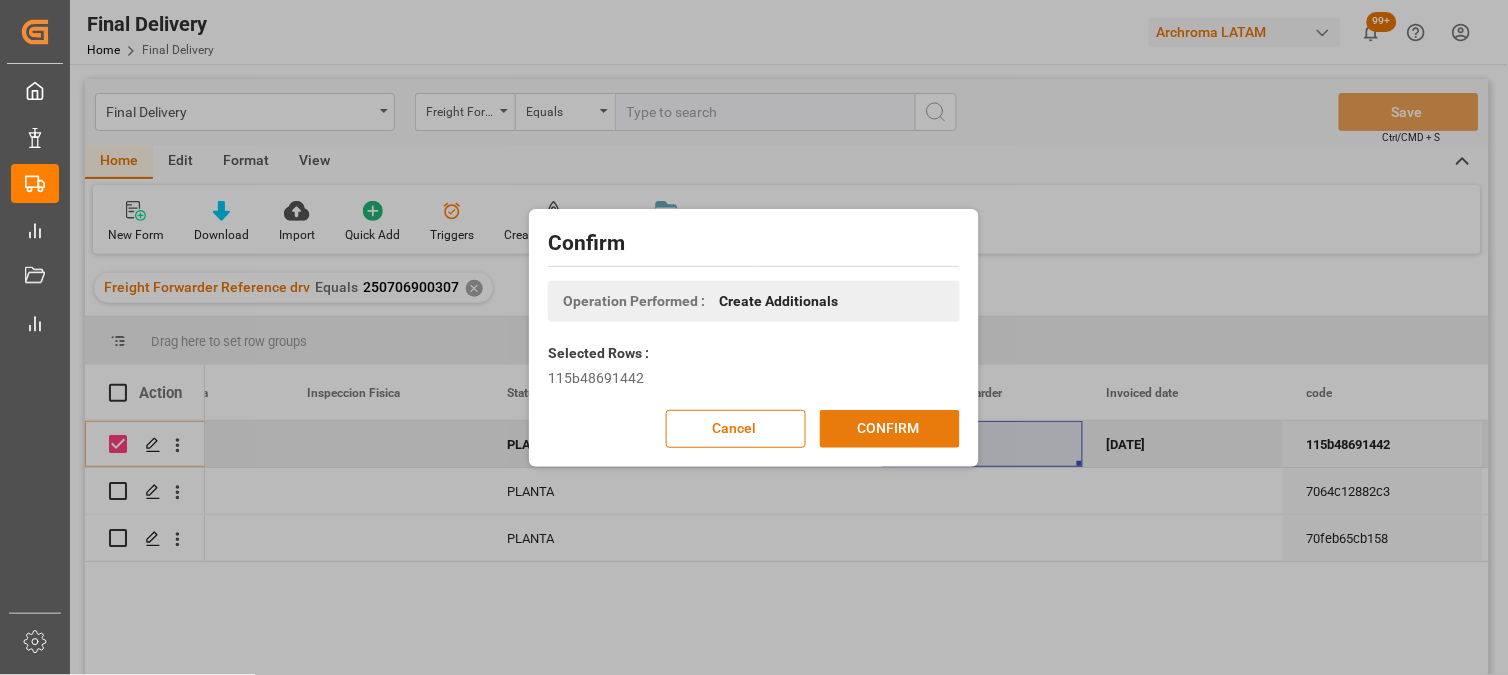 click on "CONFIRM" at bounding box center [890, 429] 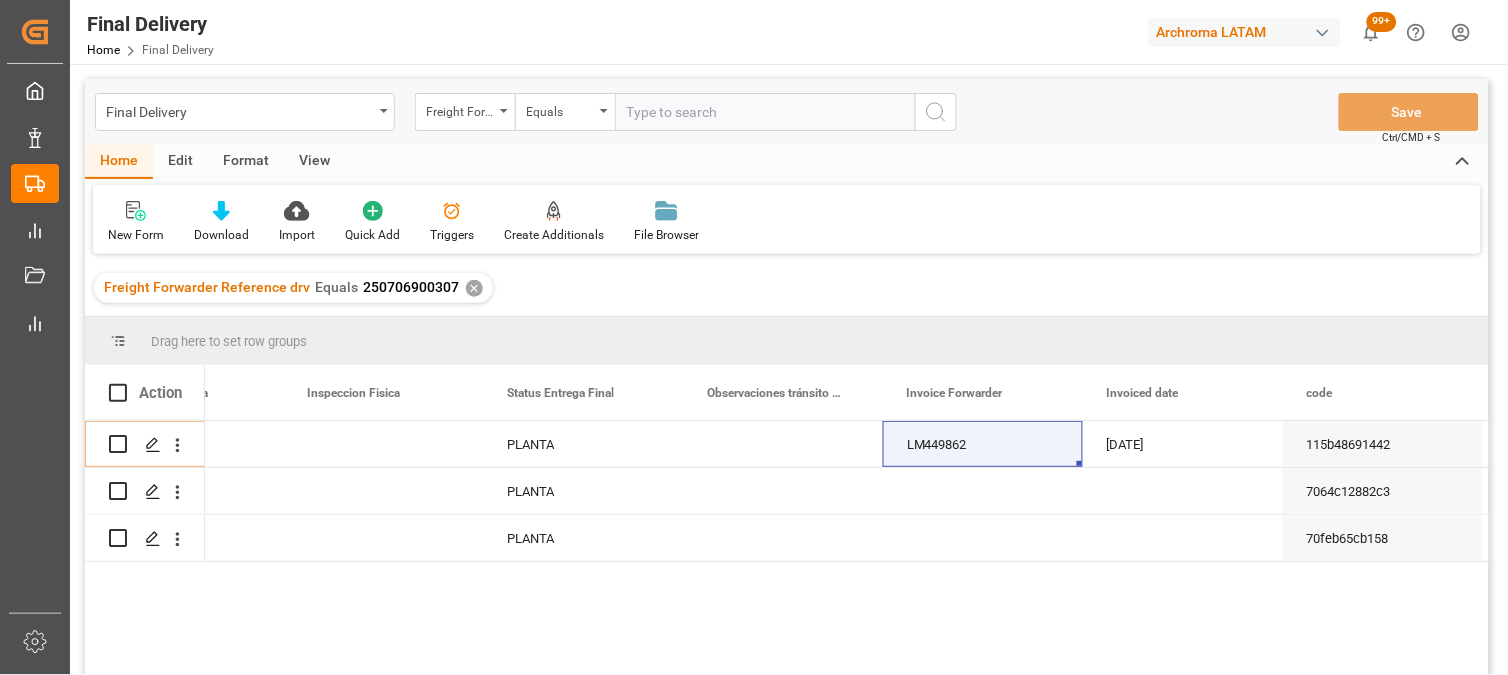 scroll, scrollTop: 111, scrollLeft: 0, axis: vertical 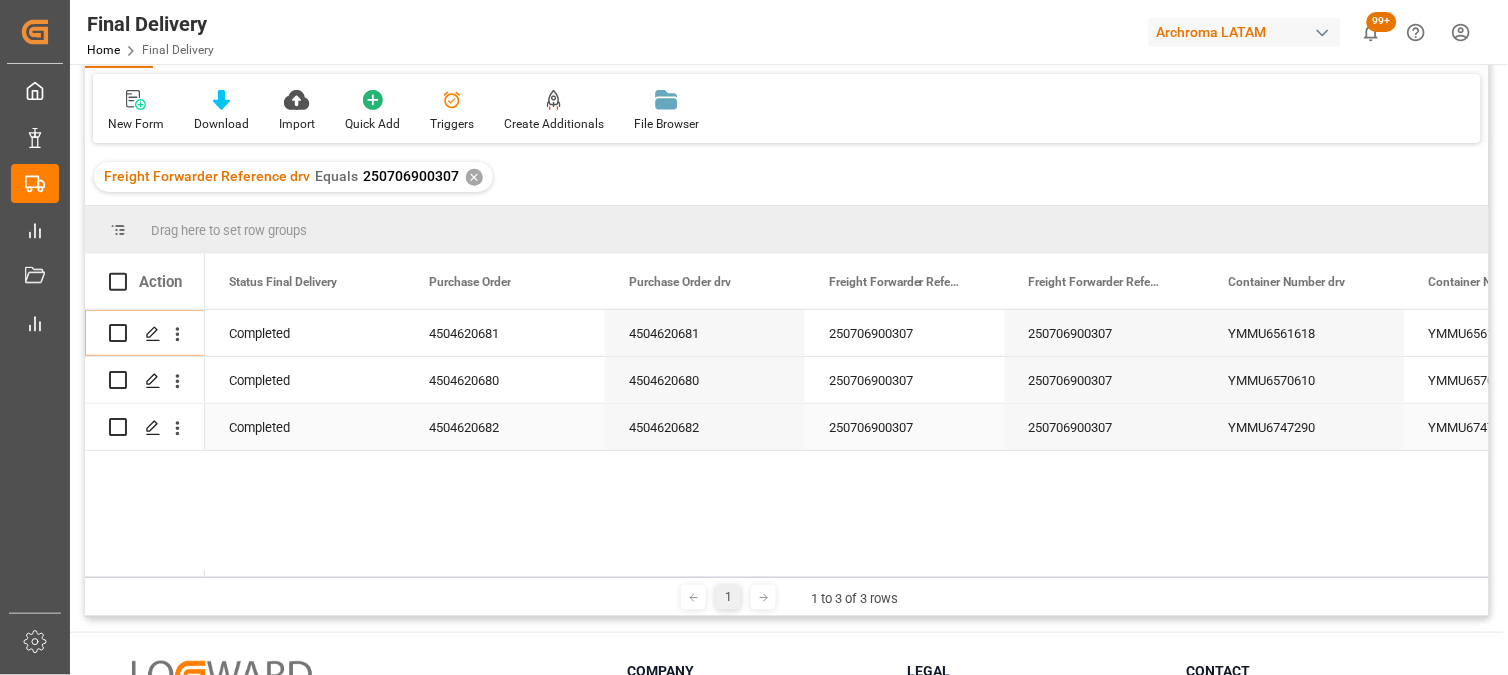 click on "YMMU6747290" at bounding box center [1305, 427] 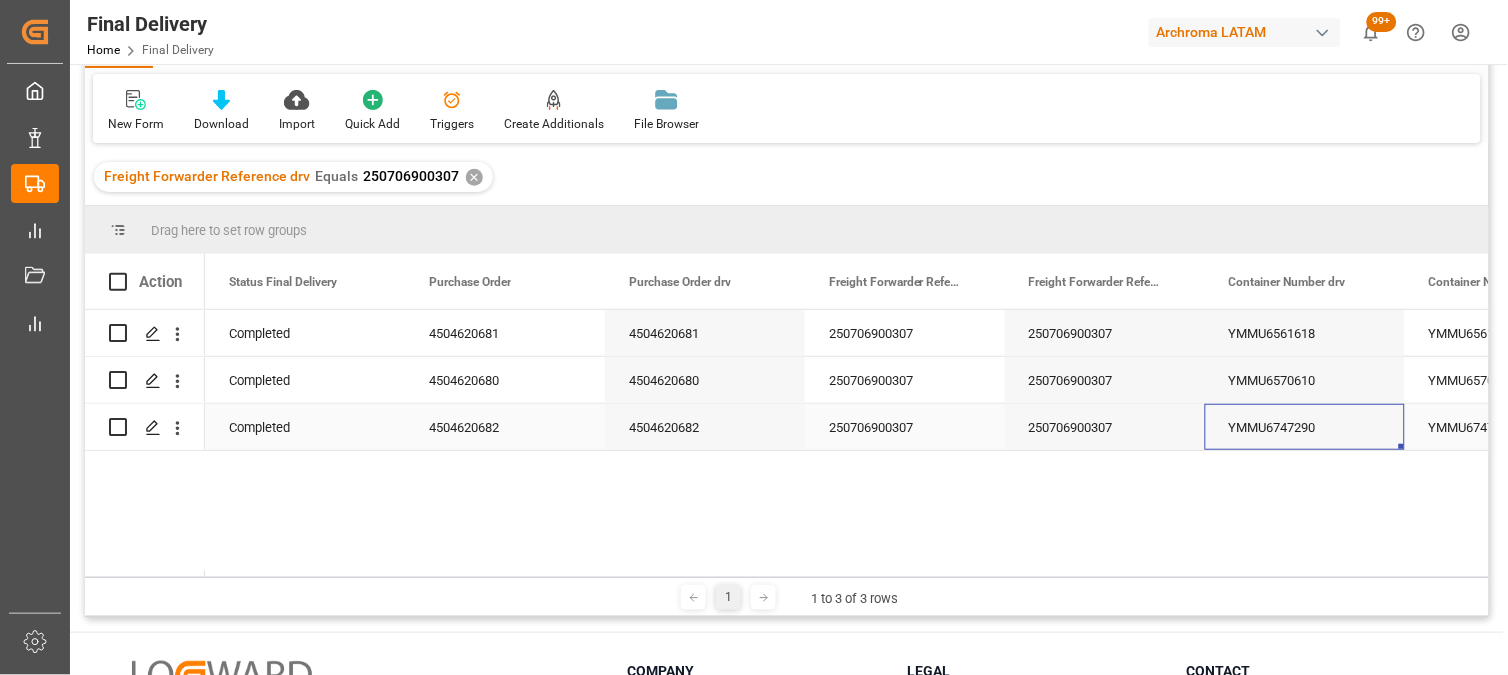 scroll, scrollTop: 0, scrollLeft: 122, axis: horizontal 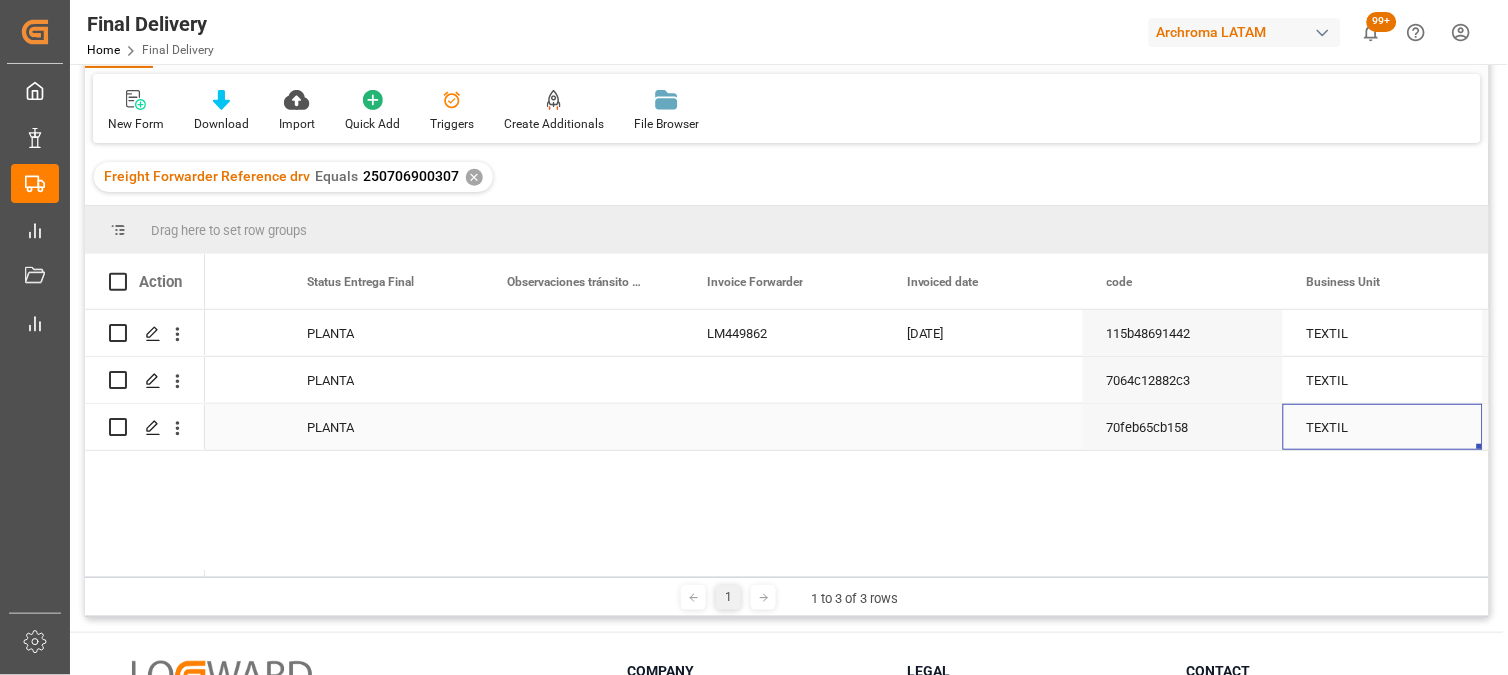 click at bounding box center [783, 427] 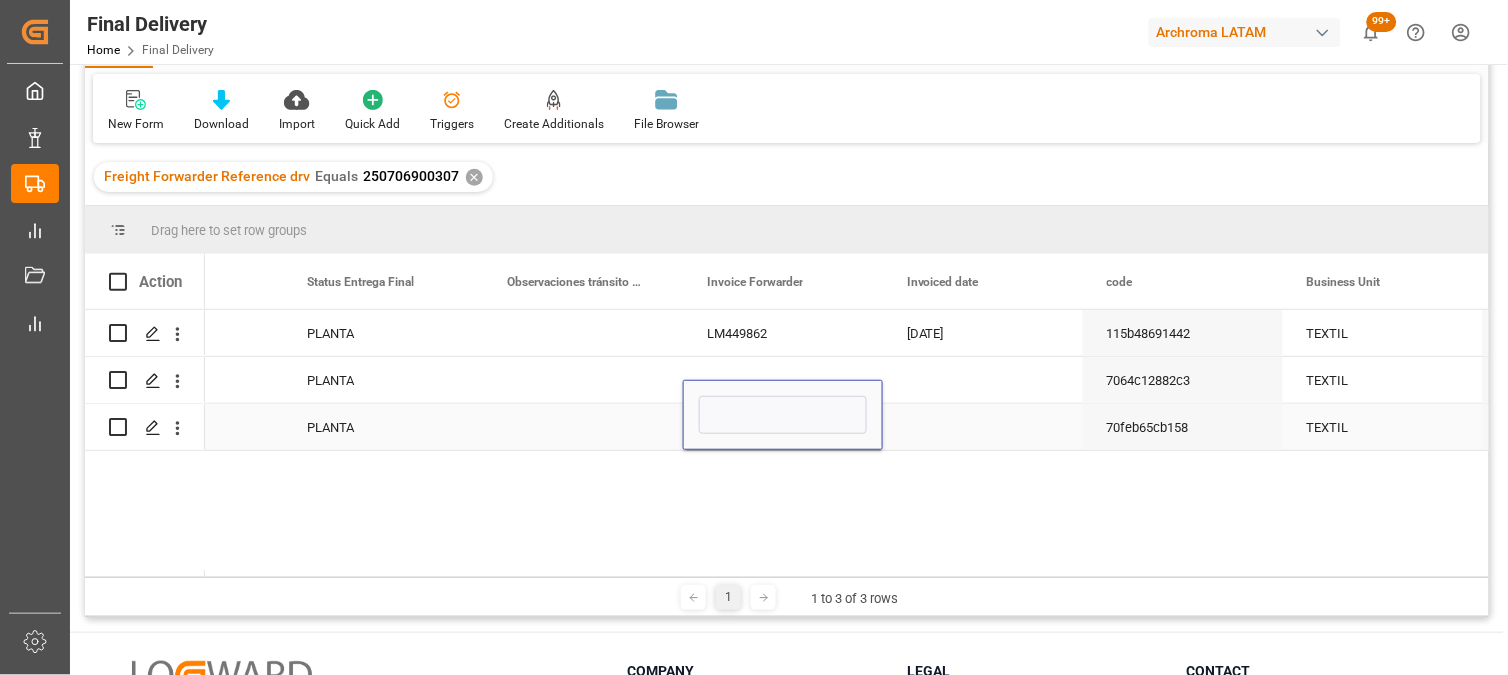 type on "LM449861" 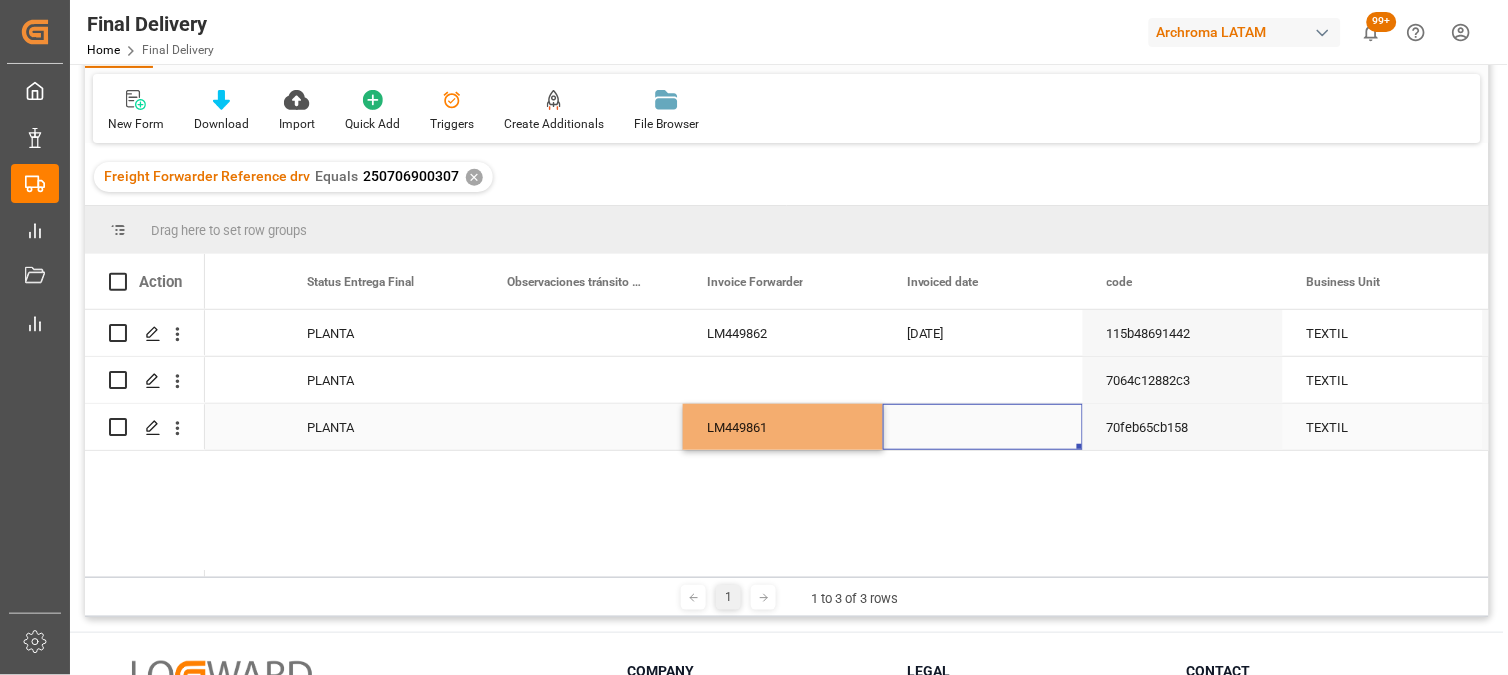 click at bounding box center [983, 427] 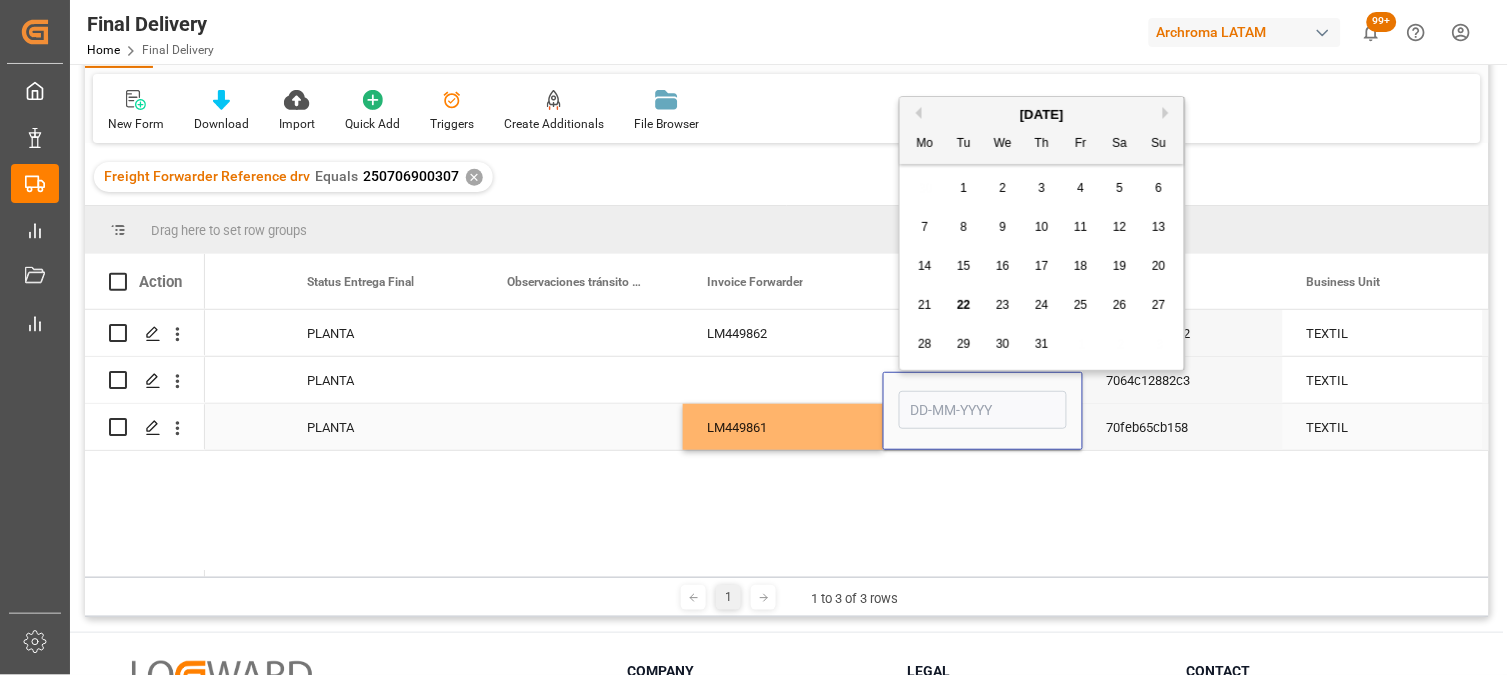click at bounding box center [983, 410] 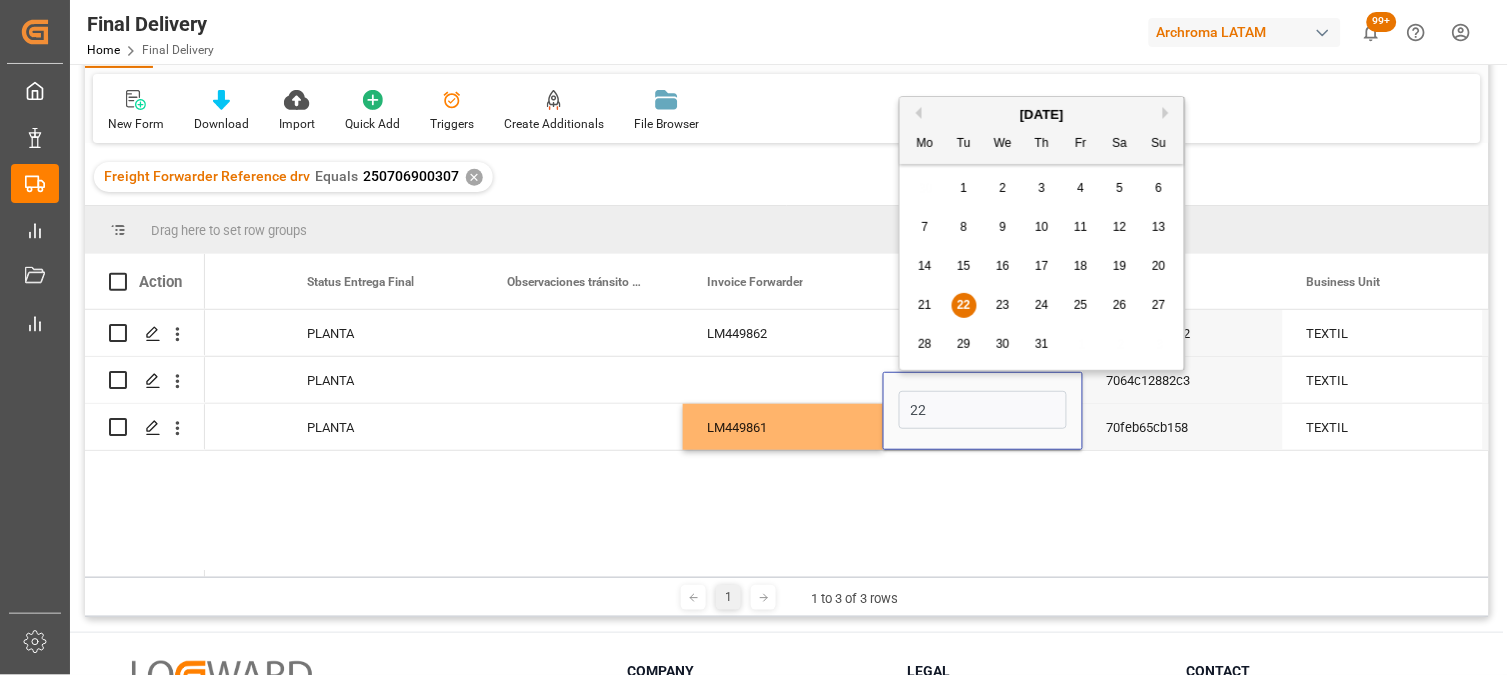 type on "[DATE]" 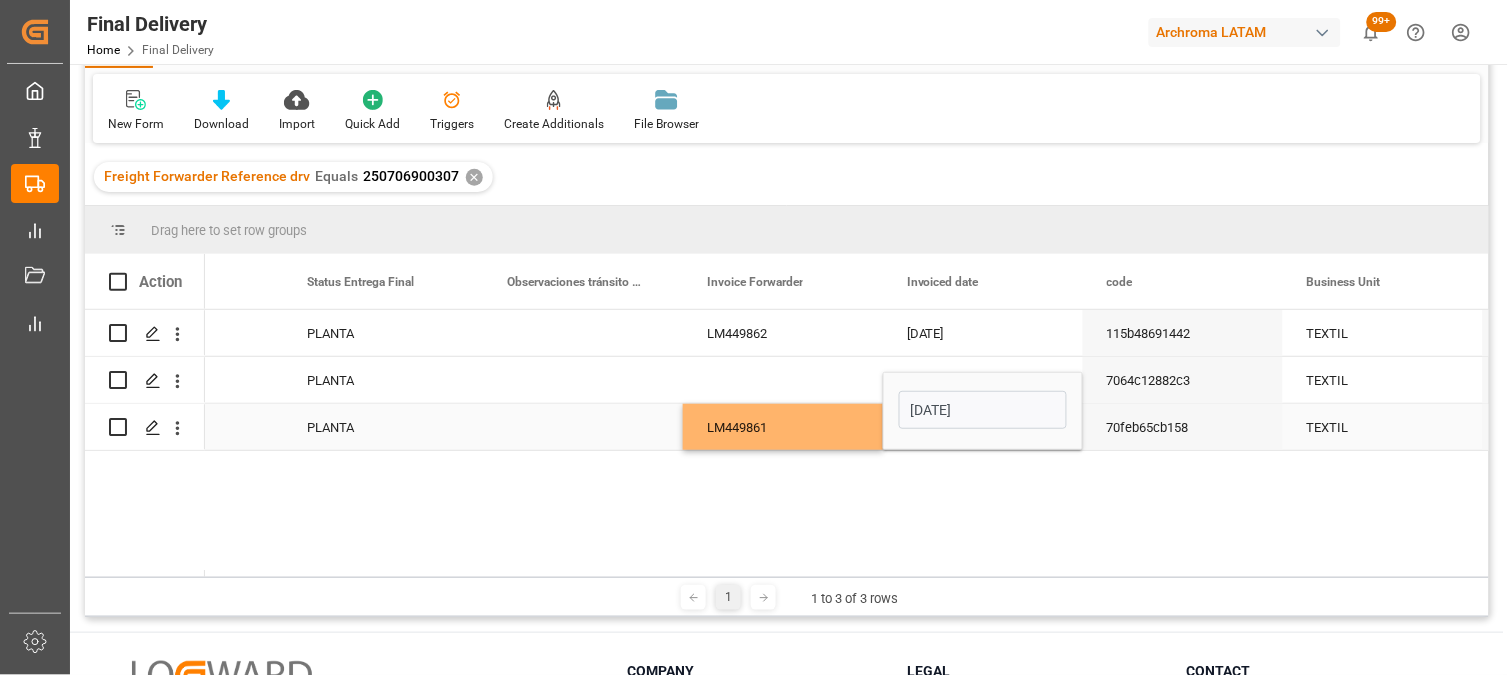 click on "LM449861" at bounding box center [783, 427] 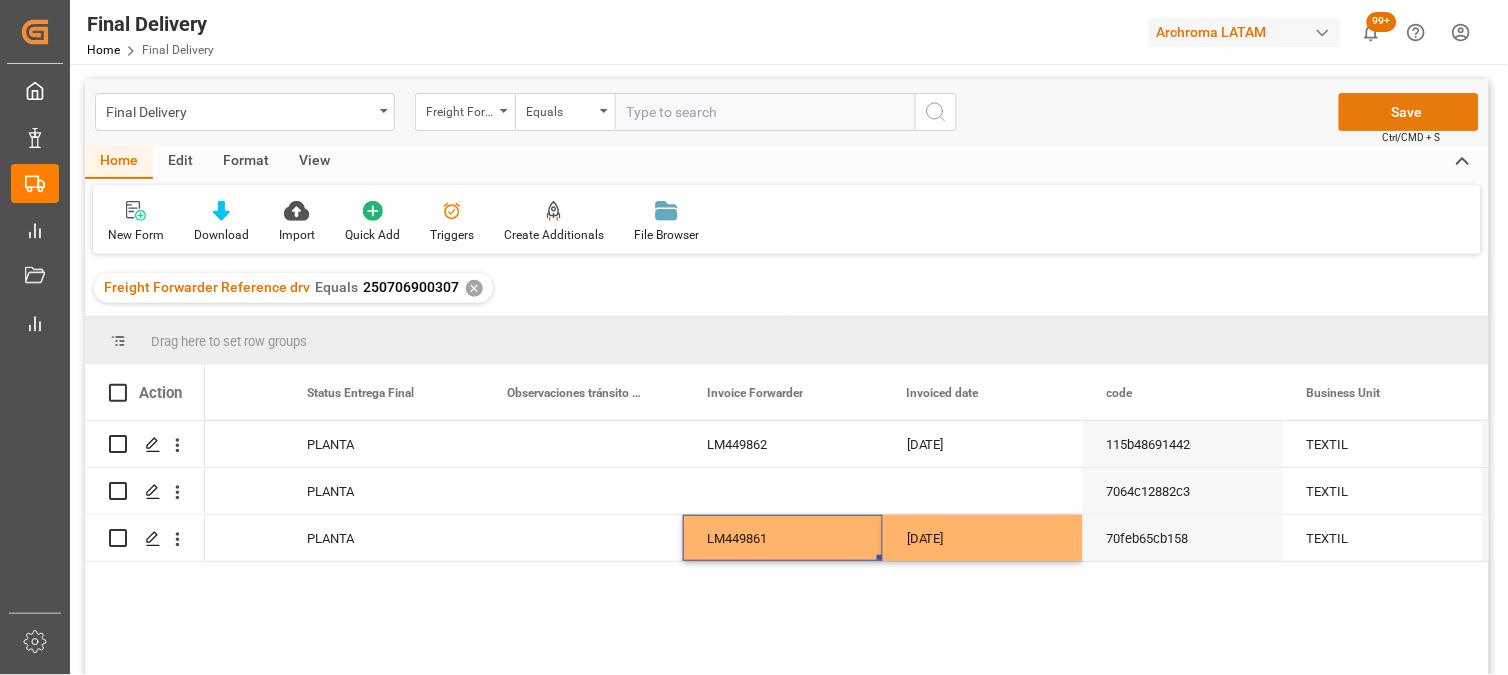 click on "Save" at bounding box center [1409, 112] 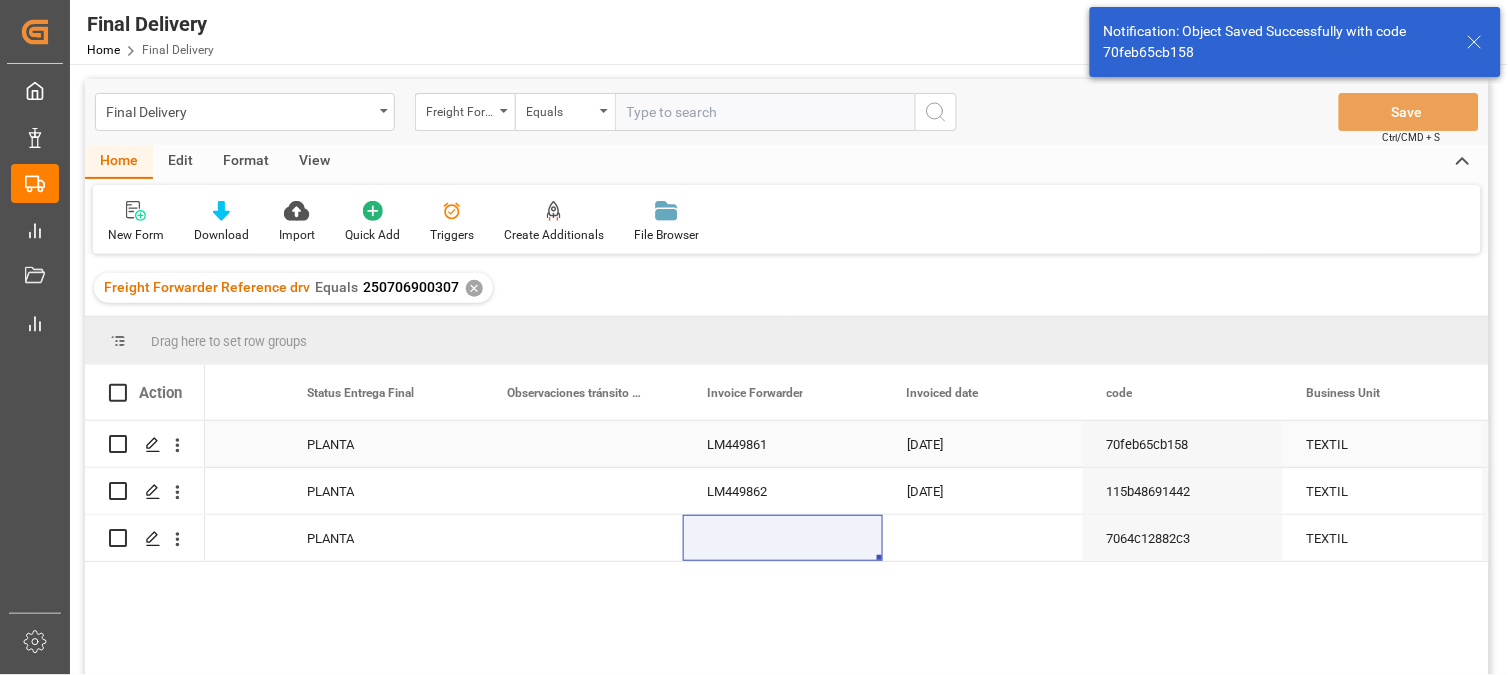 click at bounding box center (118, 444) 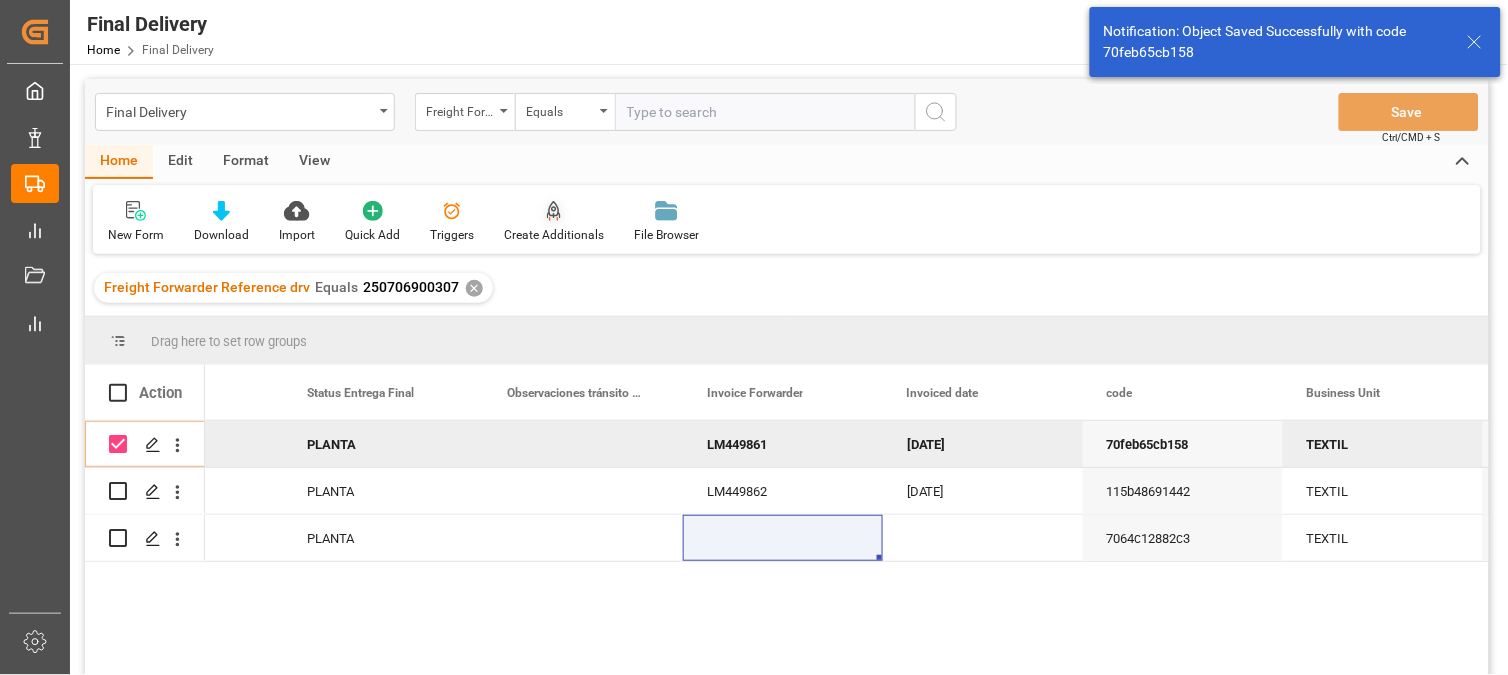 click at bounding box center [554, 210] 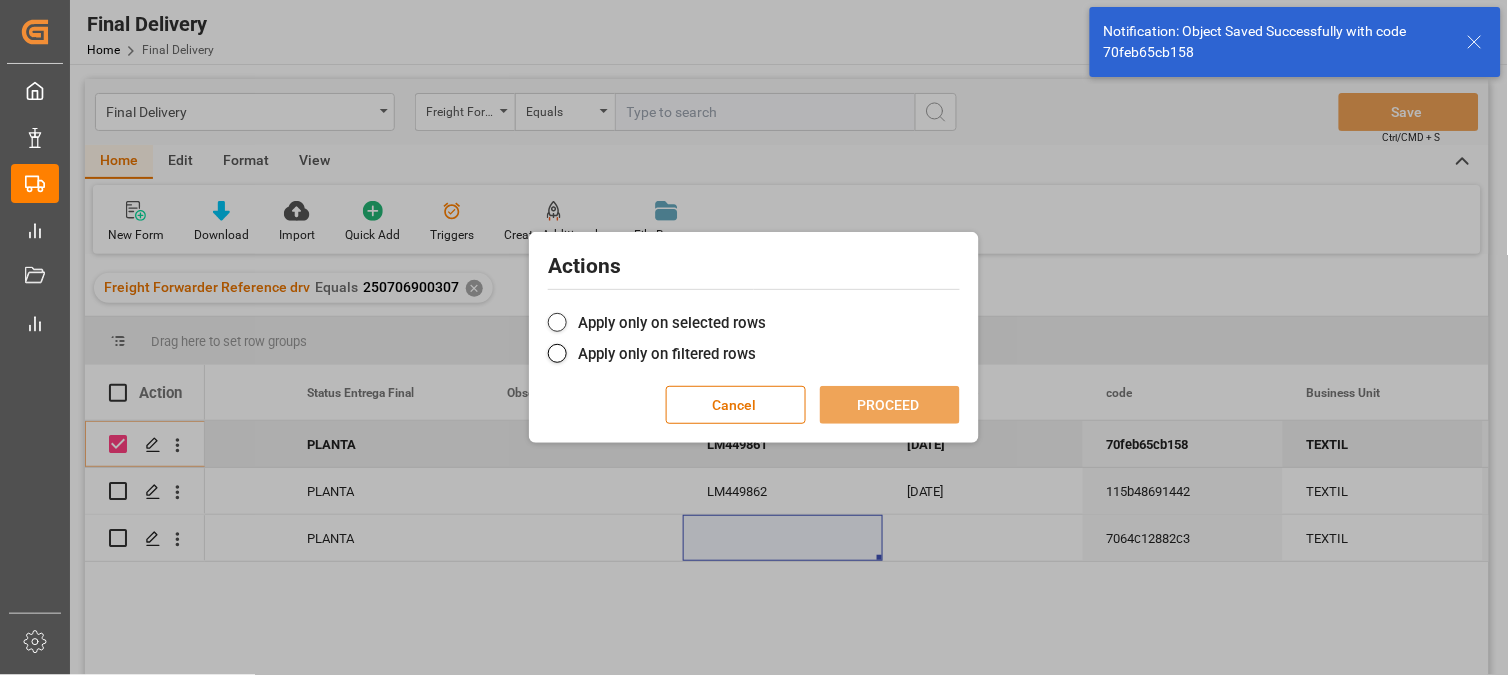 click on "Apply only on selected rows" at bounding box center (754, 323) 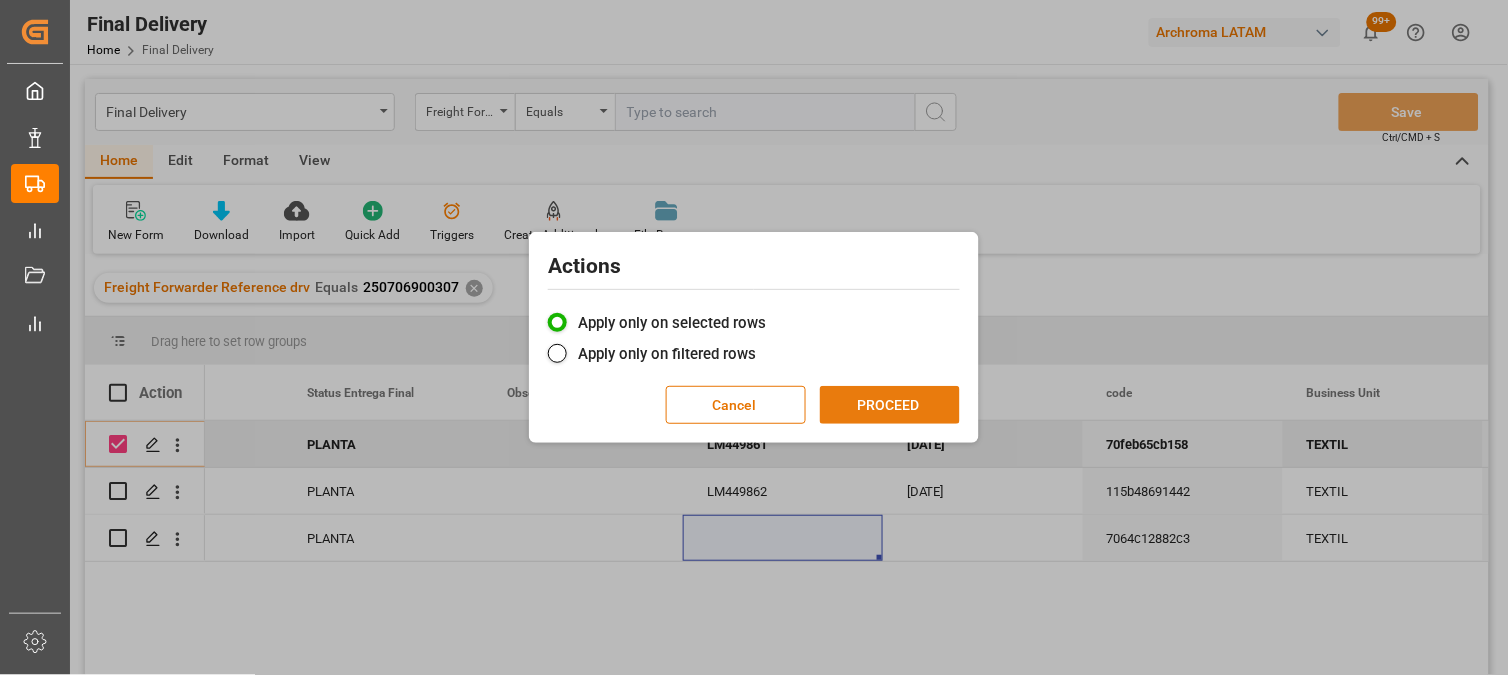 click on "PROCEED" at bounding box center [890, 405] 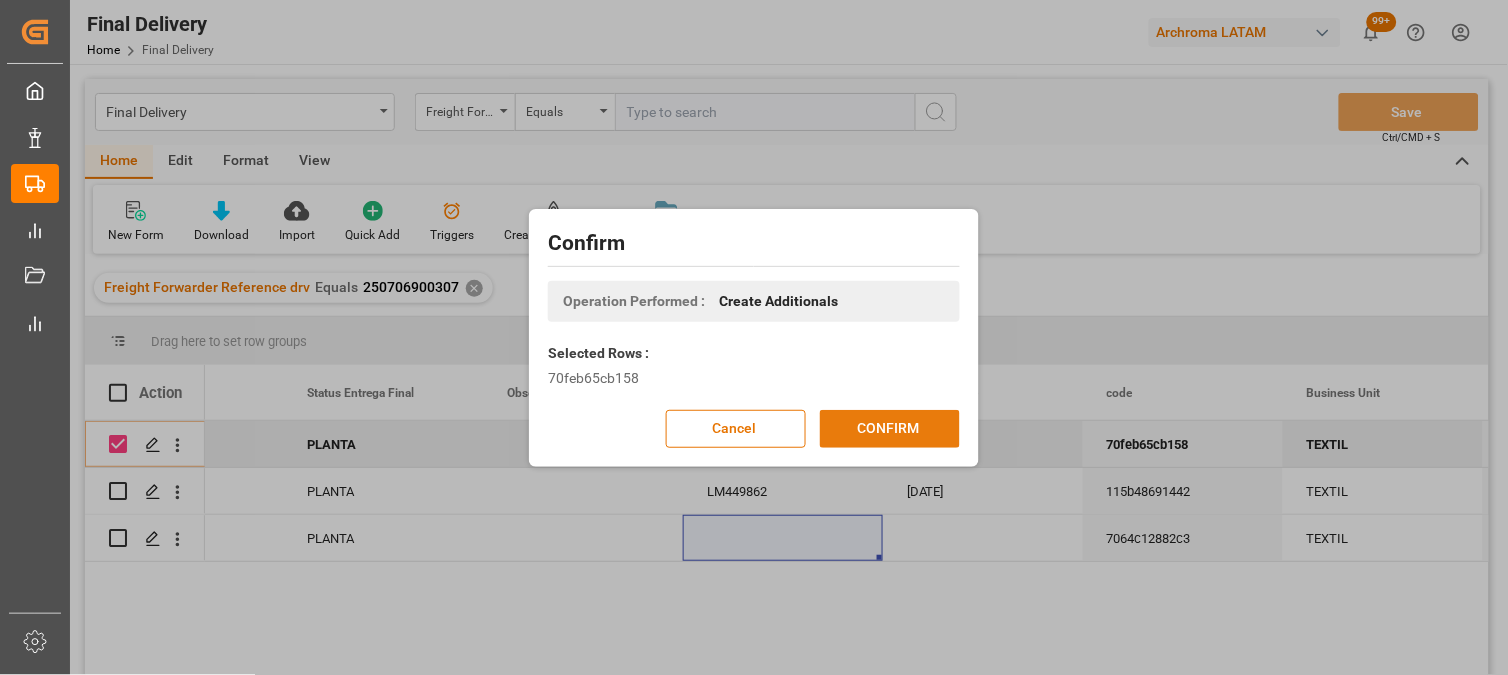 click on "CONFIRM" at bounding box center (890, 429) 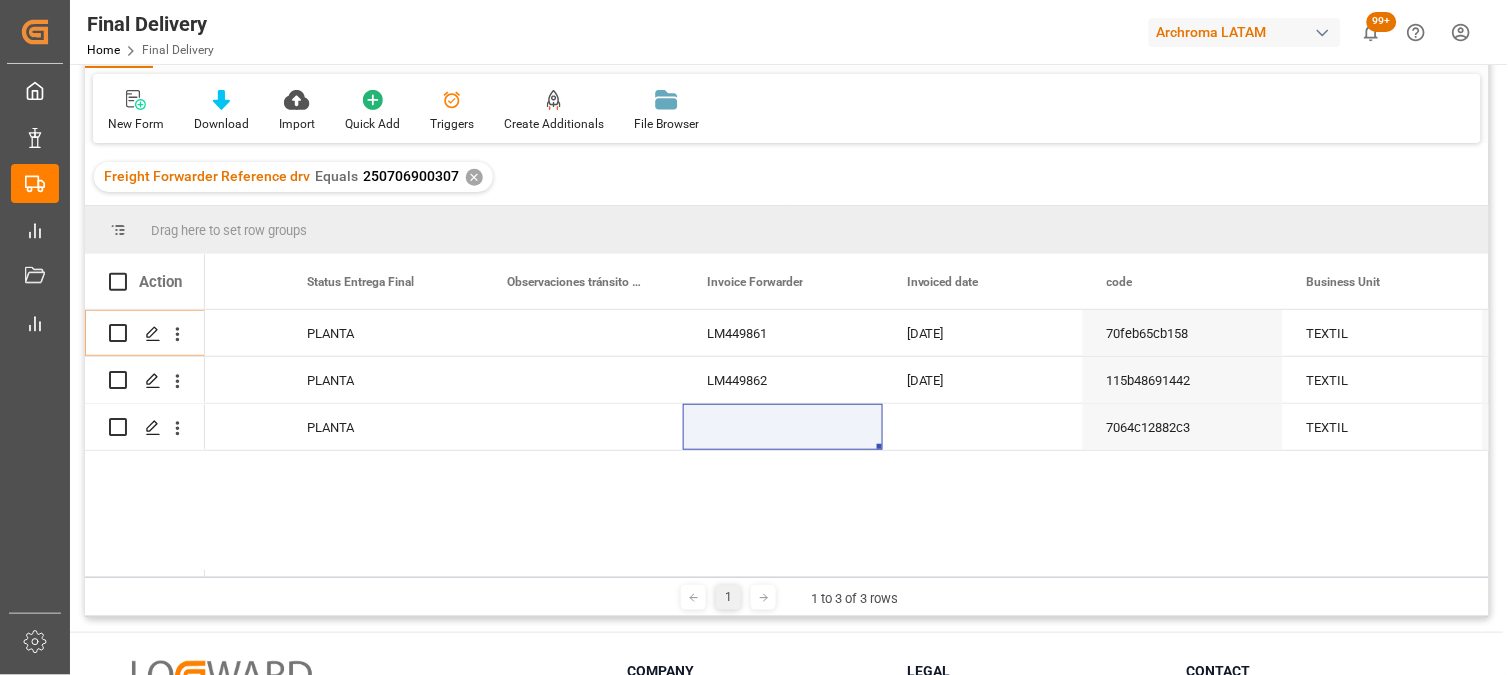 scroll, scrollTop: 222, scrollLeft: 0, axis: vertical 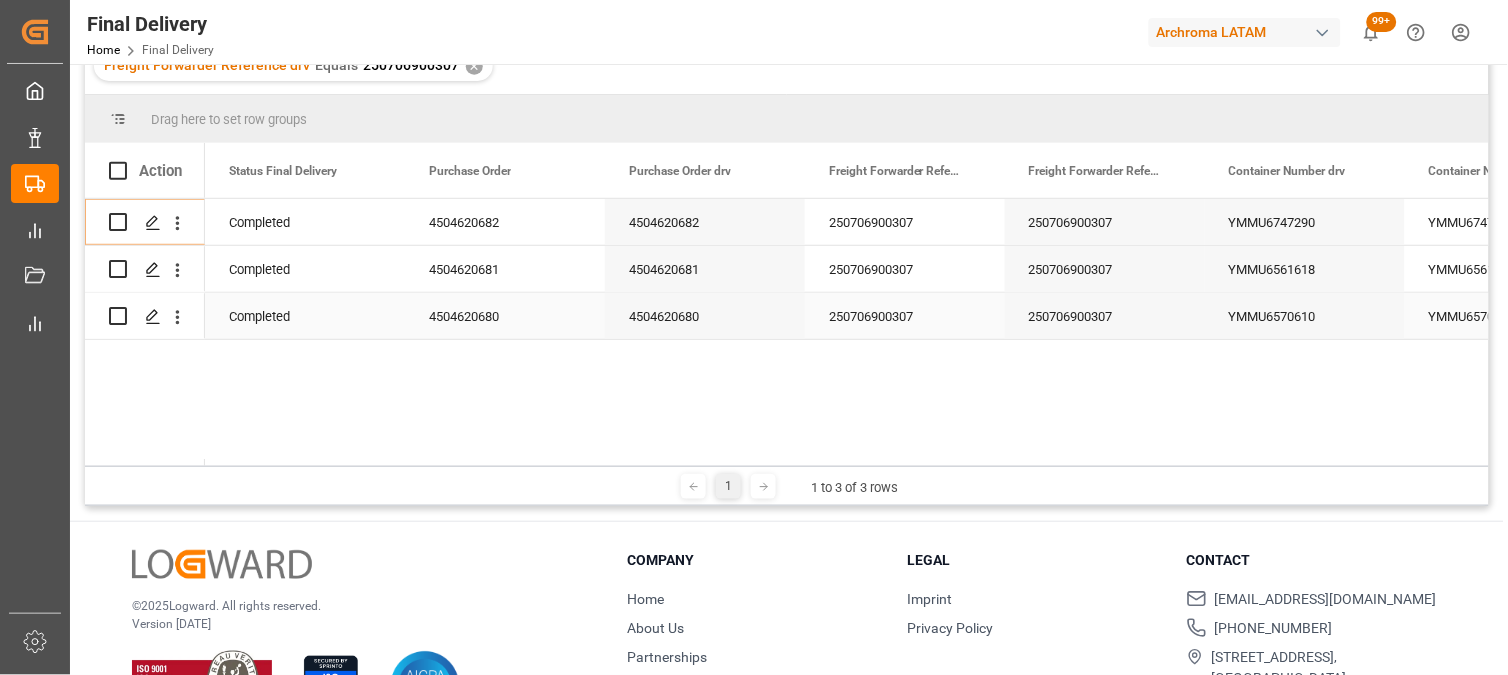 click on "YMMU6570610" at bounding box center [1305, 316] 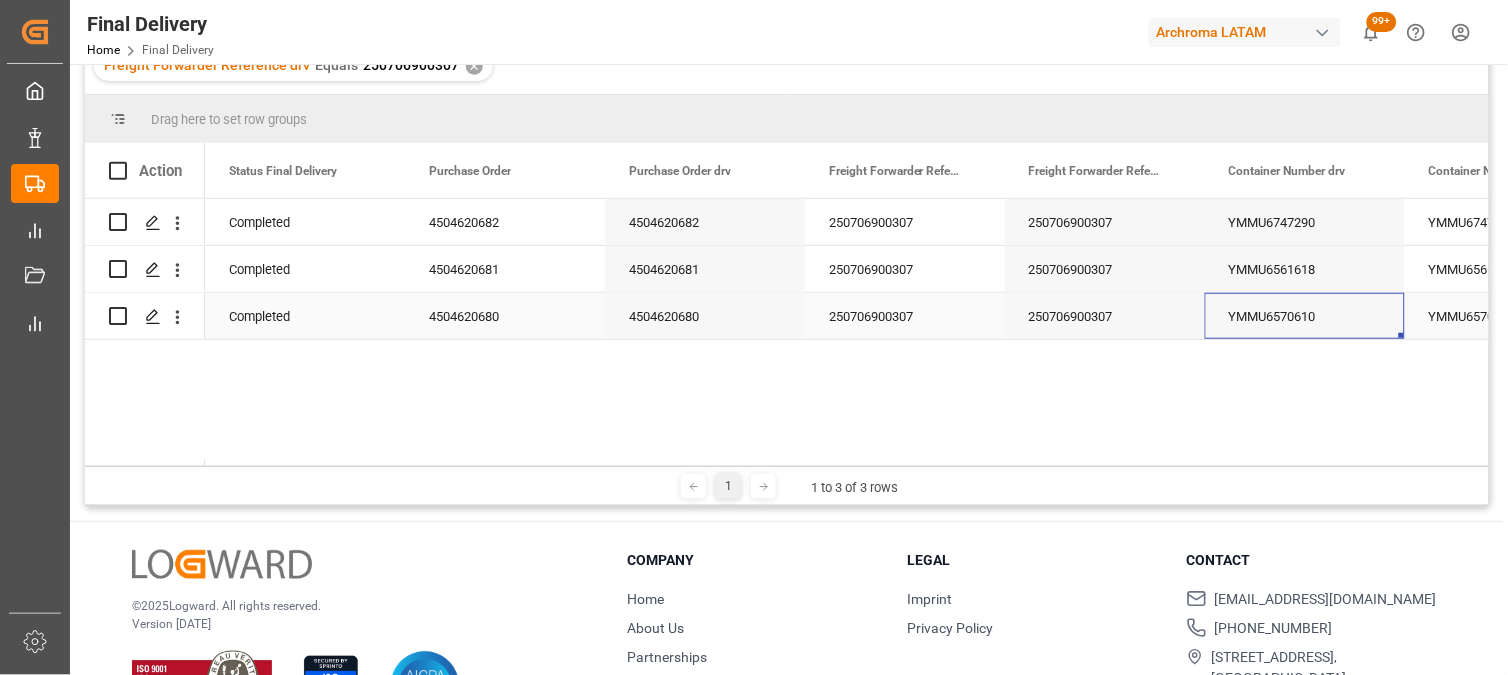 scroll, scrollTop: 0, scrollLeft: 122, axis: horizontal 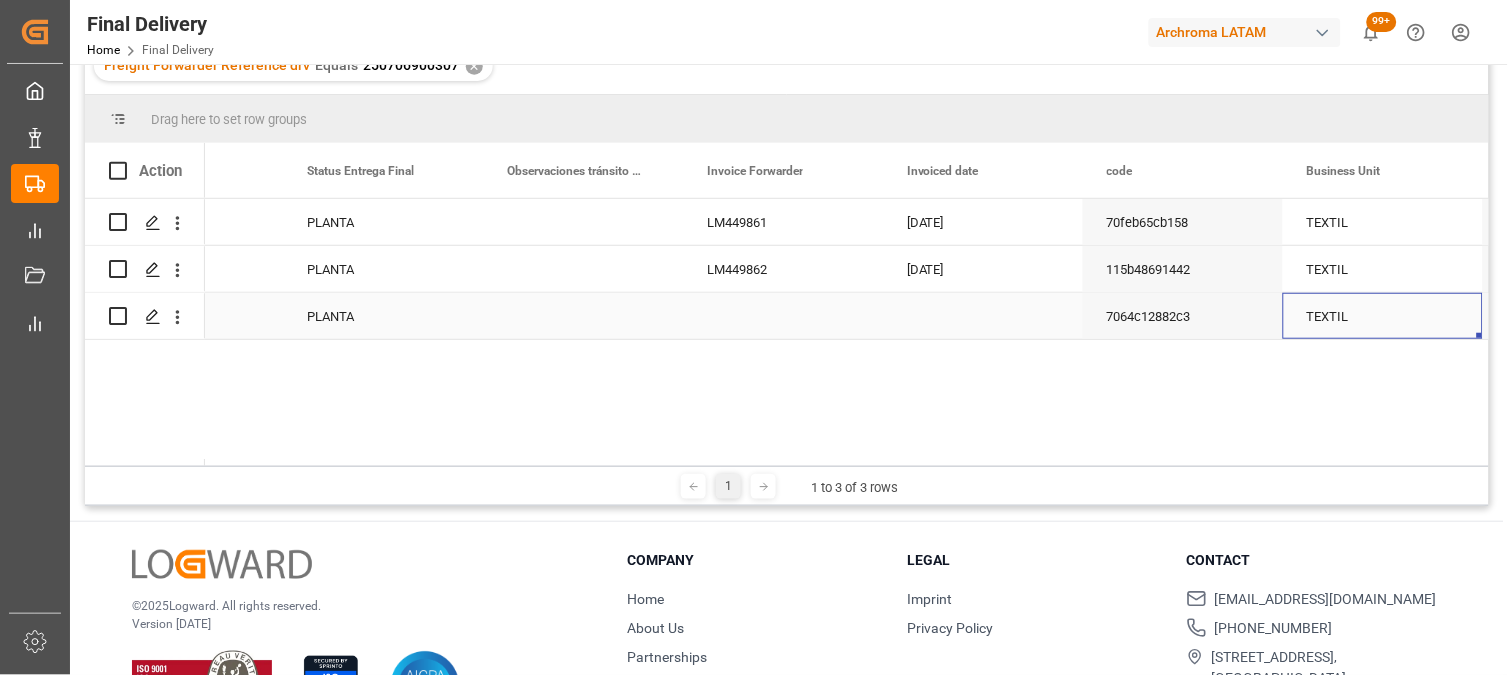 click at bounding box center (783, 316) 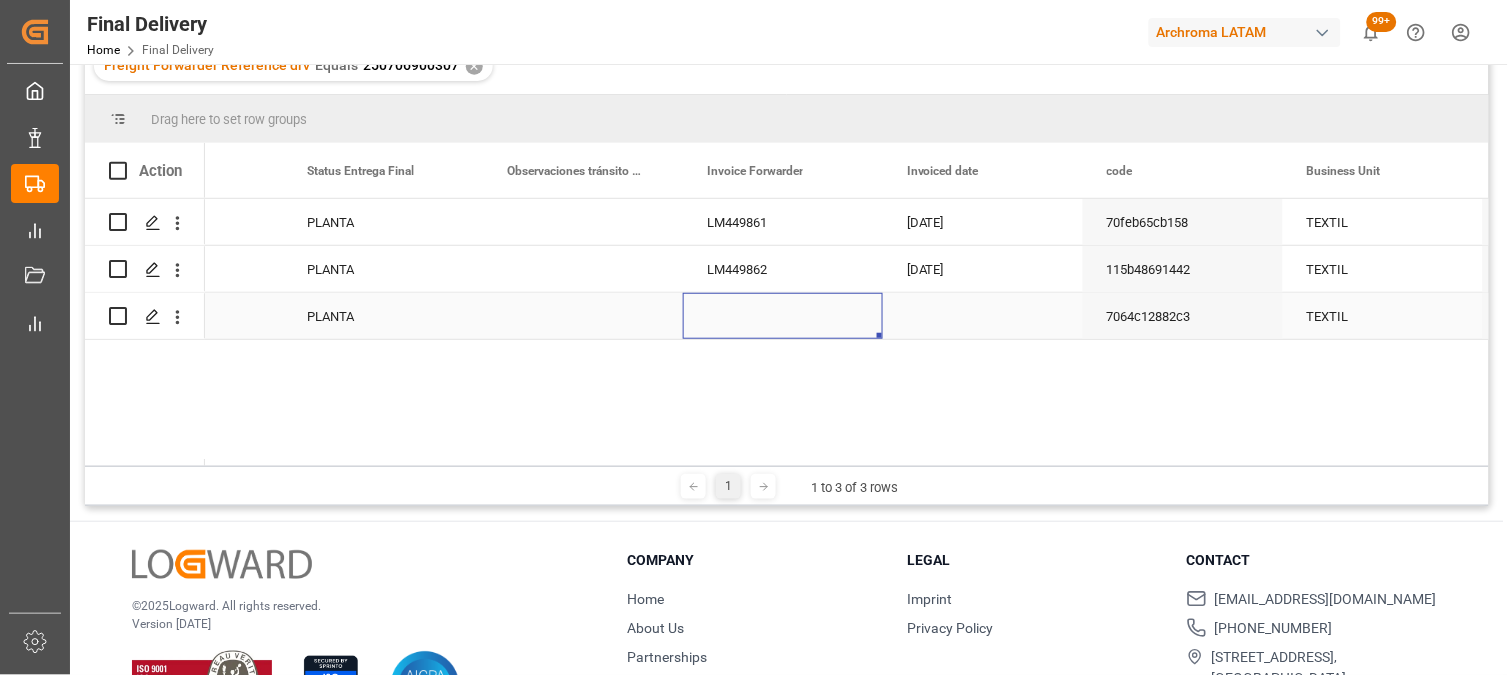 click at bounding box center (783, 316) 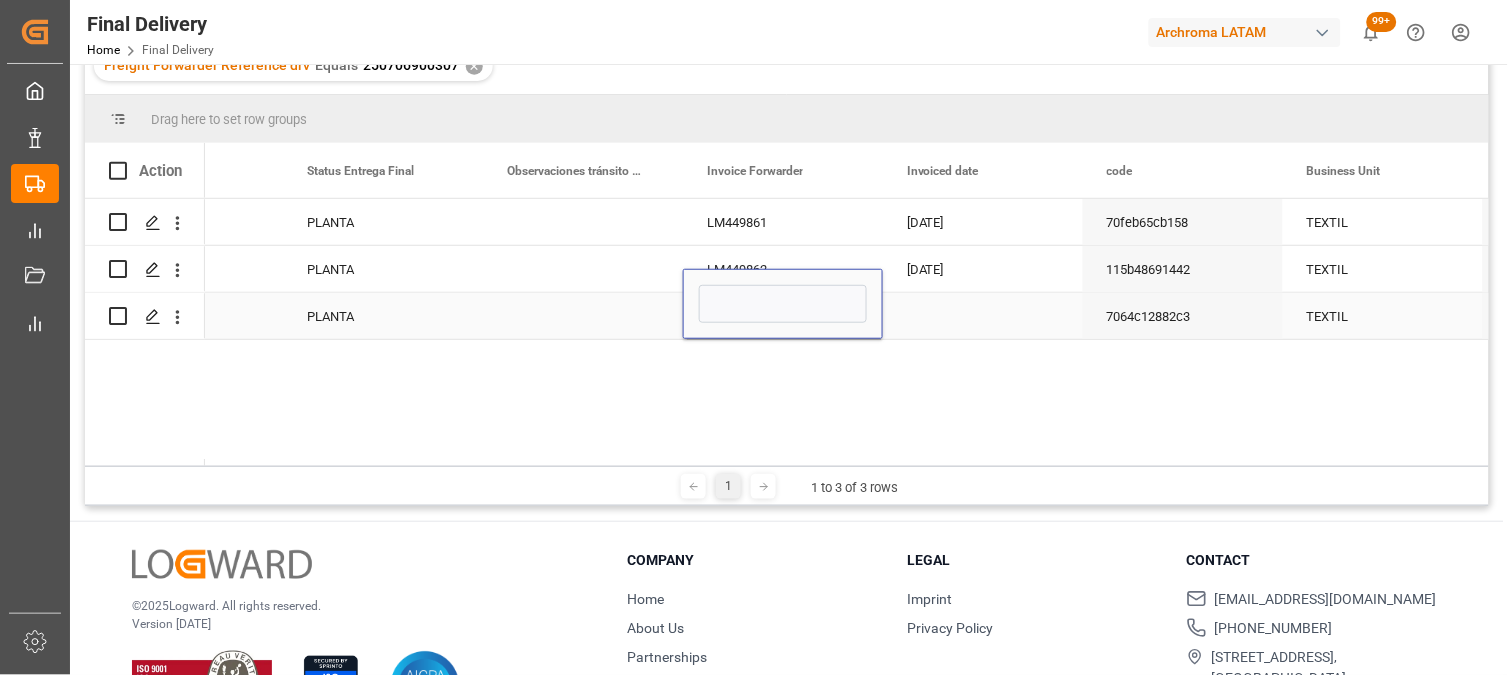click at bounding box center [783, 304] 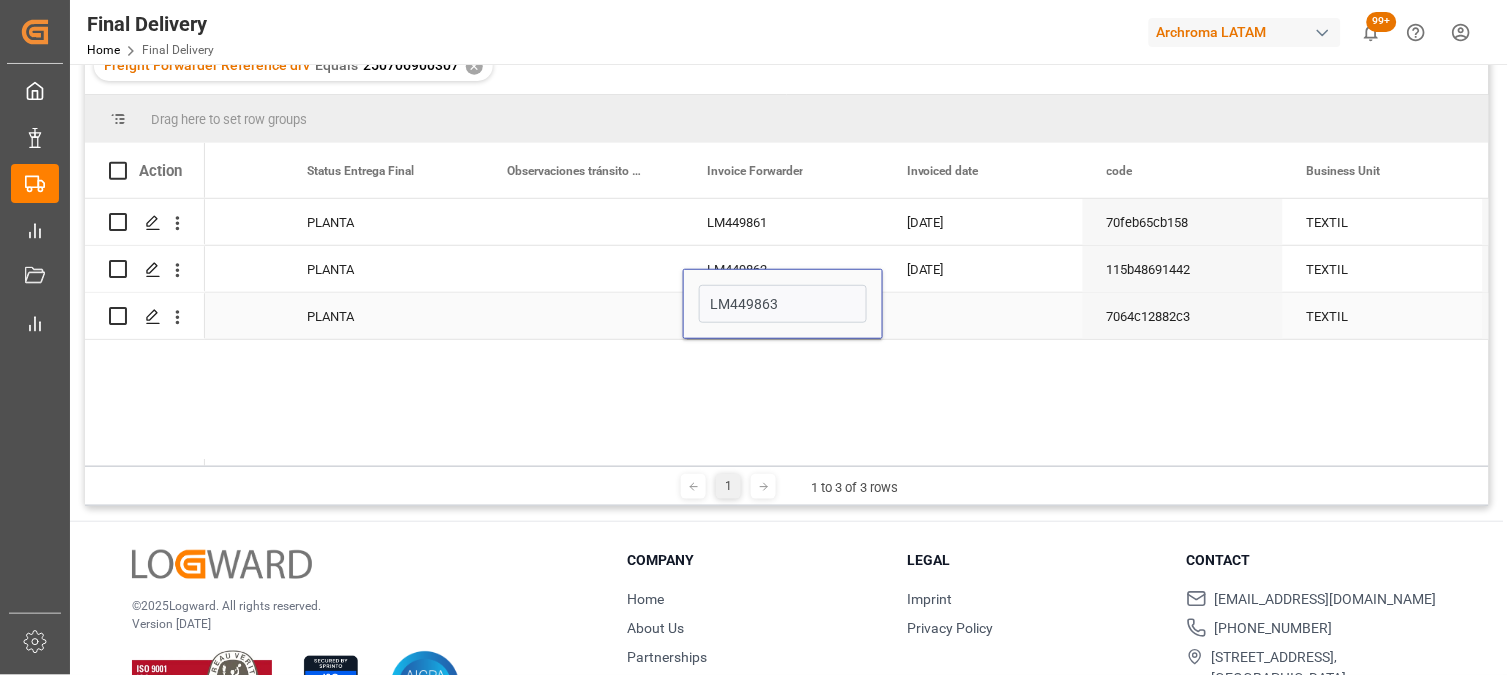click at bounding box center [983, 316] 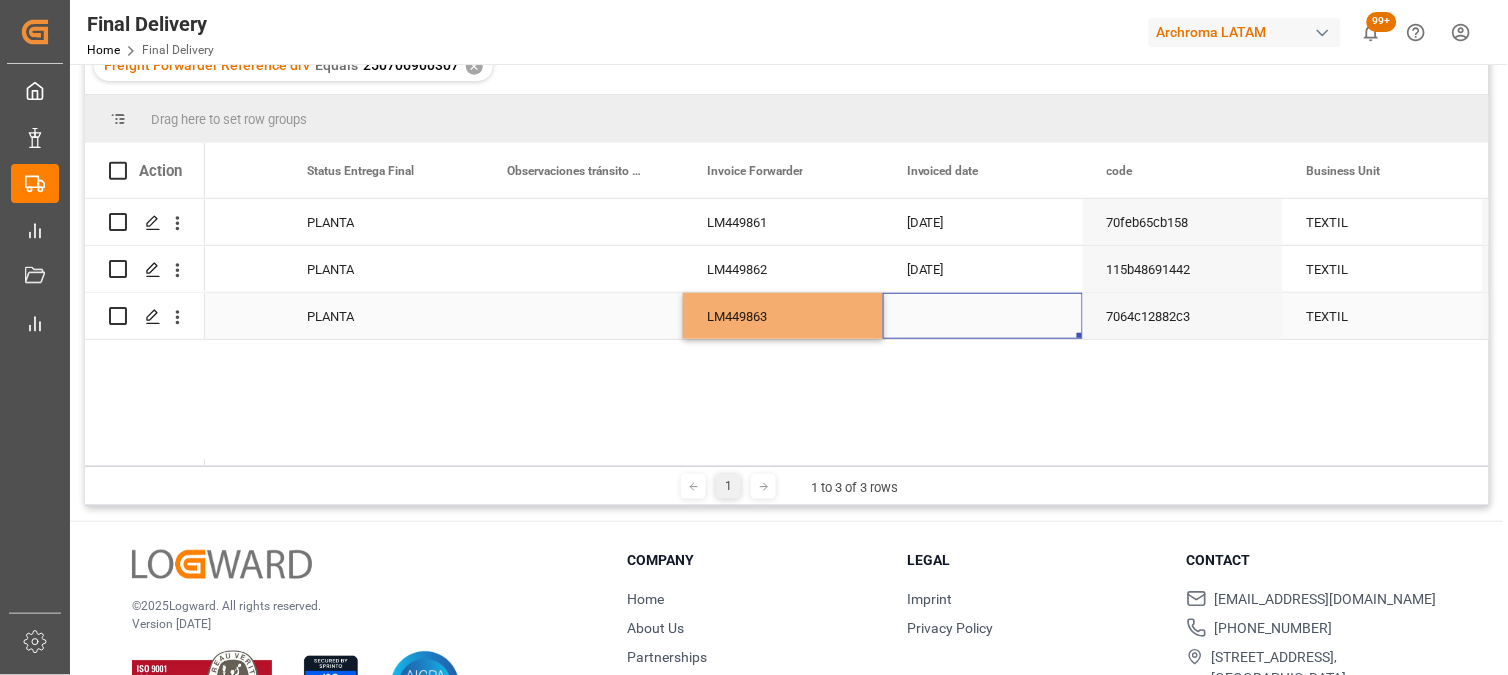 click at bounding box center (983, 316) 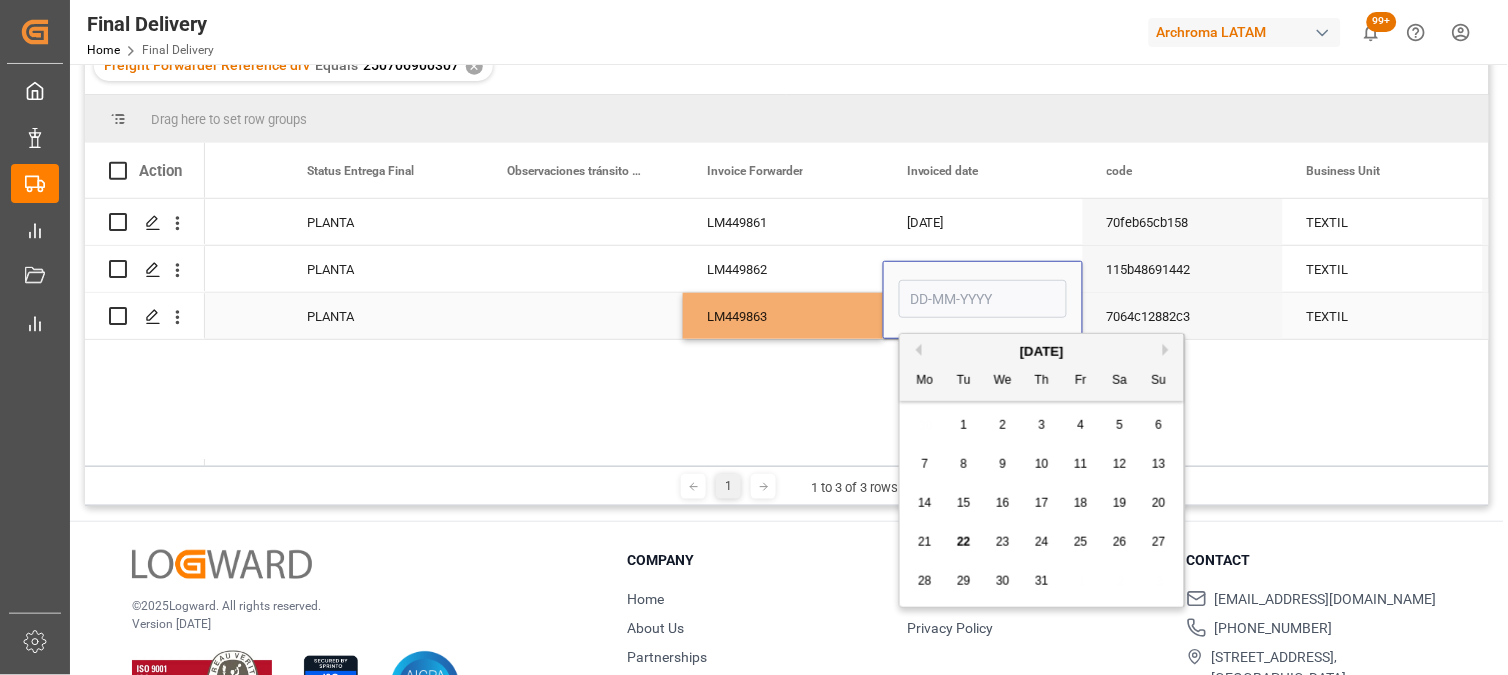 click at bounding box center [983, 299] 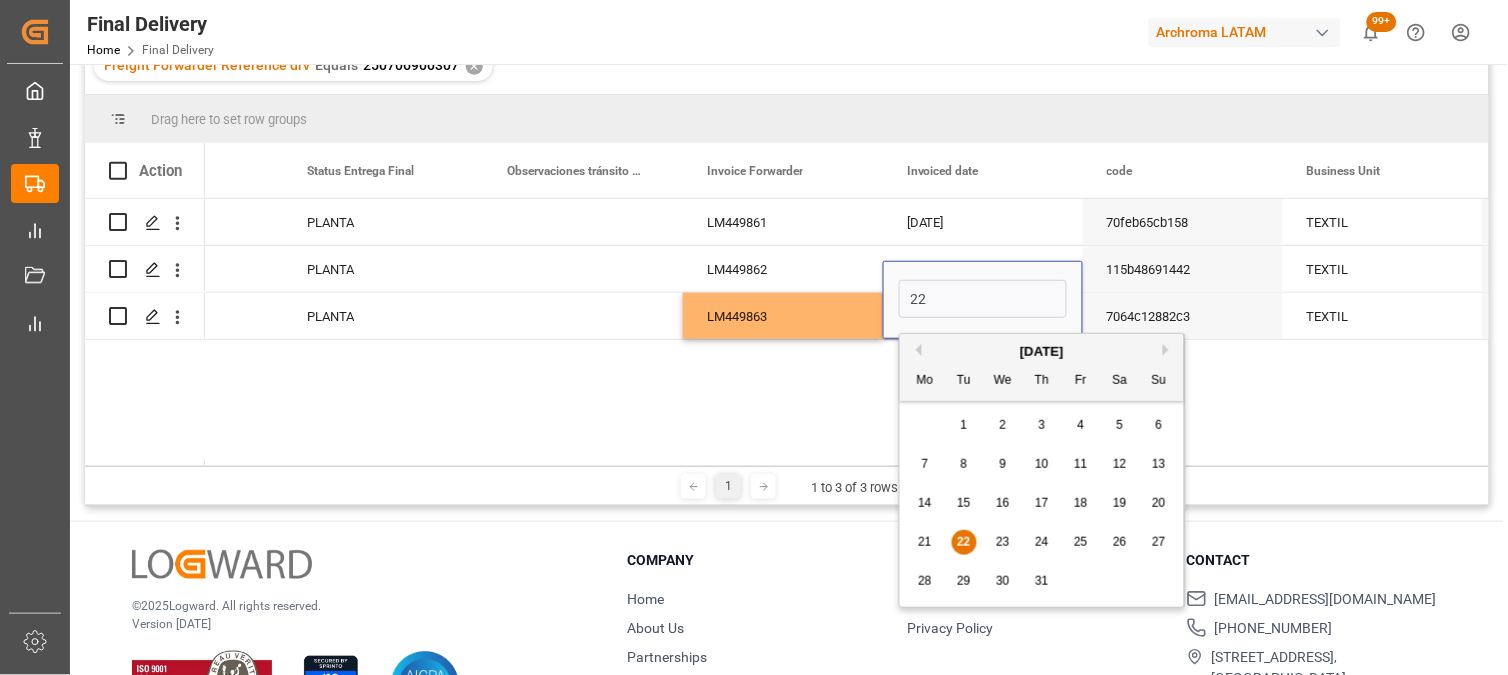 click on "22" at bounding box center [963, 542] 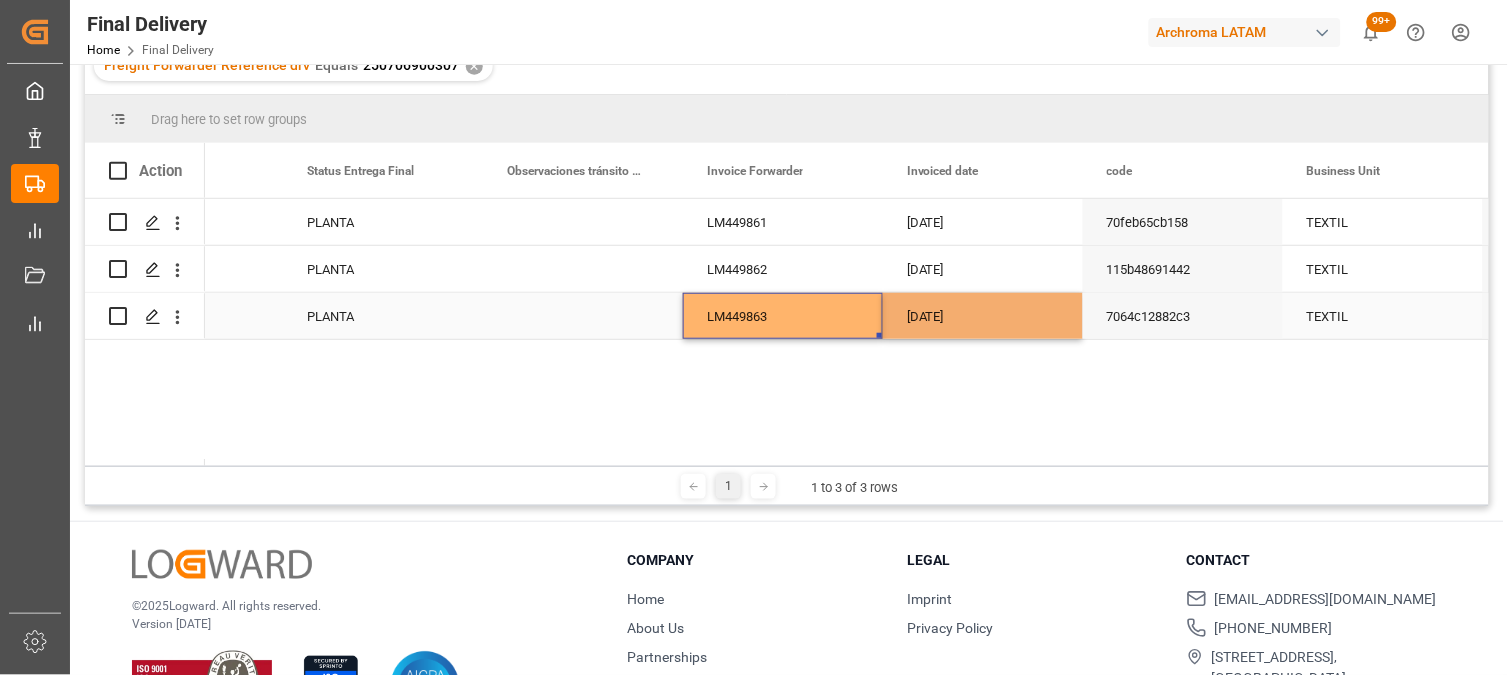 click on "LM449863" at bounding box center (783, 316) 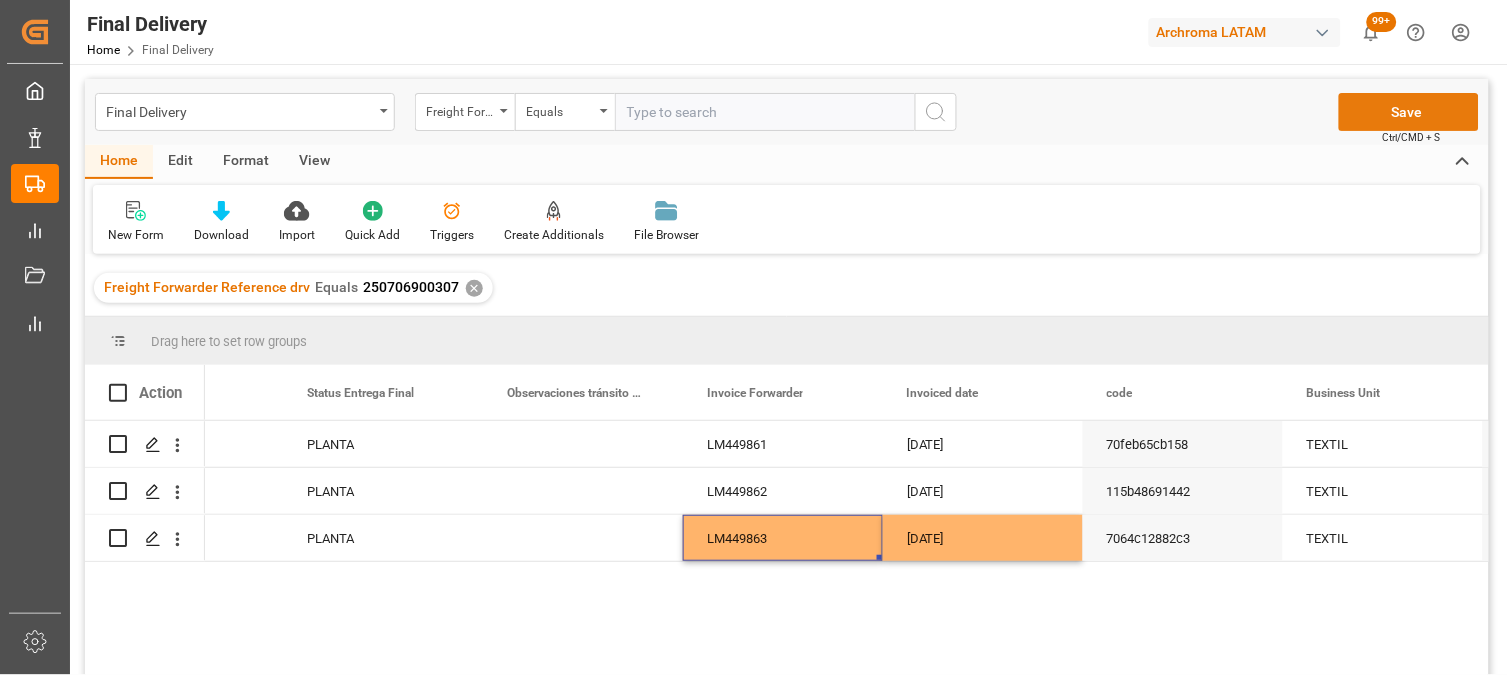 click on "Save" at bounding box center (1409, 112) 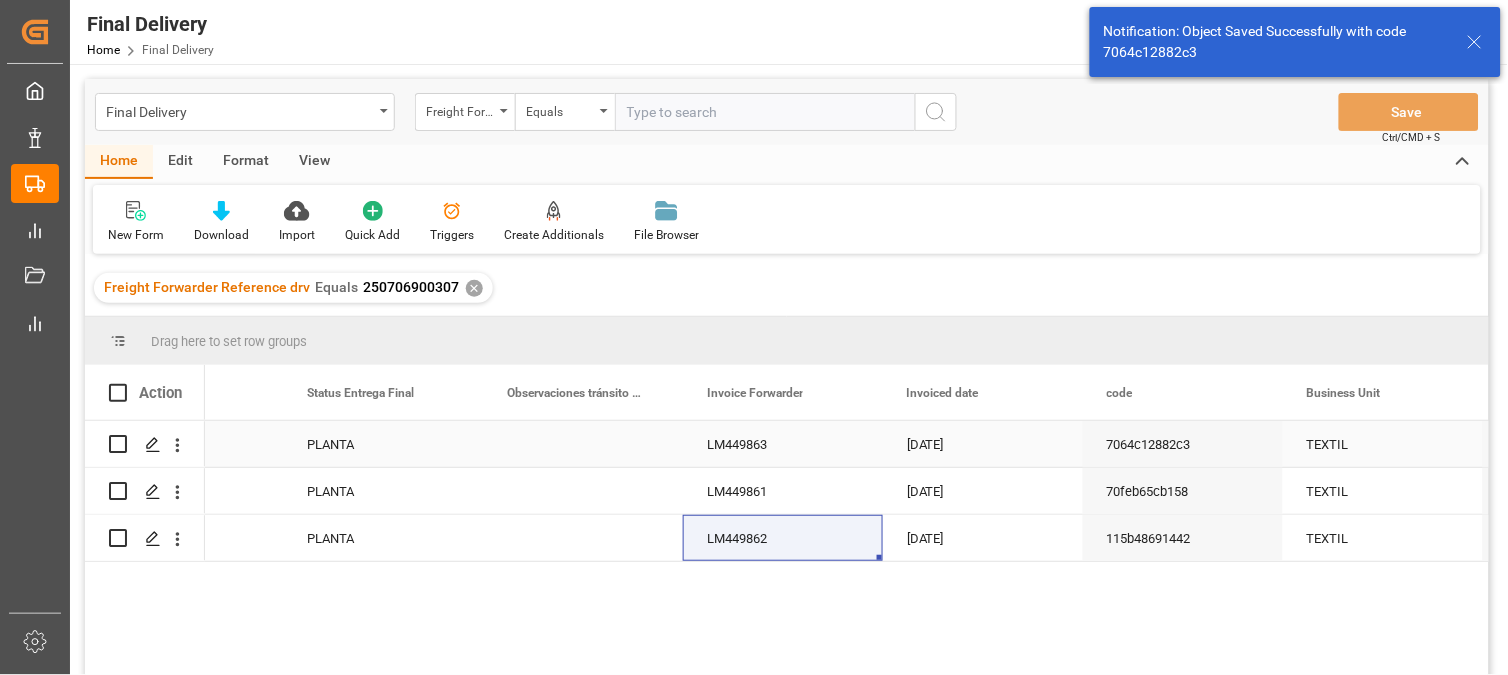 click at bounding box center (118, 444) 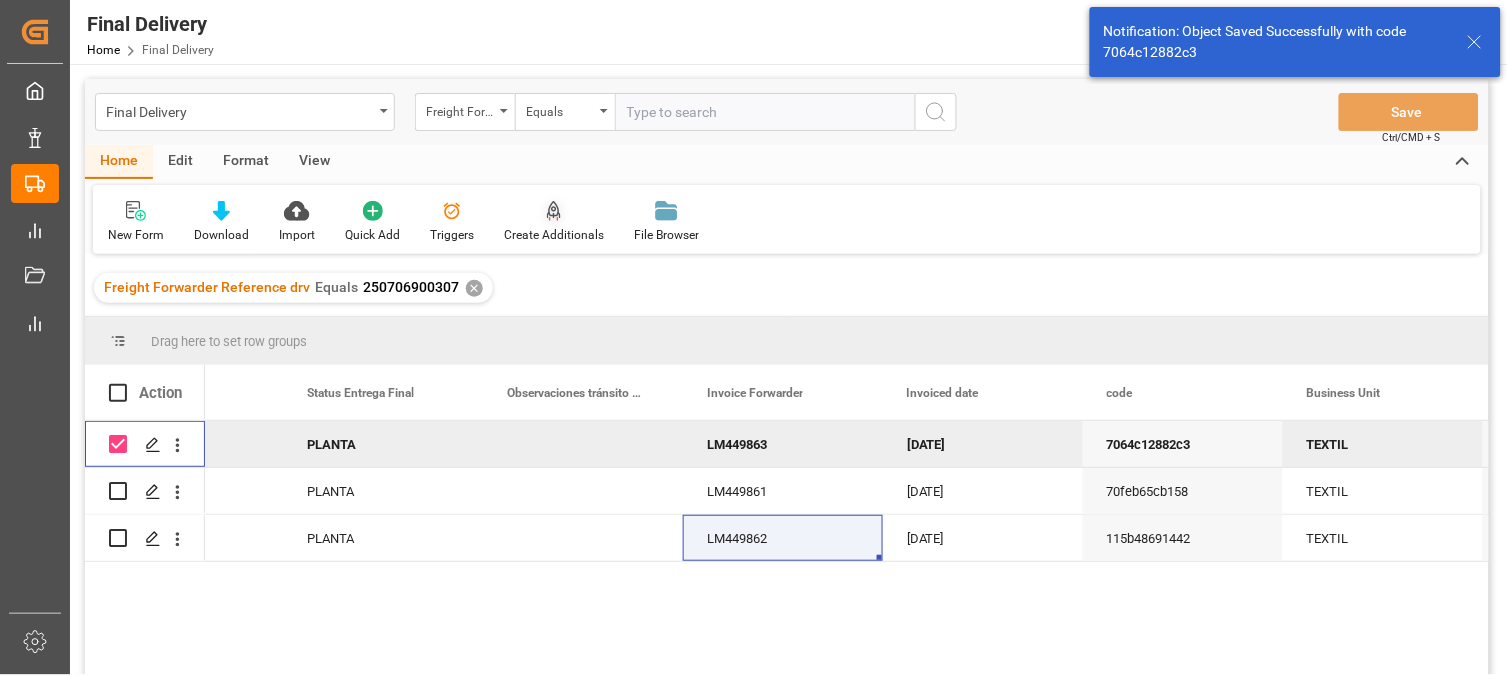 click 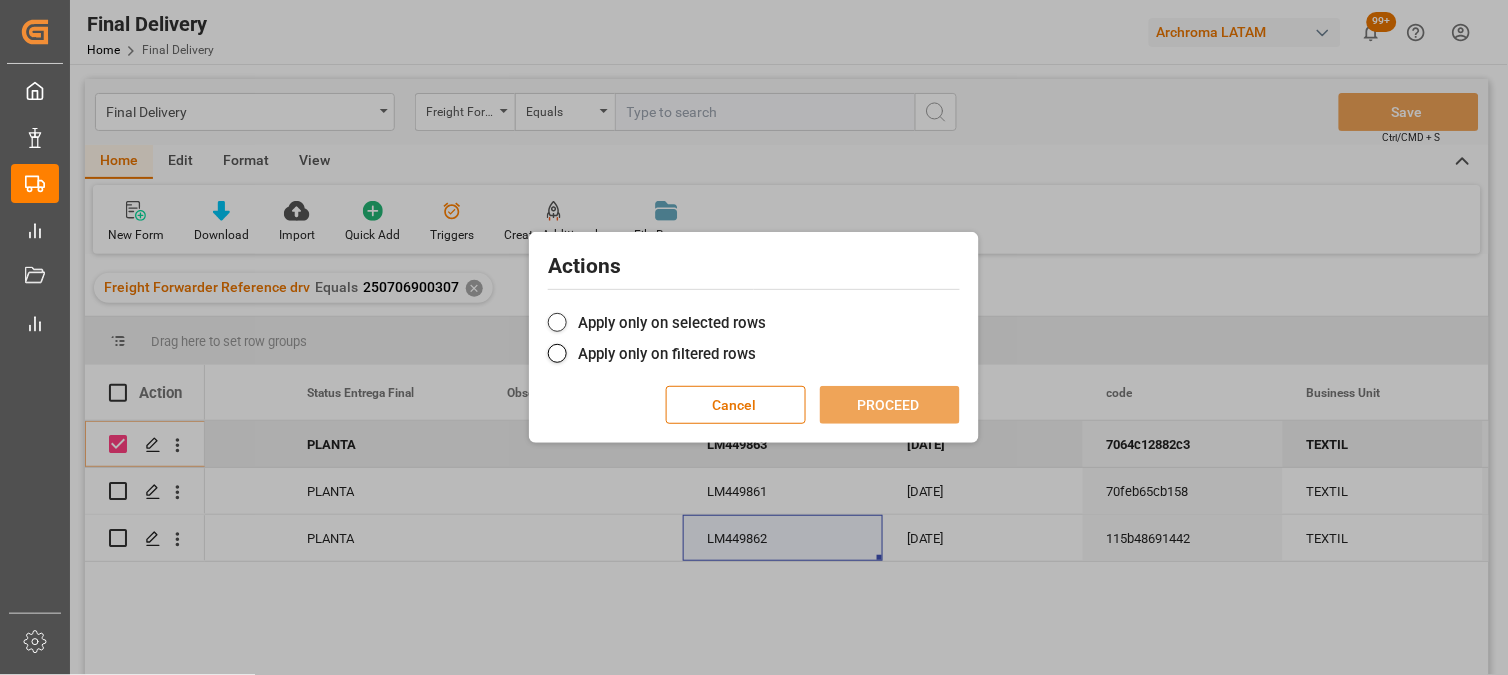click on "Apply only on selected rows" at bounding box center (754, 323) 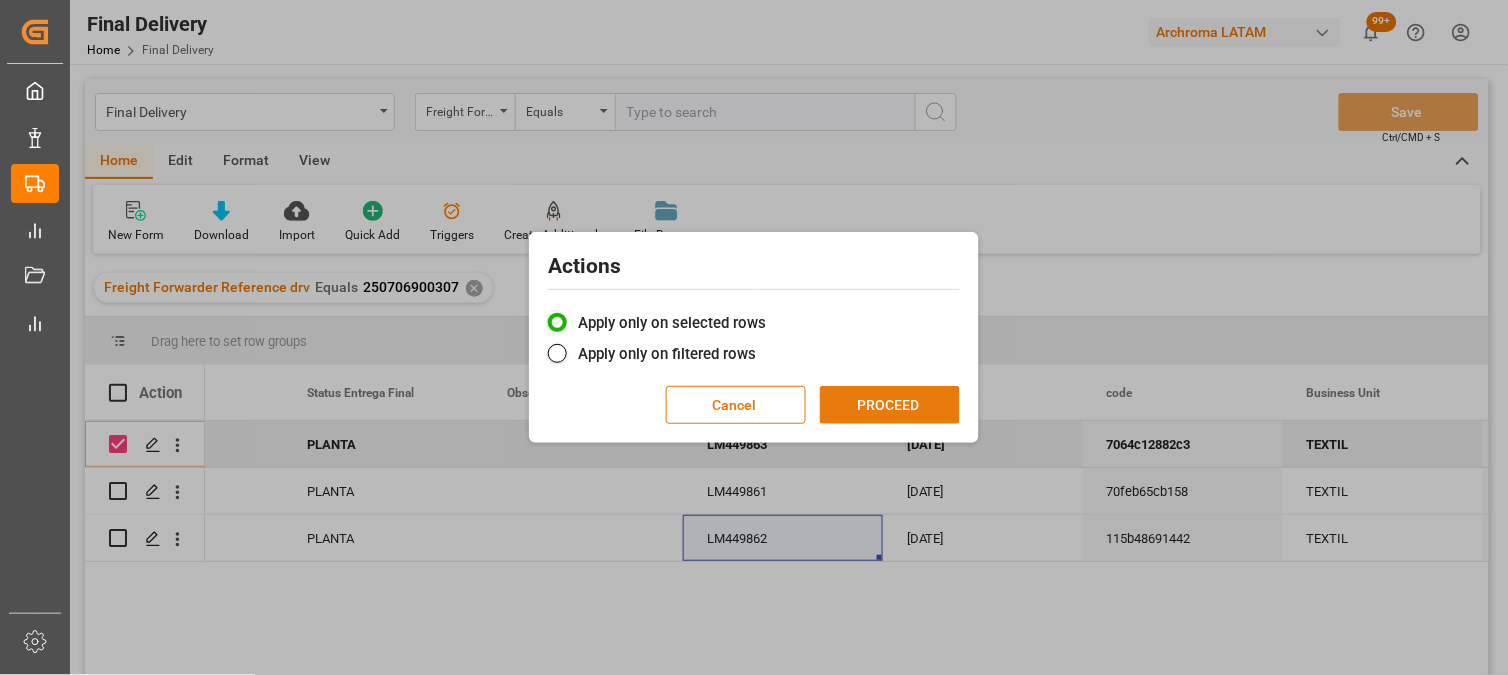 click on "PROCEED" at bounding box center (890, 405) 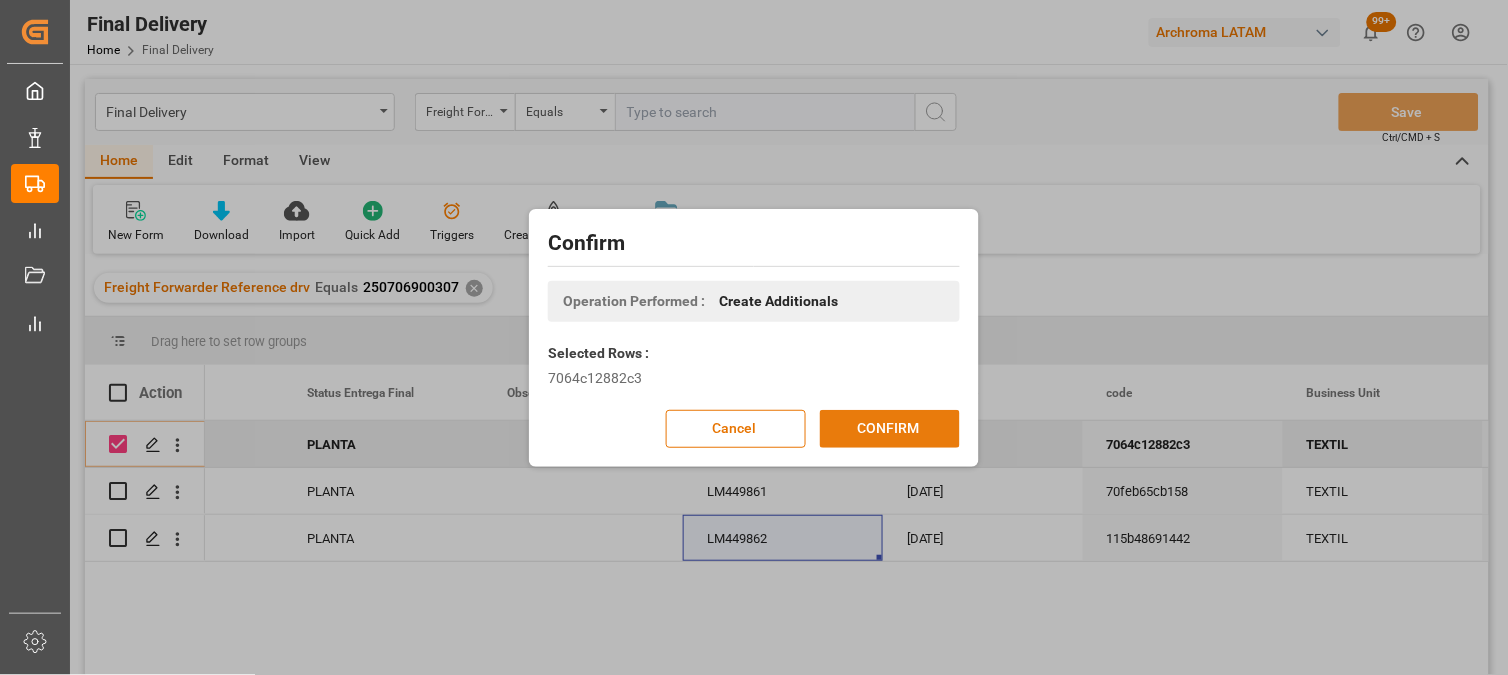 click on "CONFIRM" at bounding box center [890, 429] 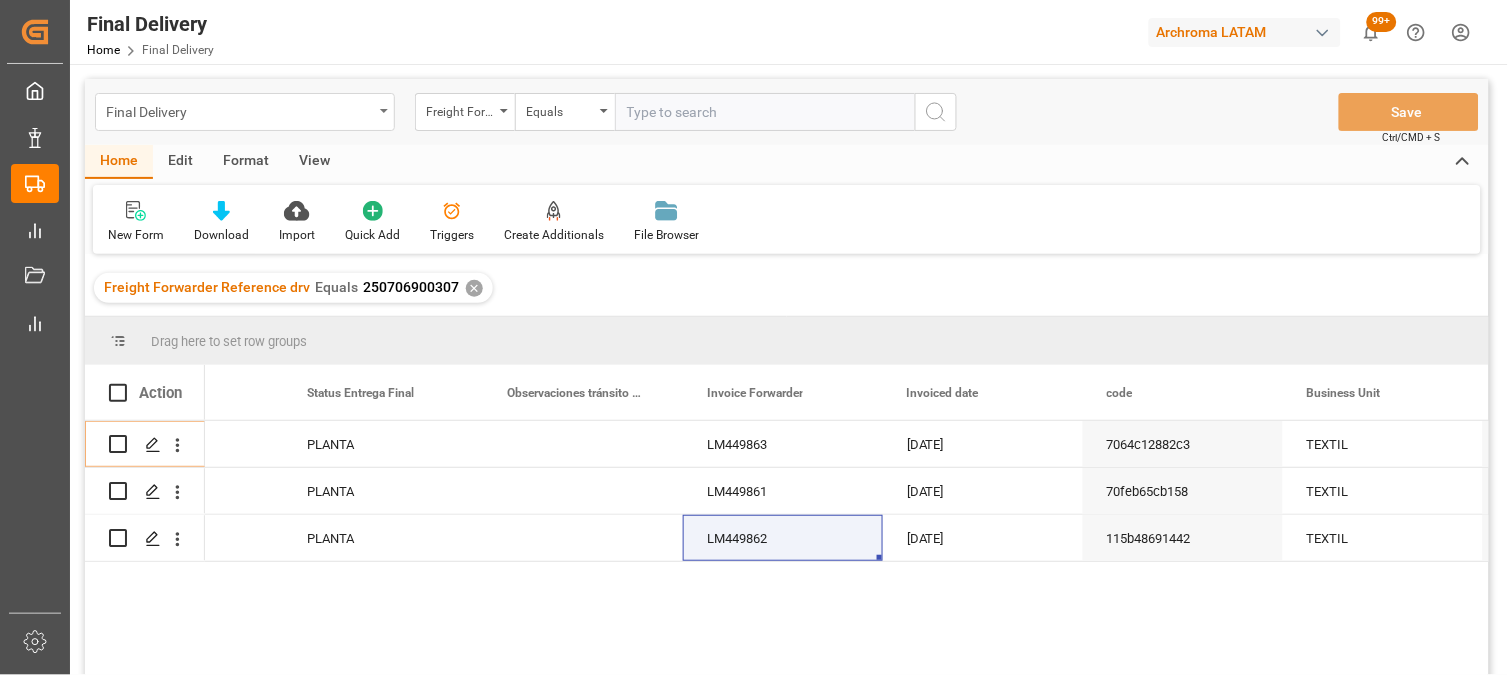 click on "Final Delivery" at bounding box center (239, 110) 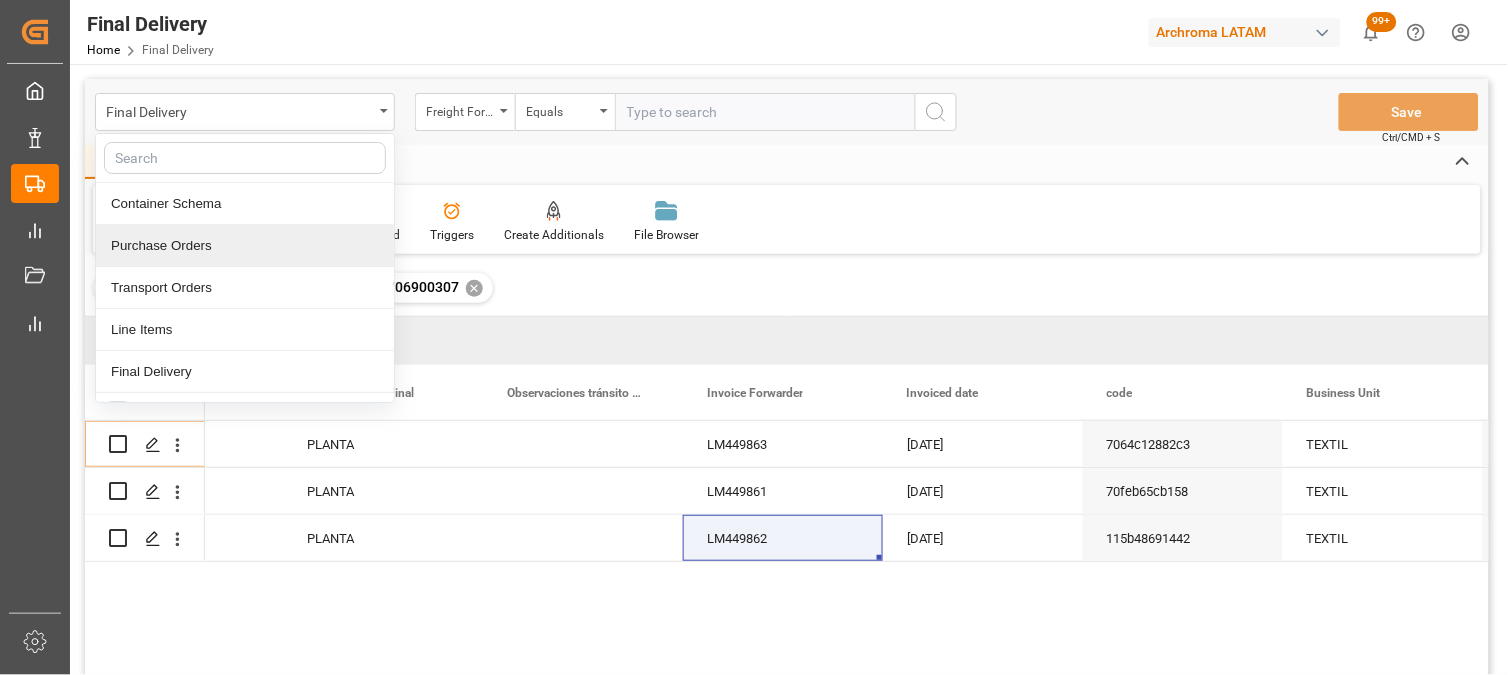 drag, startPoint x: 555, startPoint y: 304, endPoint x: 445, endPoint y: 282, distance: 112.17843 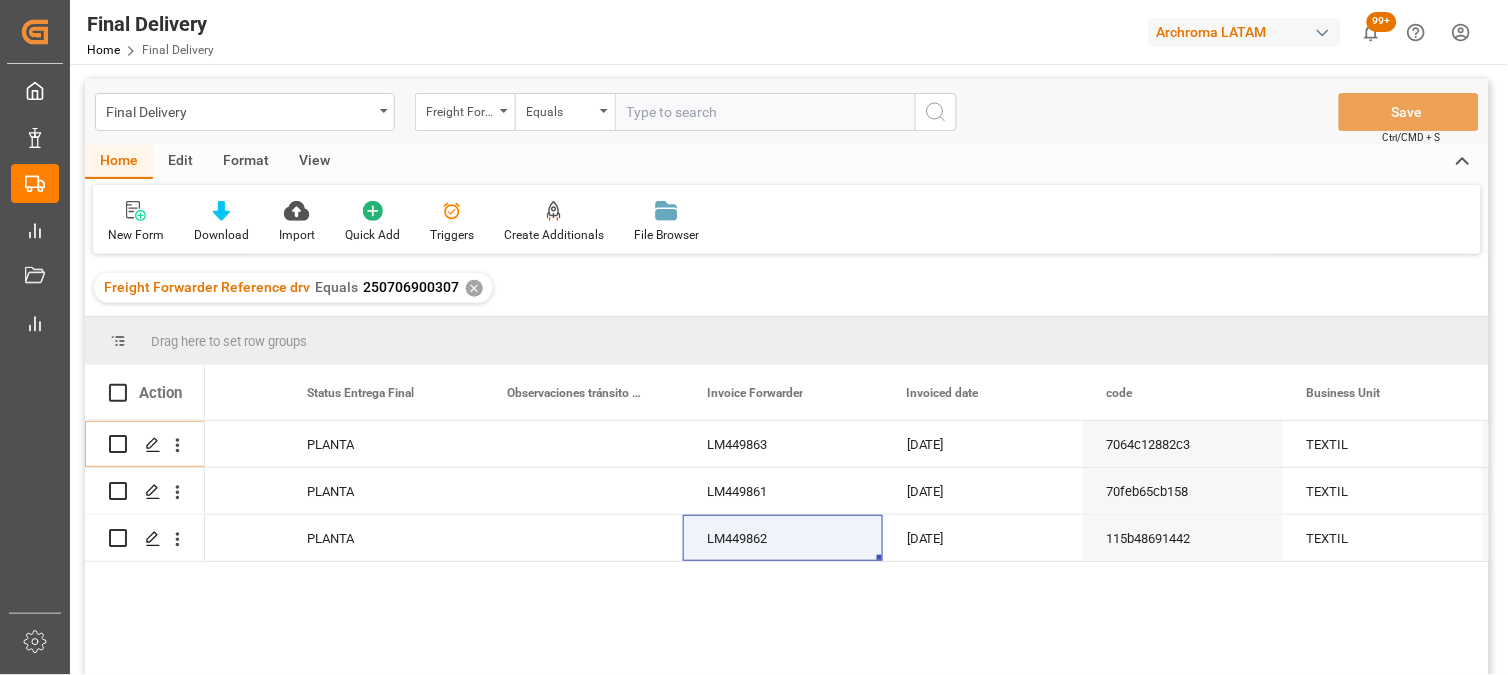 click on "✕" at bounding box center [474, 288] 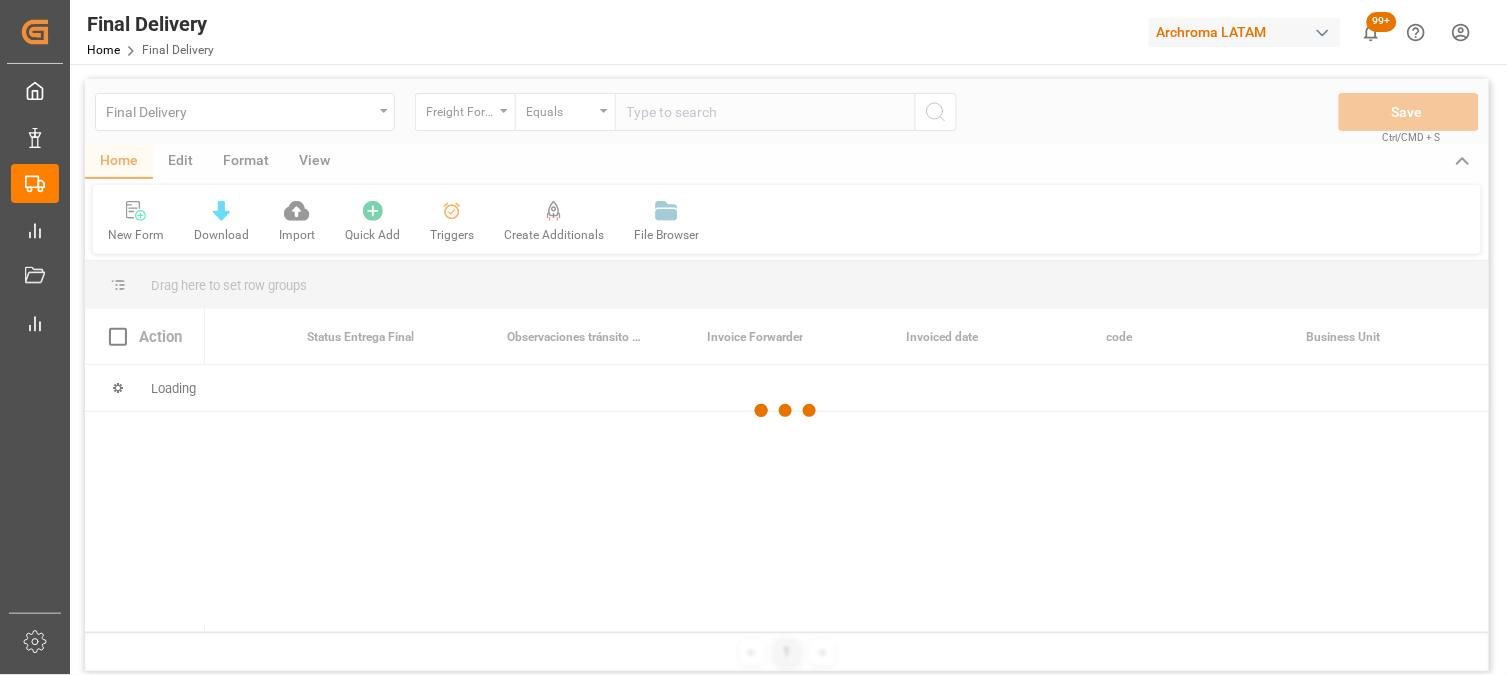 click at bounding box center (787, 410) 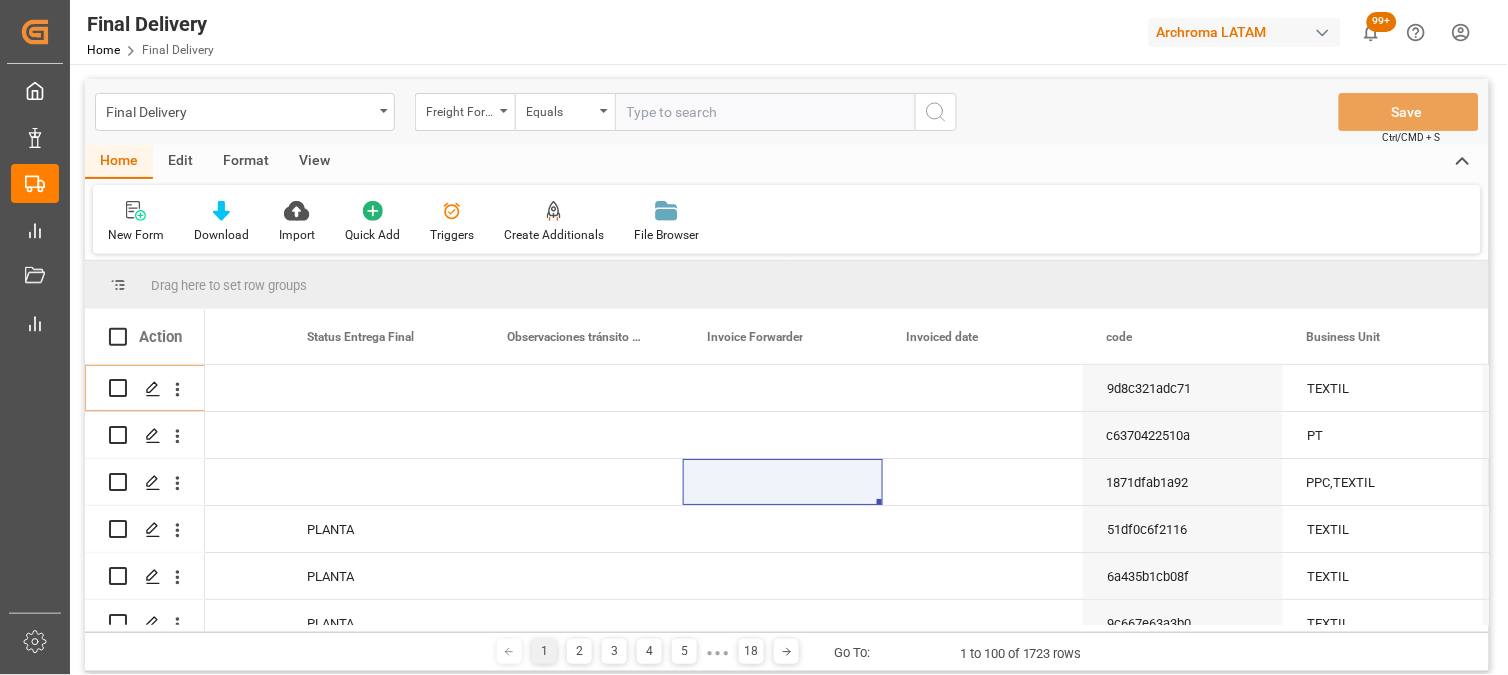click on "Freight Forwarder Reference drv" at bounding box center (465, 112) 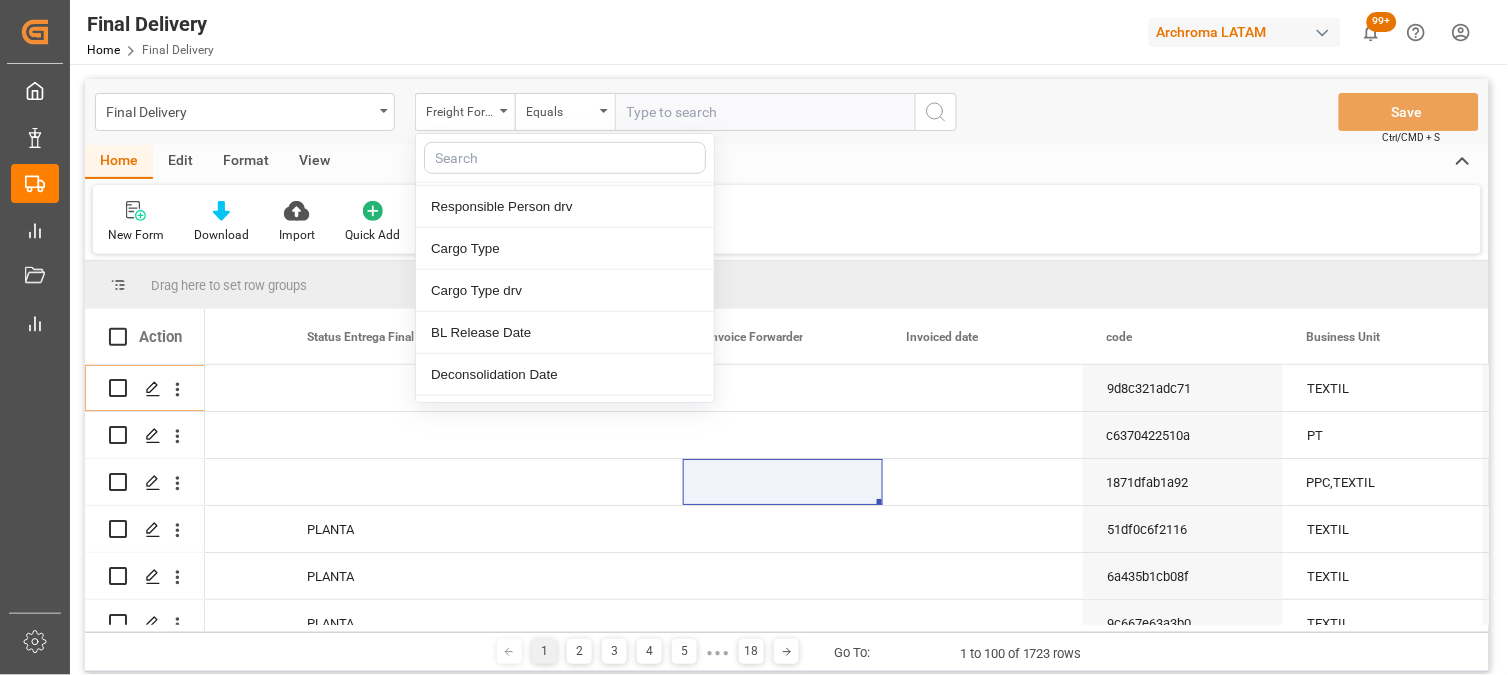 scroll, scrollTop: 222, scrollLeft: 0, axis: vertical 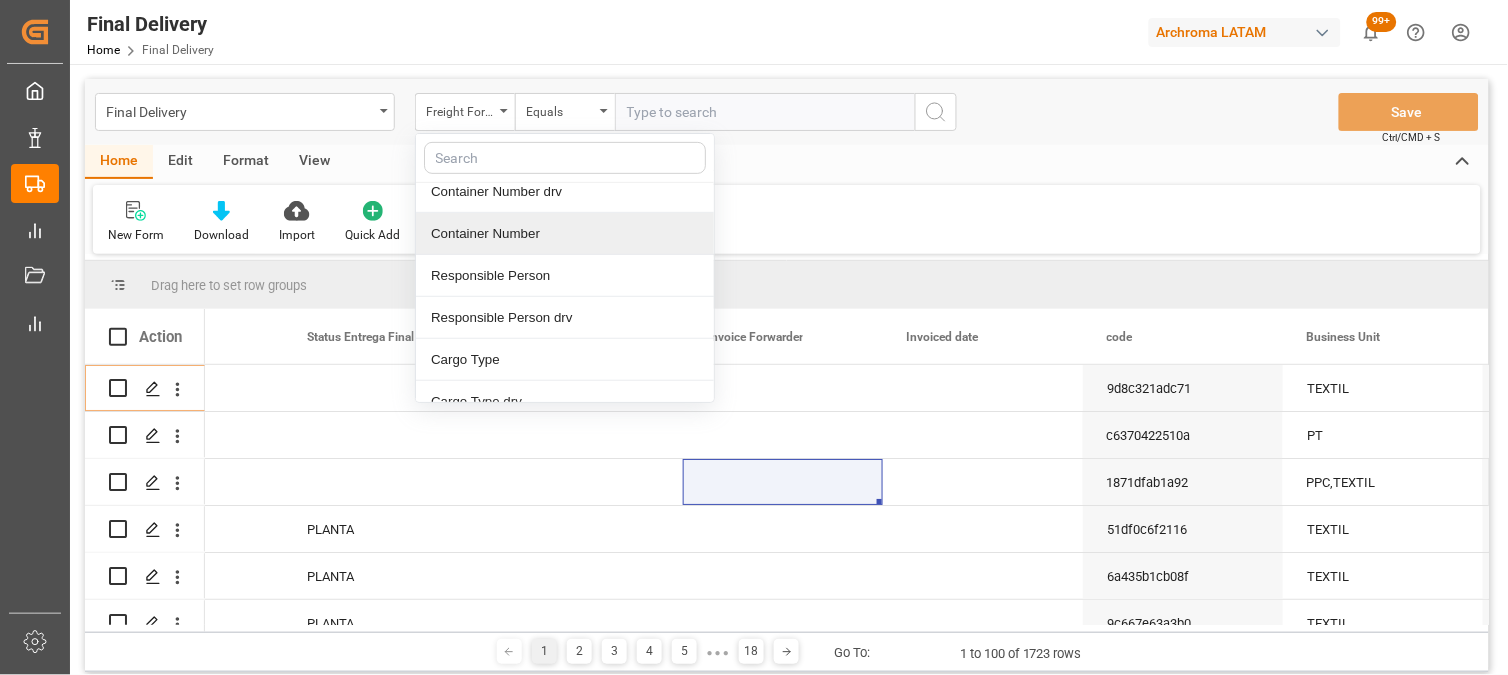click on "Container Number" at bounding box center (565, 234) 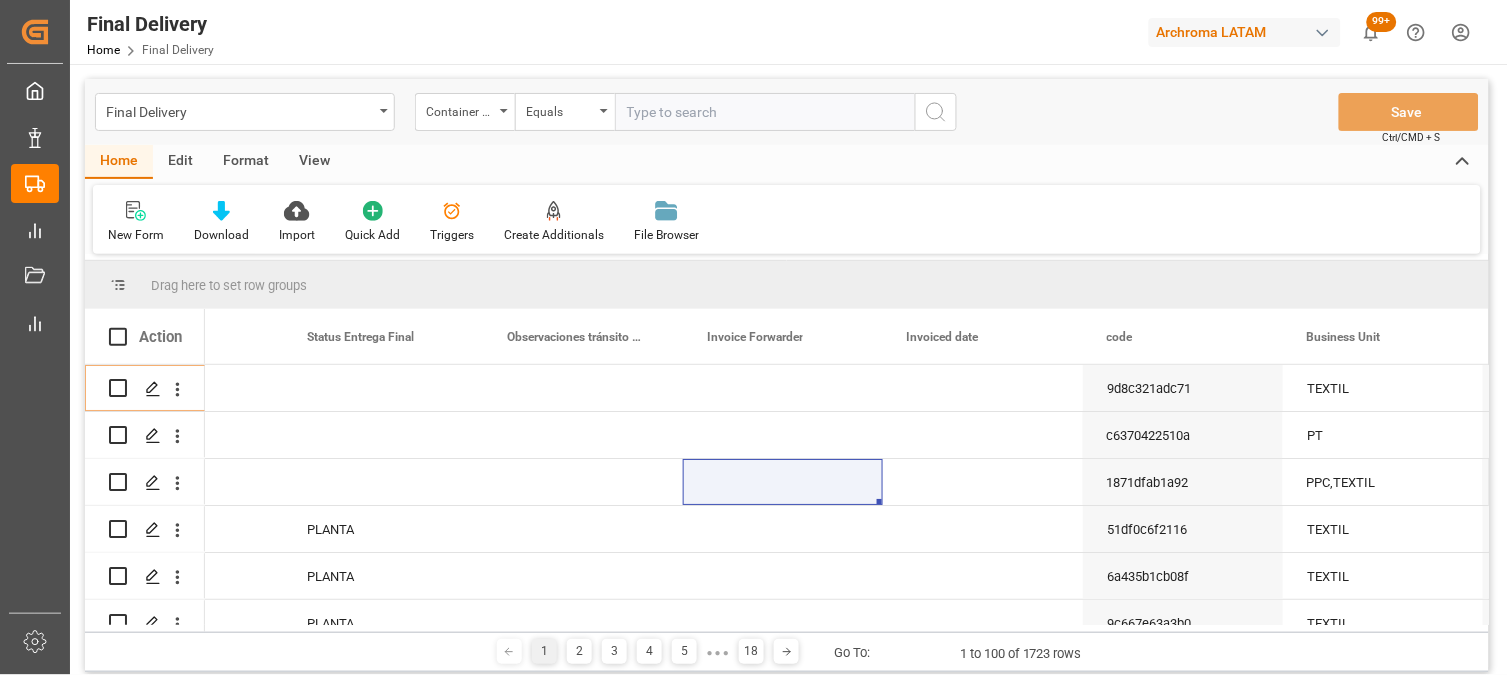 click at bounding box center (765, 112) 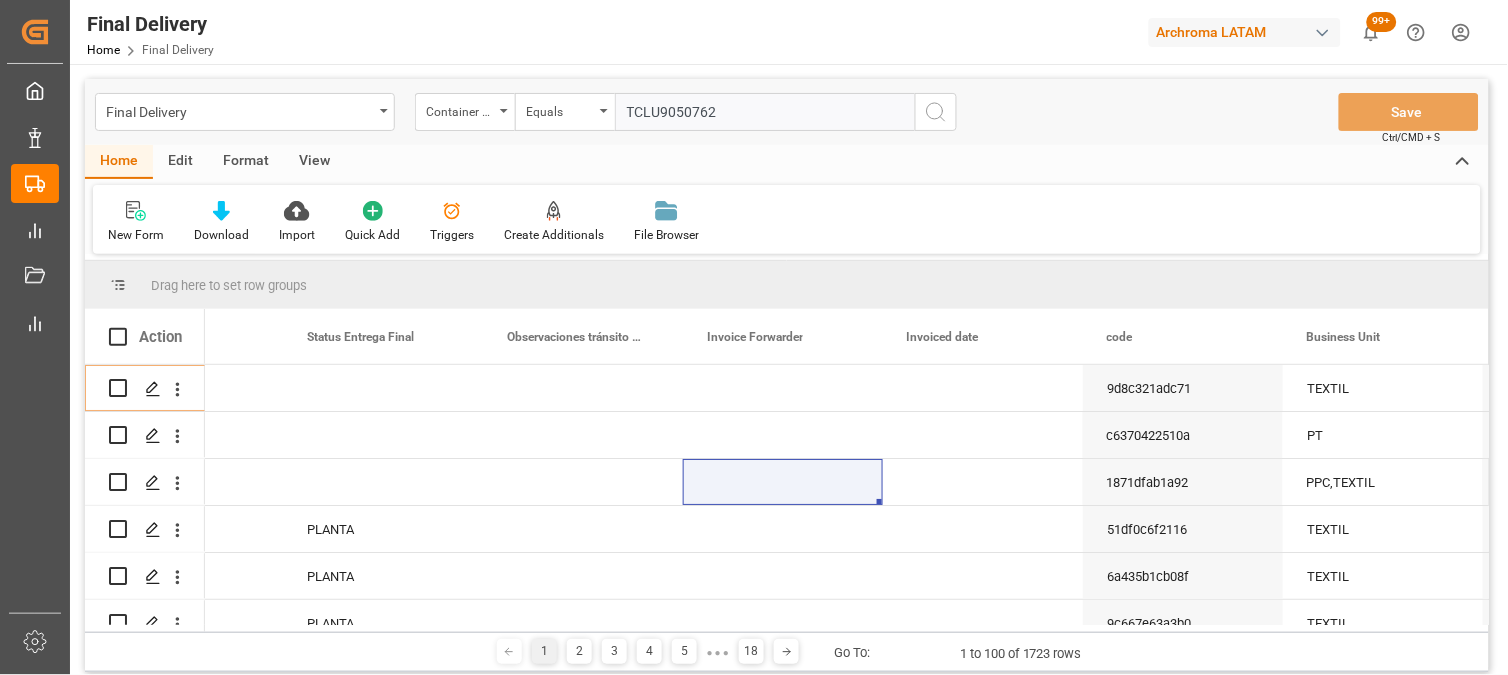 type 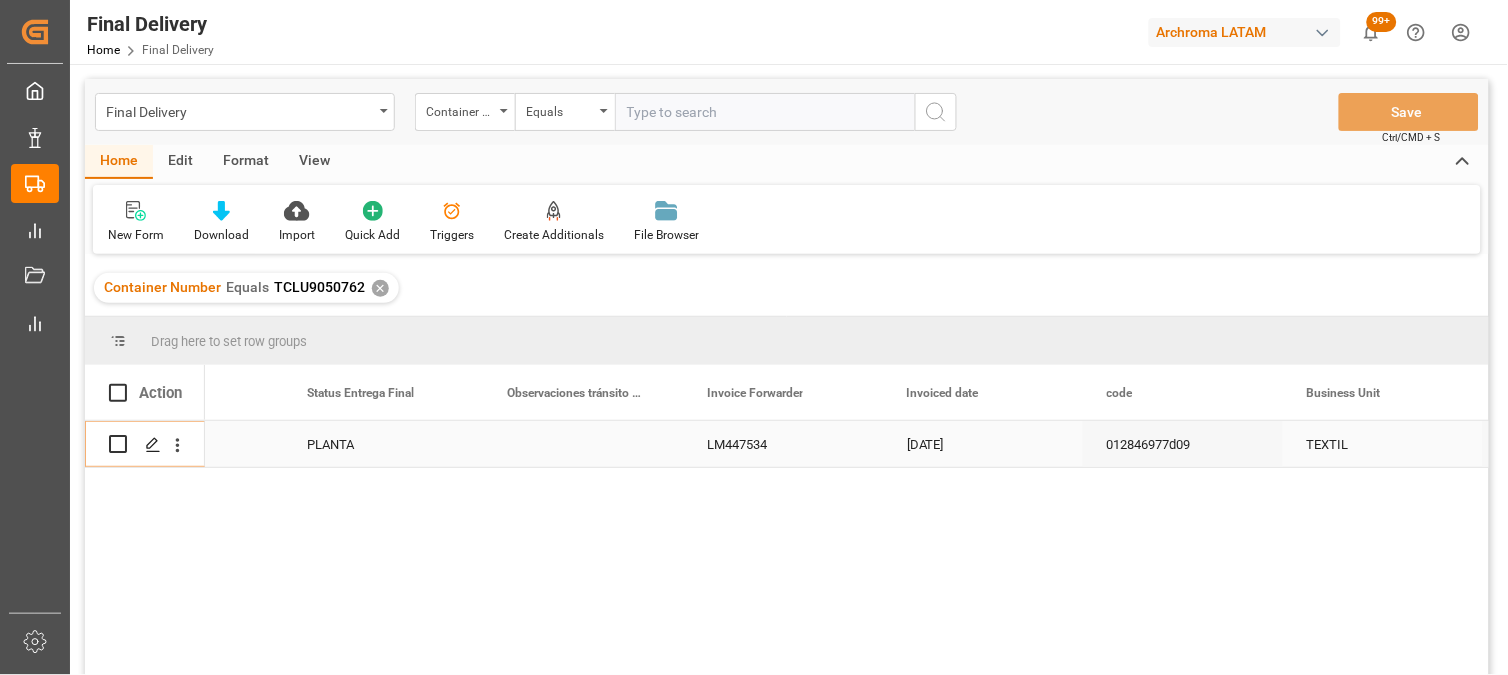click on "LM447534" at bounding box center [783, 444] 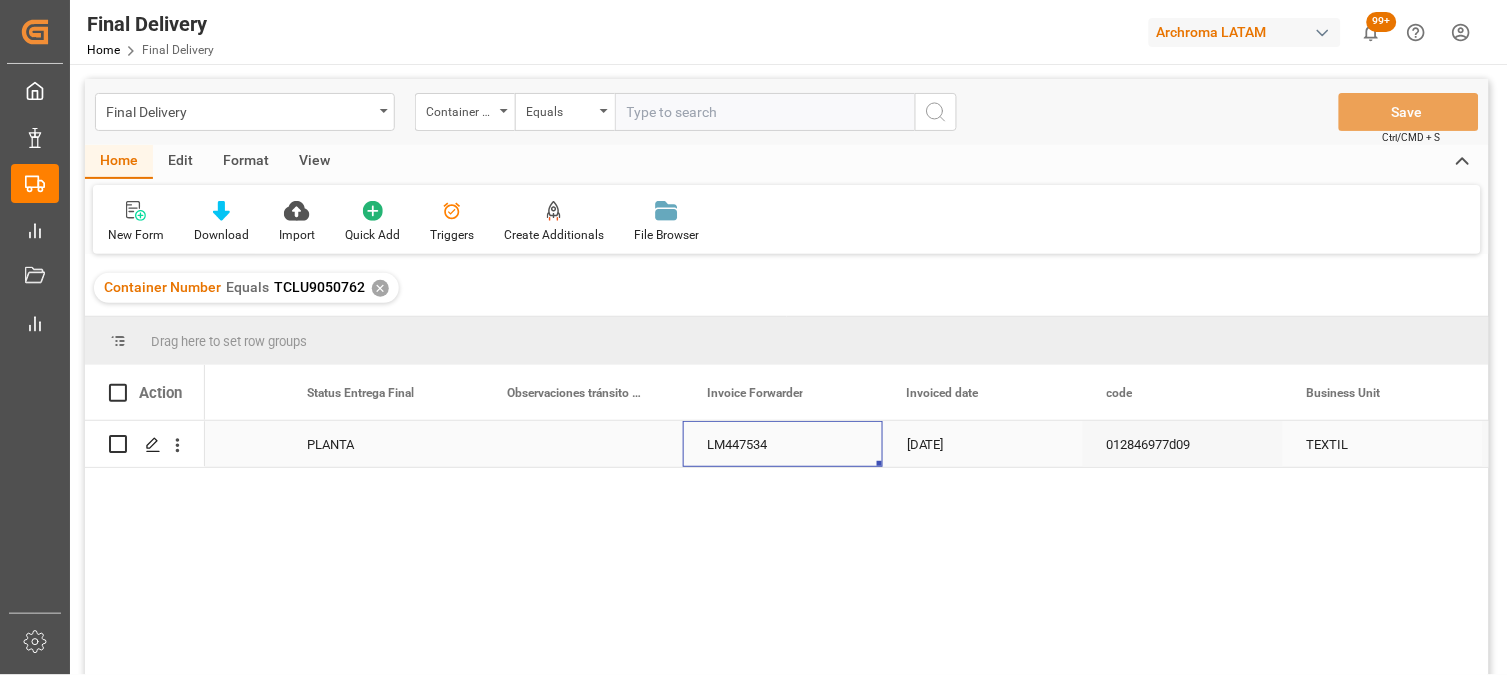click on "LM447534" at bounding box center (783, 444) 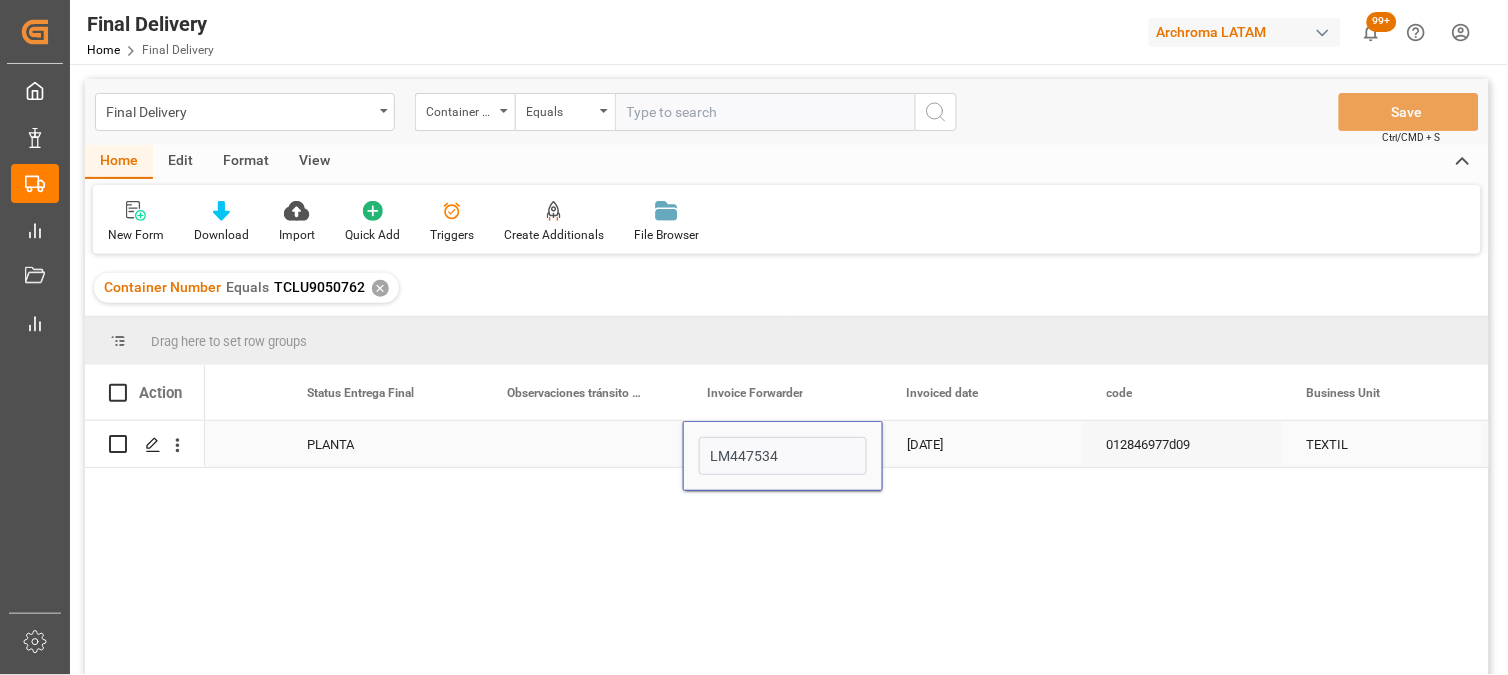 click on "LM447534" at bounding box center (783, 456) 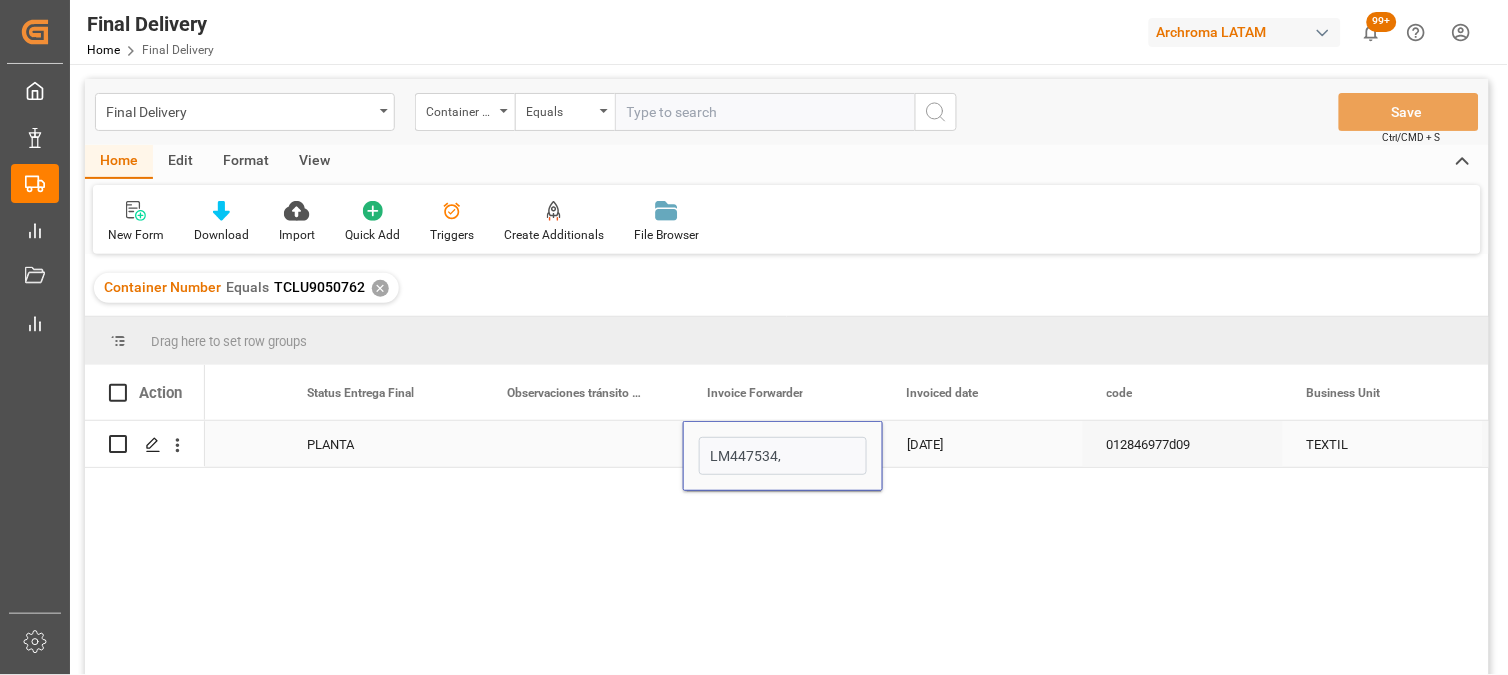 type on "LM447534,LM449878" 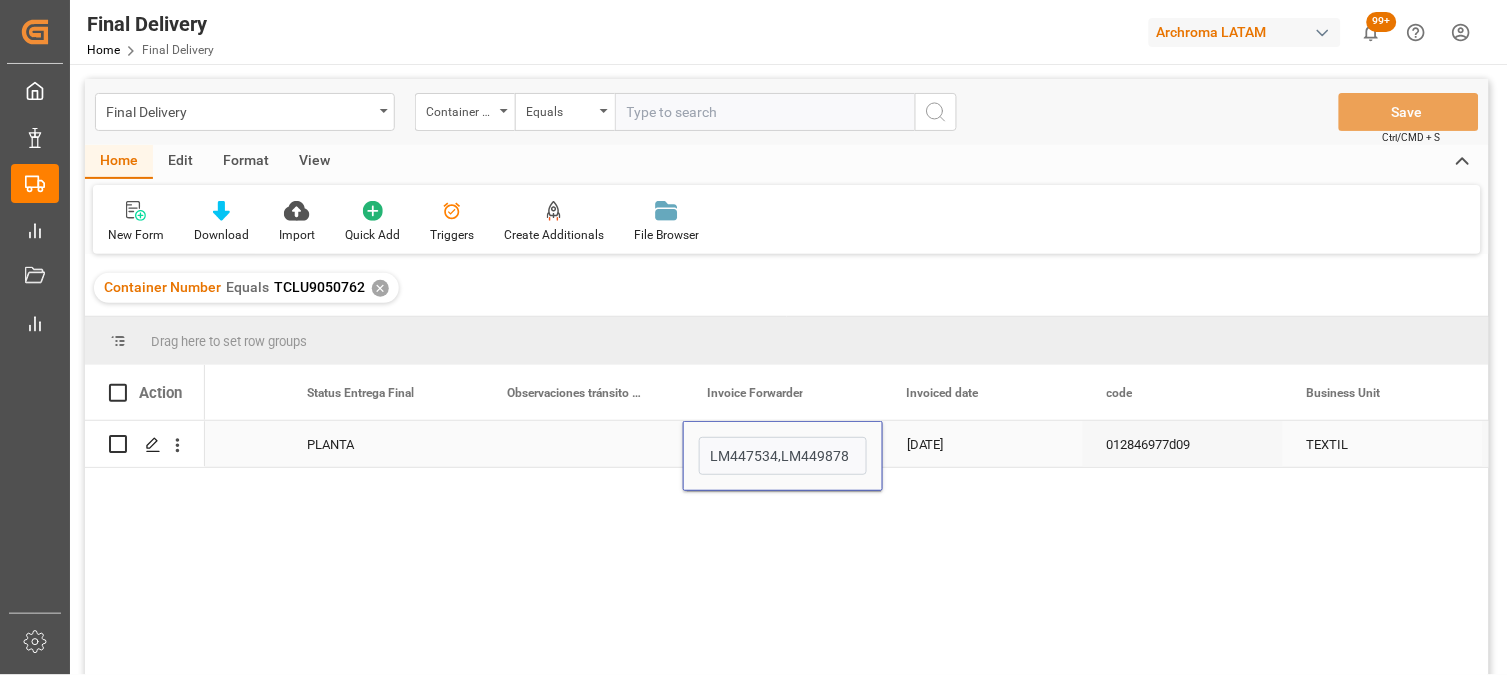 click on "02-07-2025" at bounding box center (983, 444) 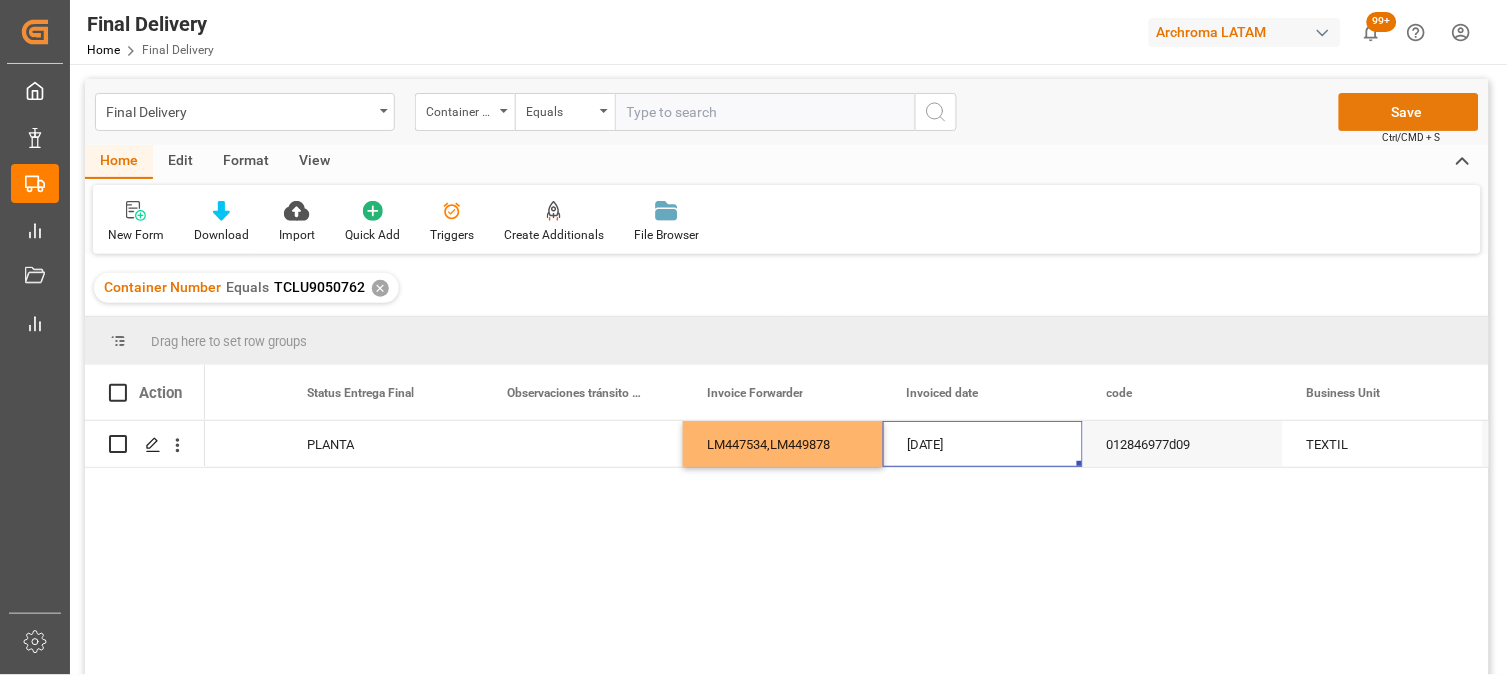click on "Save" at bounding box center [1409, 112] 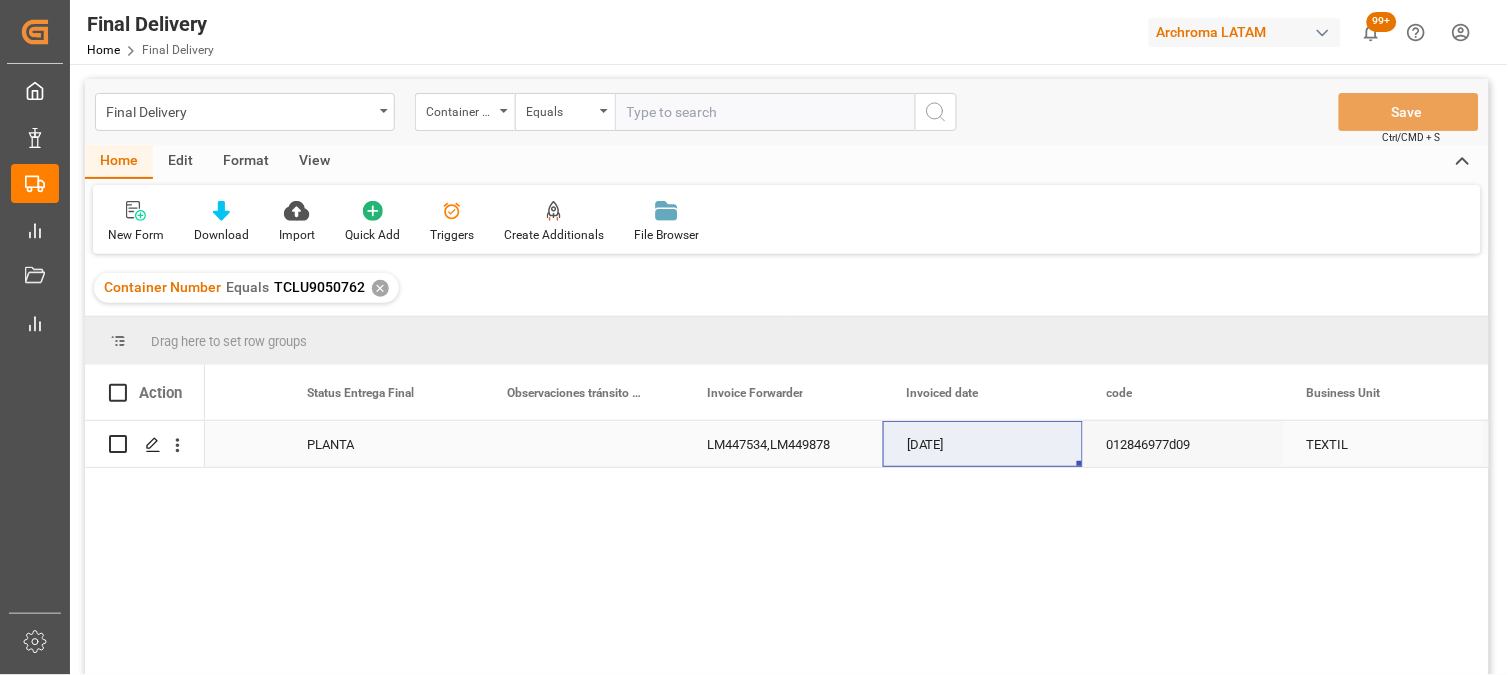 click at bounding box center (118, 444) 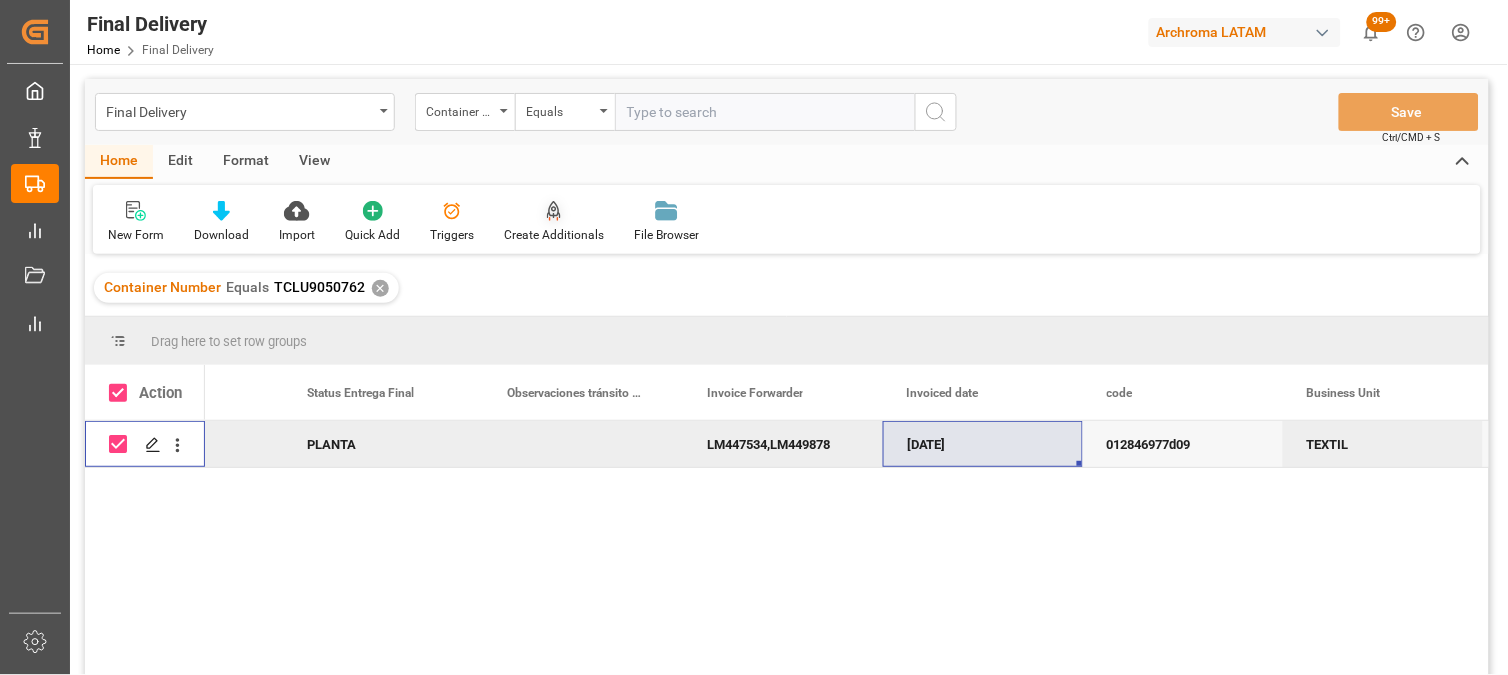 click at bounding box center (554, 210) 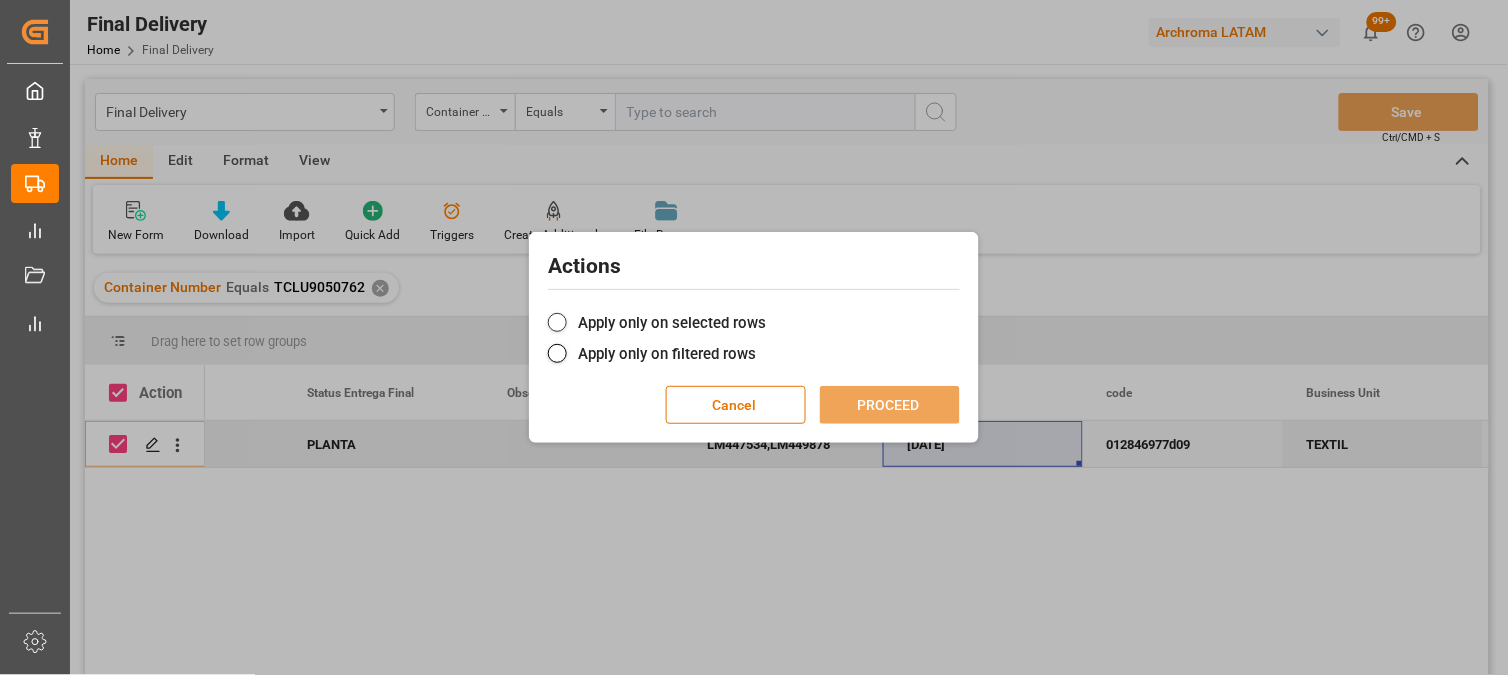 click at bounding box center [557, 322] 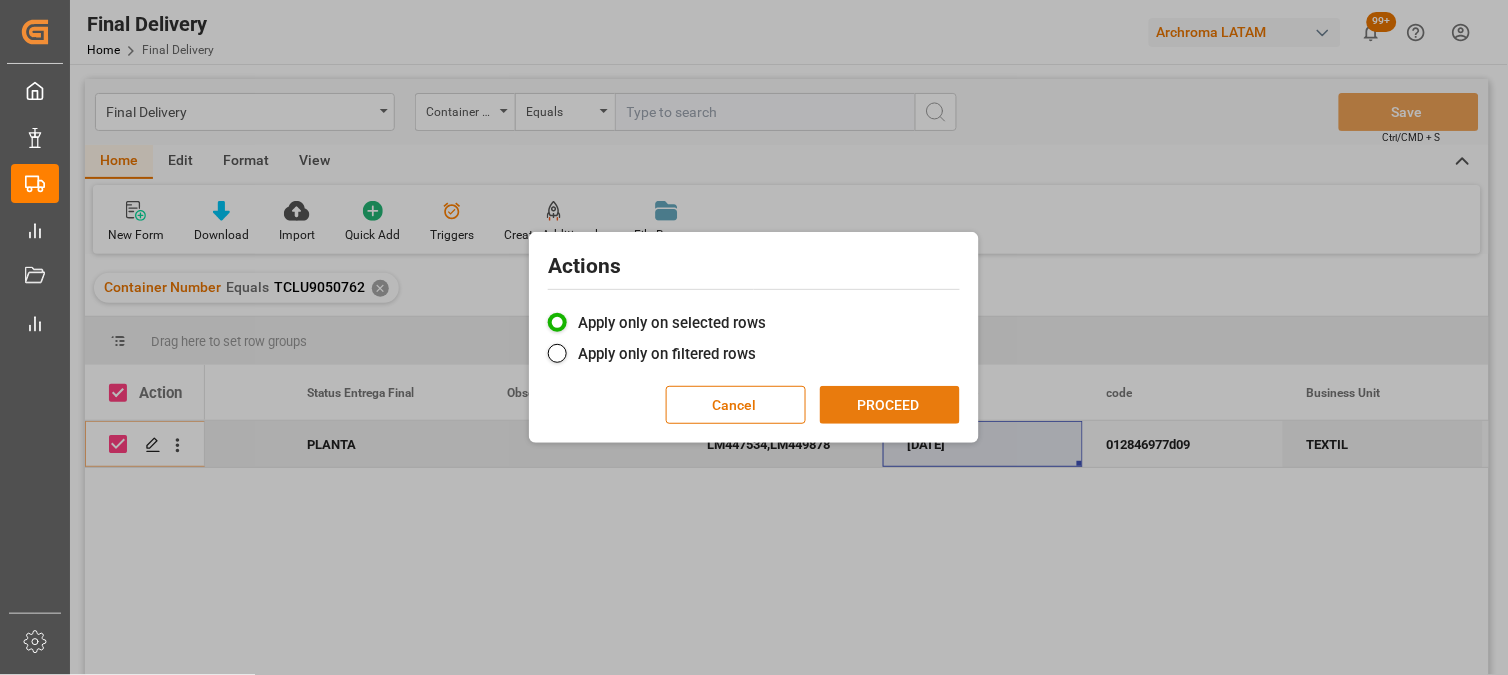click on "PROCEED" at bounding box center (890, 405) 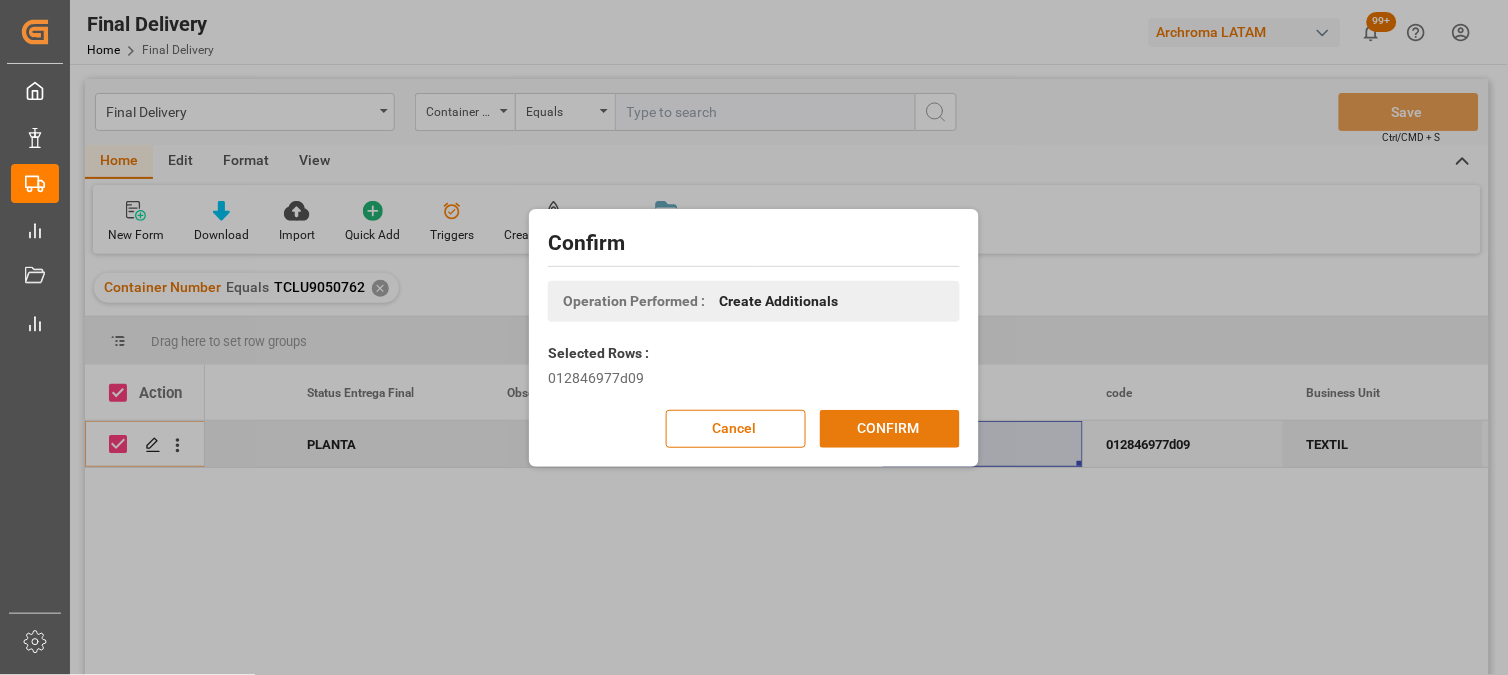 click on "CONFIRM" at bounding box center (890, 429) 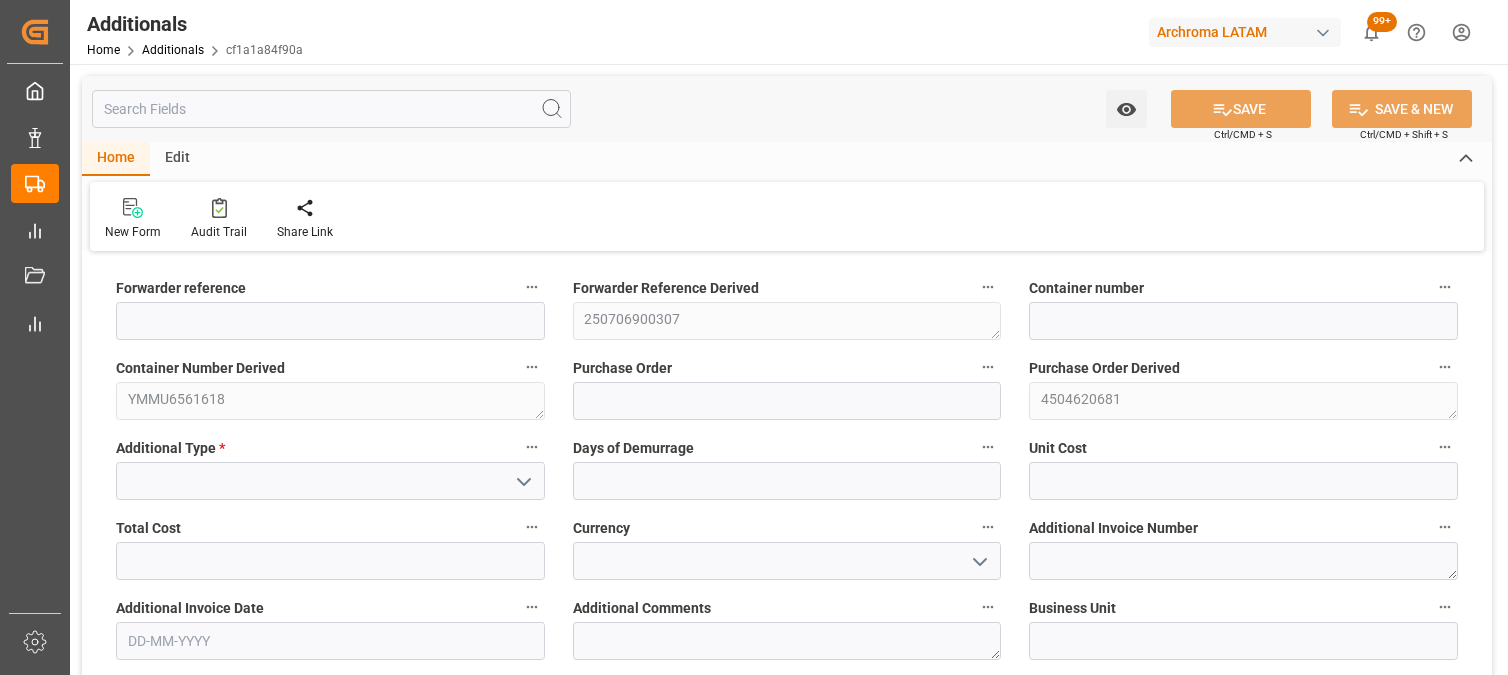 scroll, scrollTop: 0, scrollLeft: 0, axis: both 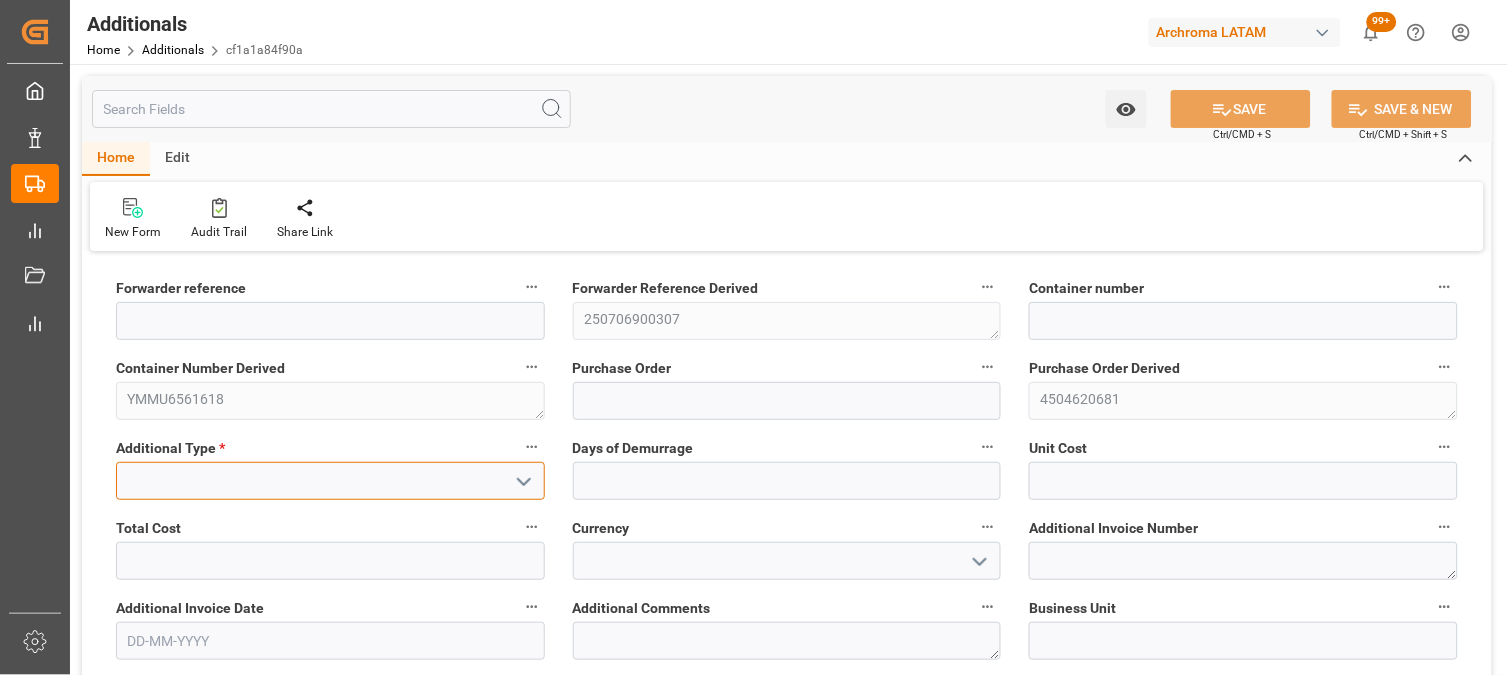 click at bounding box center (330, 481) 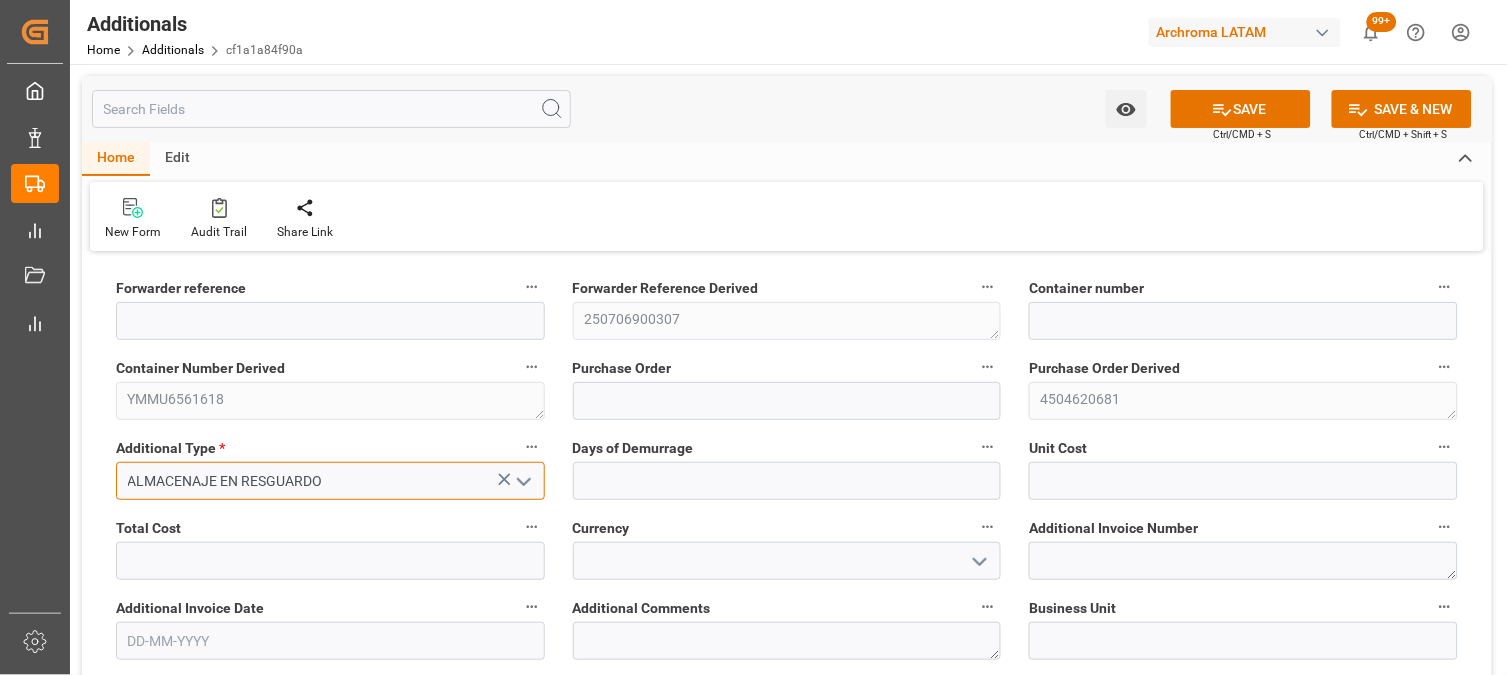 type on "ALMACENAJE EN RESGUARDO" 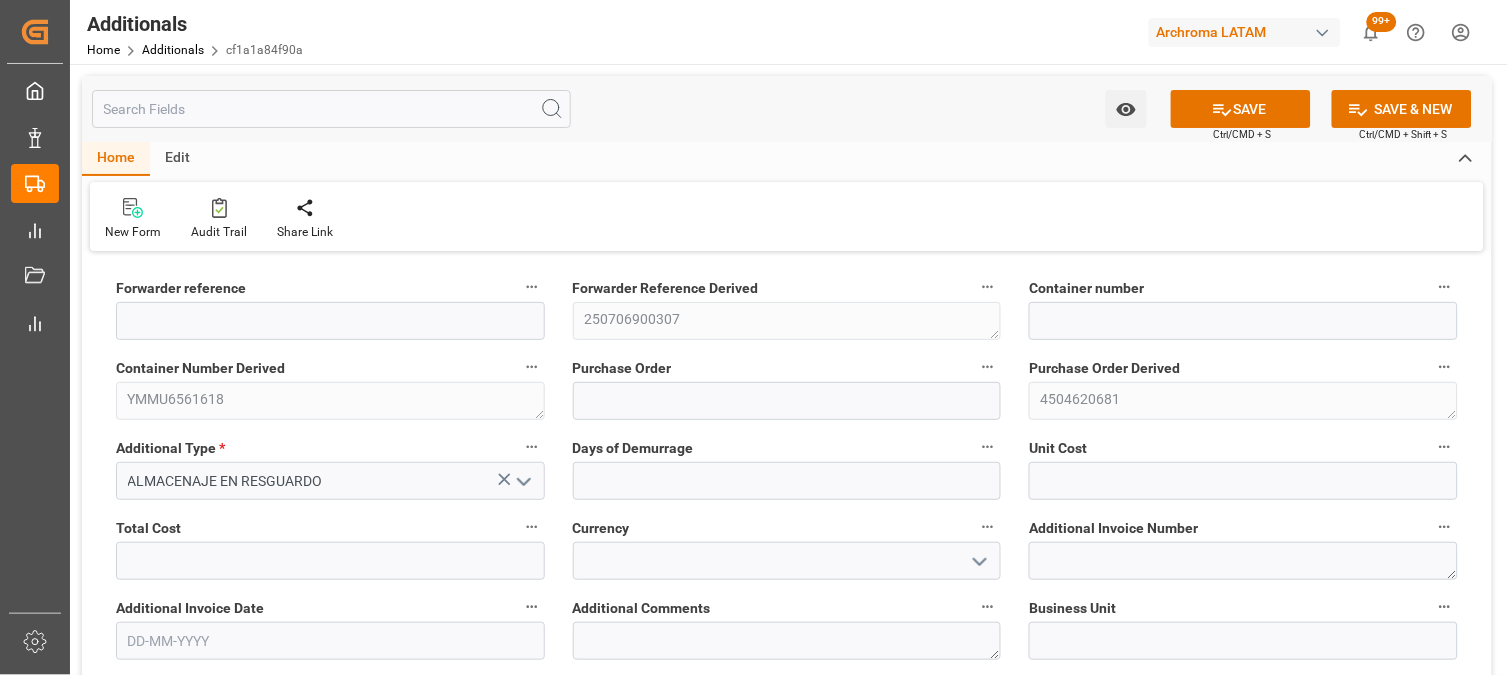 type 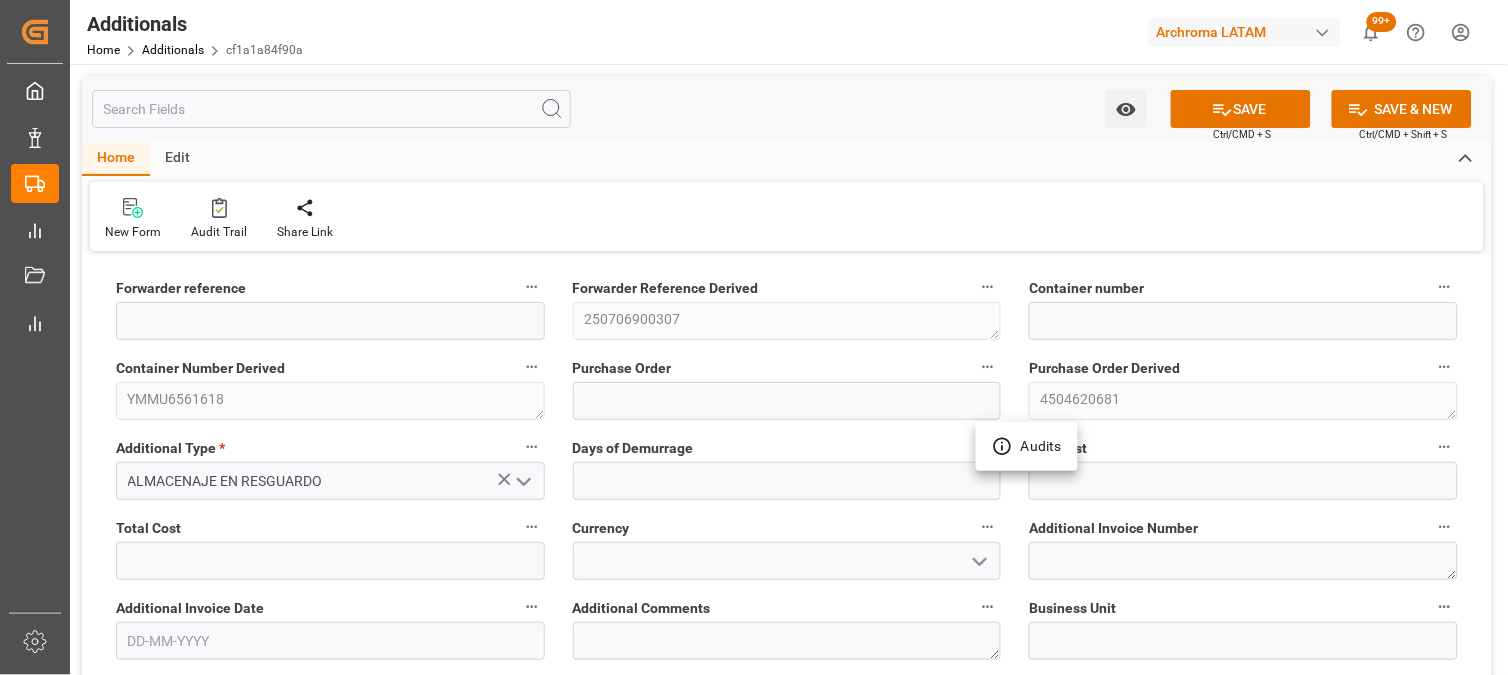 click at bounding box center (754, 337) 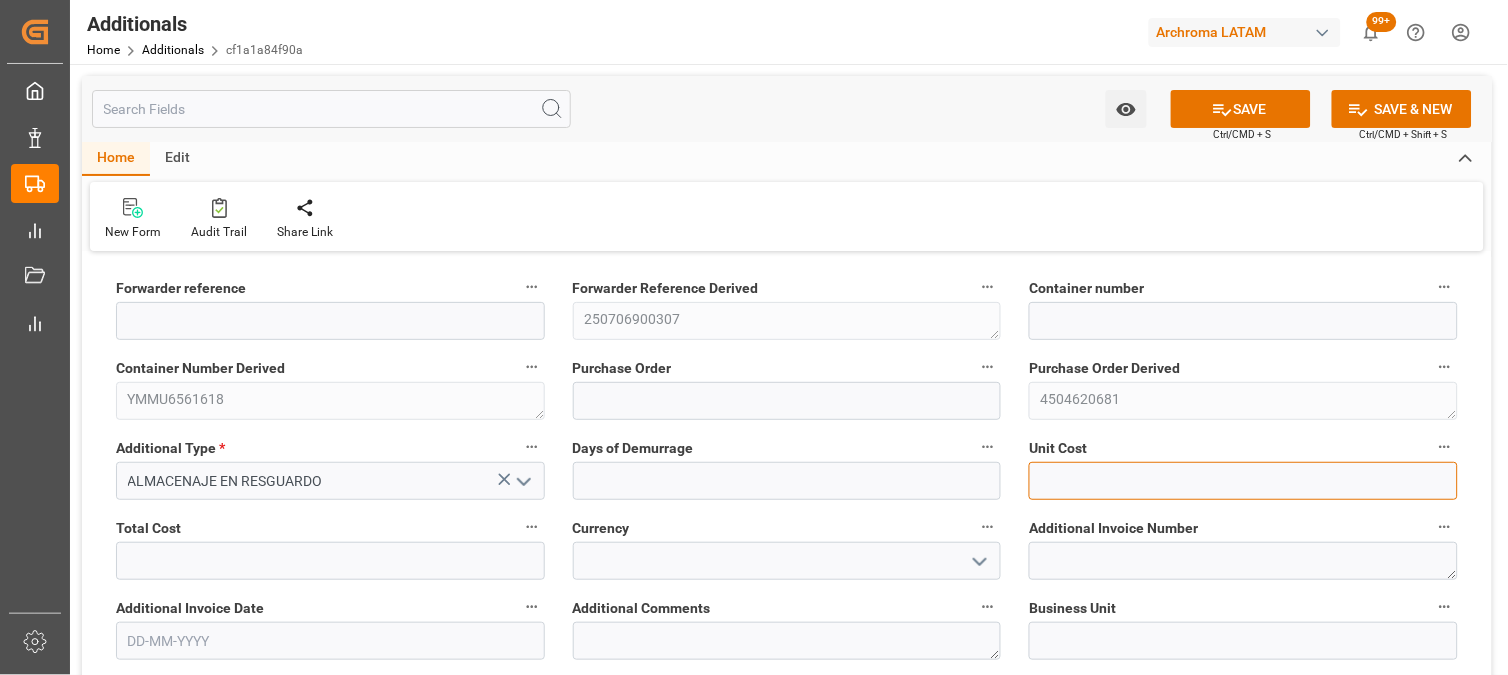 click at bounding box center [1243, 481] 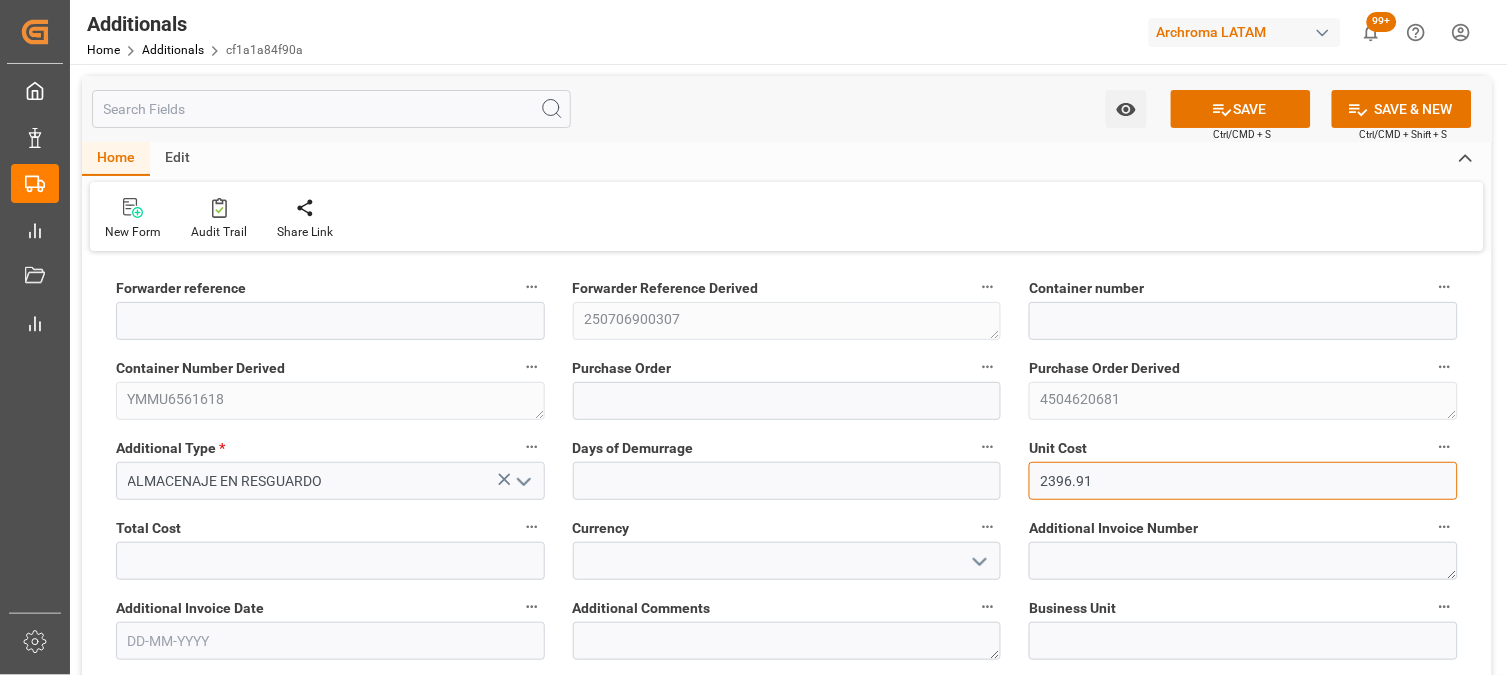 type on "2396.91" 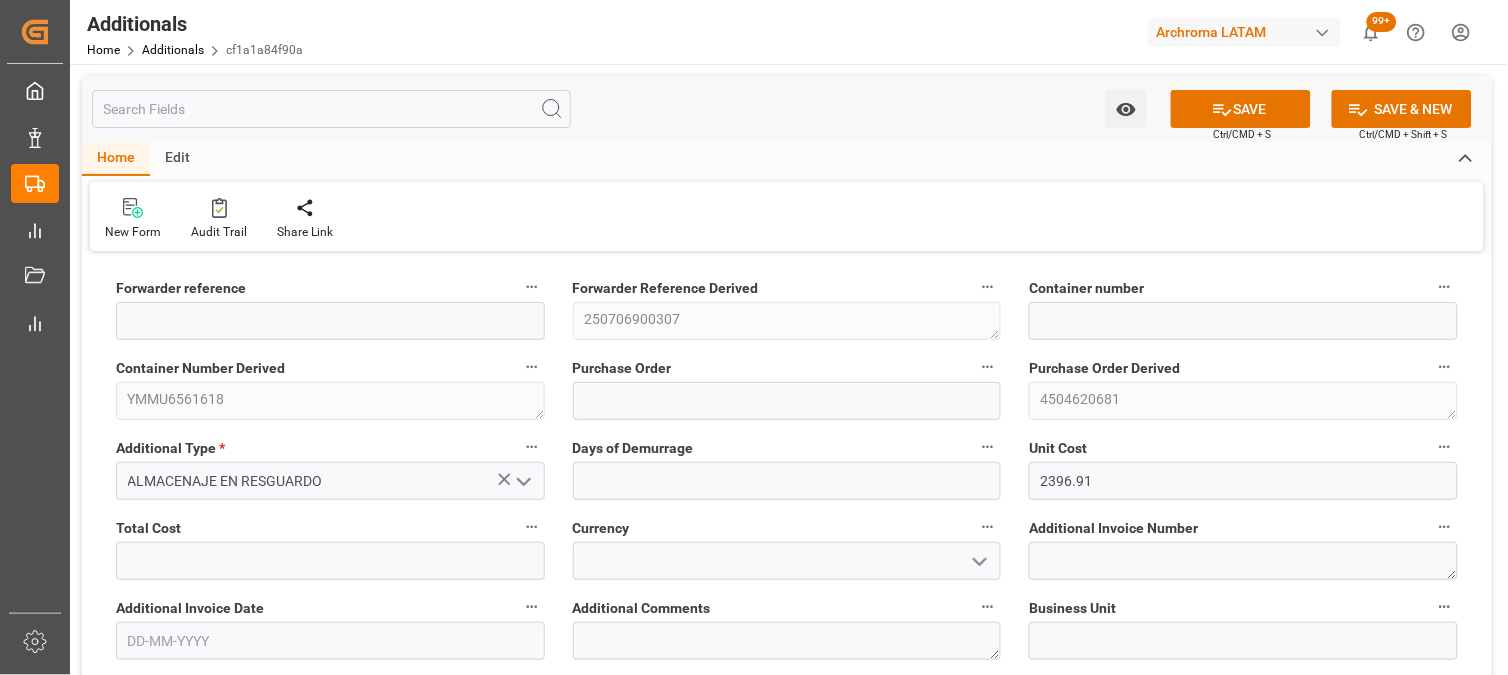 type 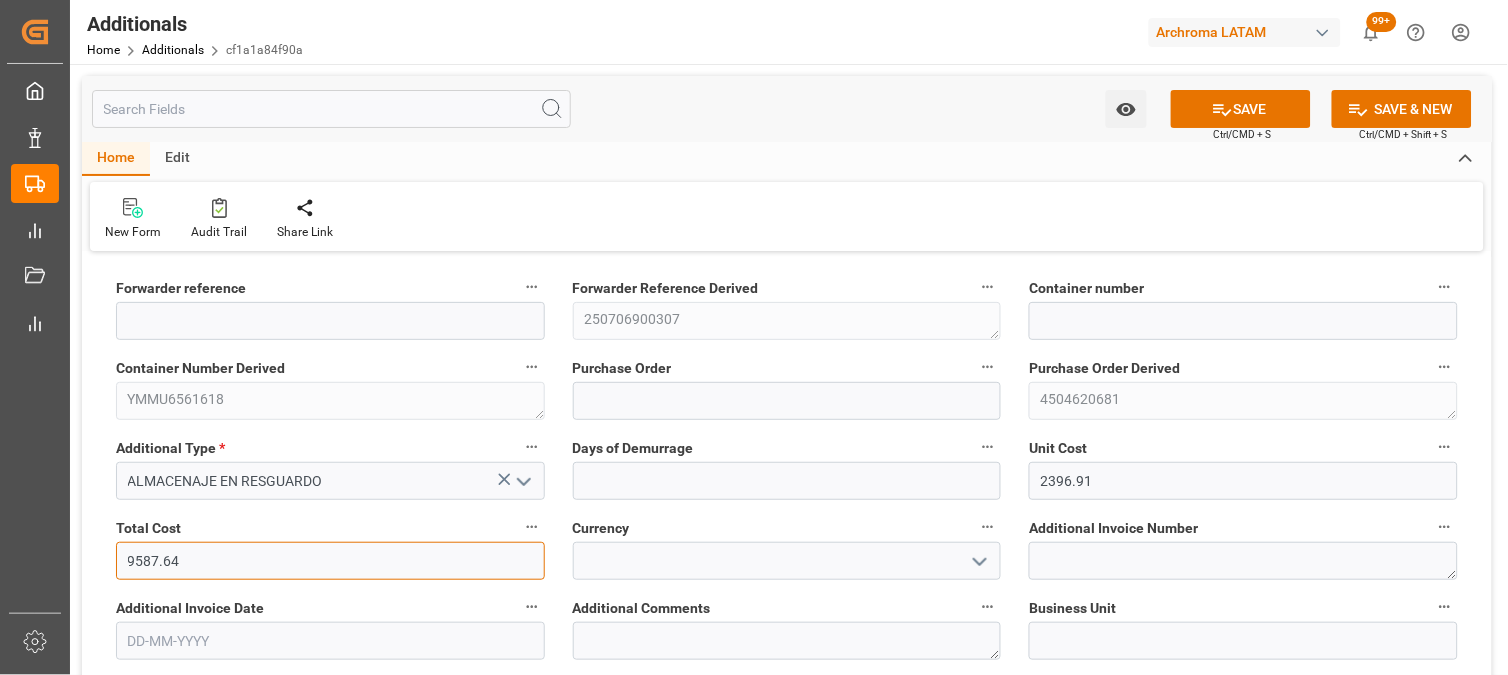 type on "9587.64" 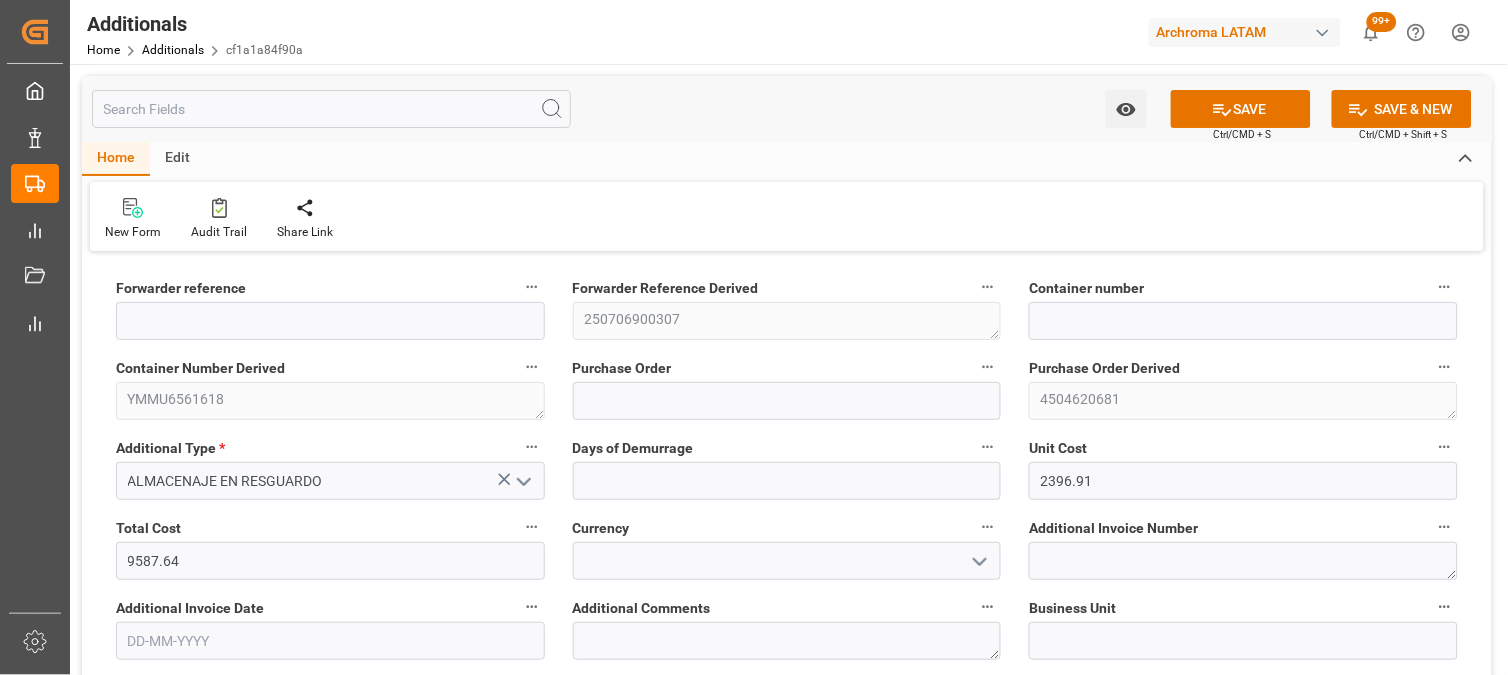 type 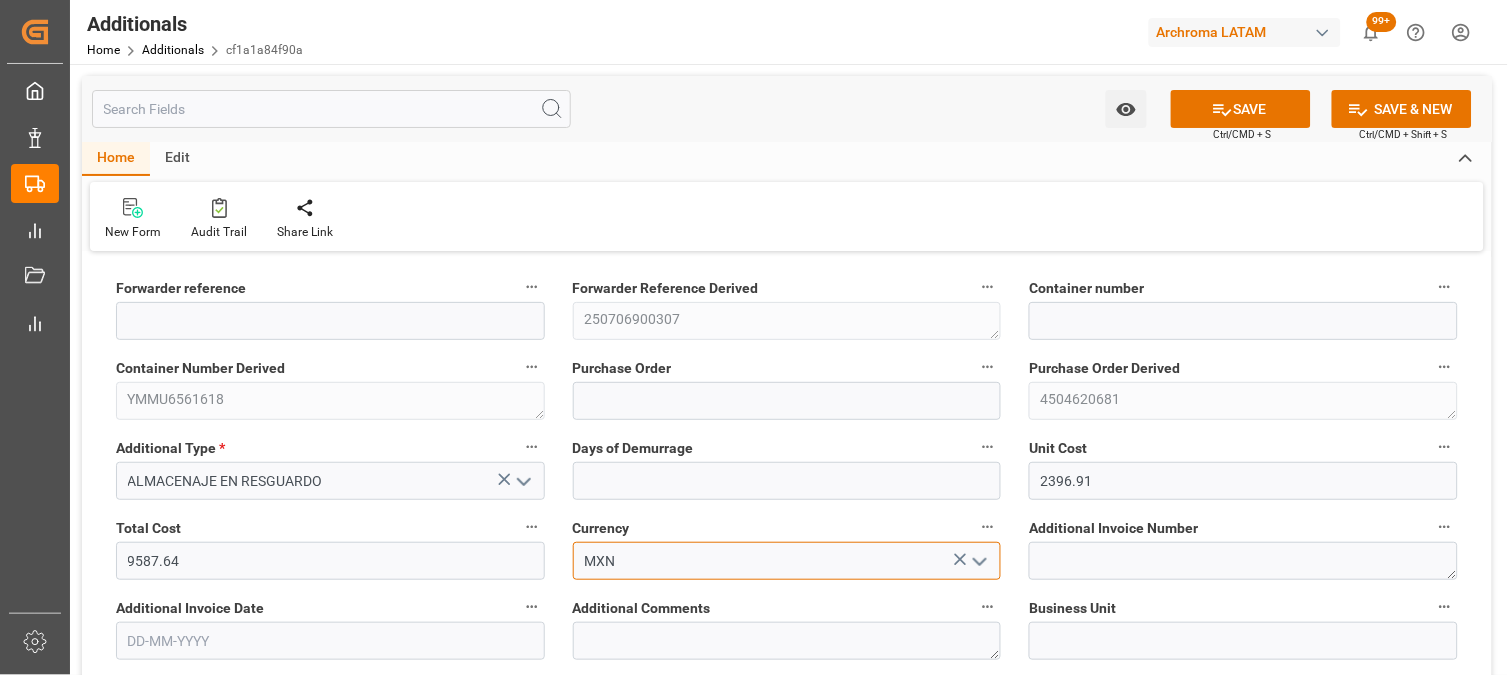 type on "MXN" 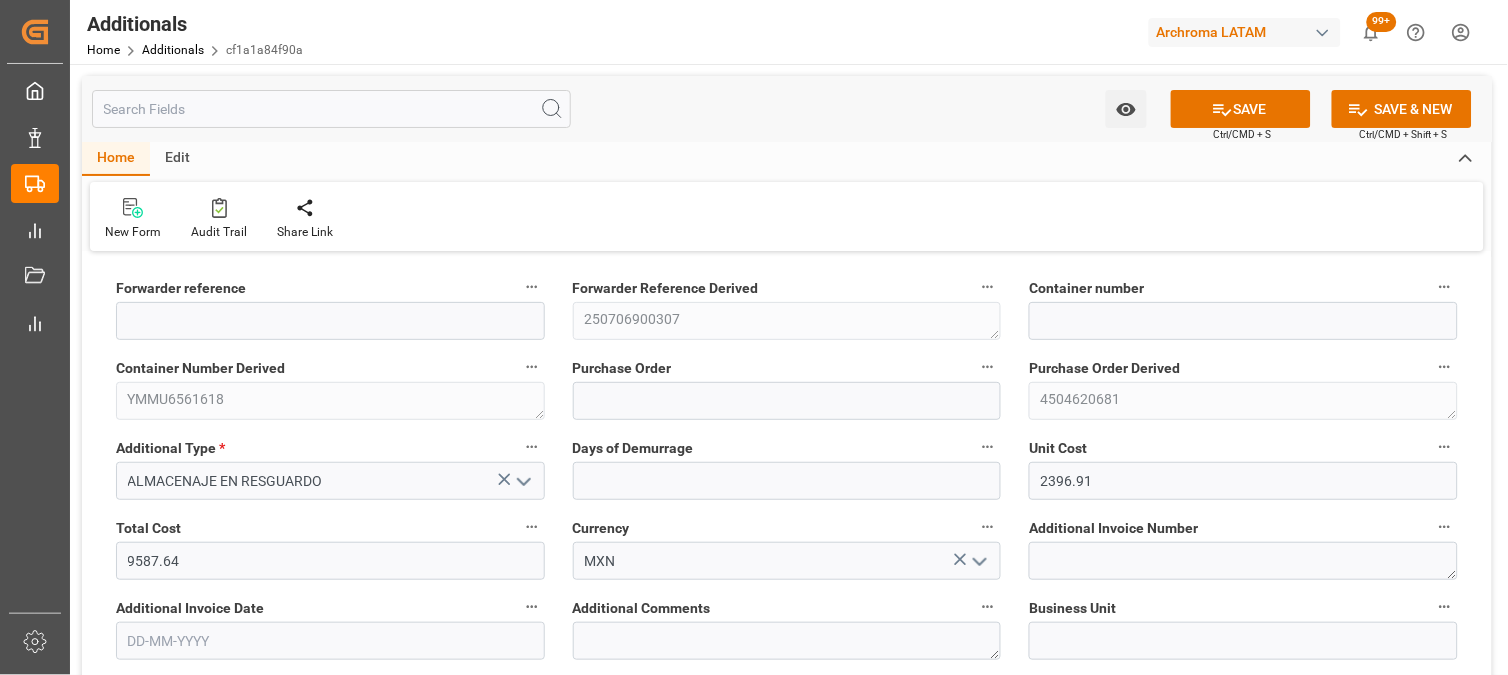type 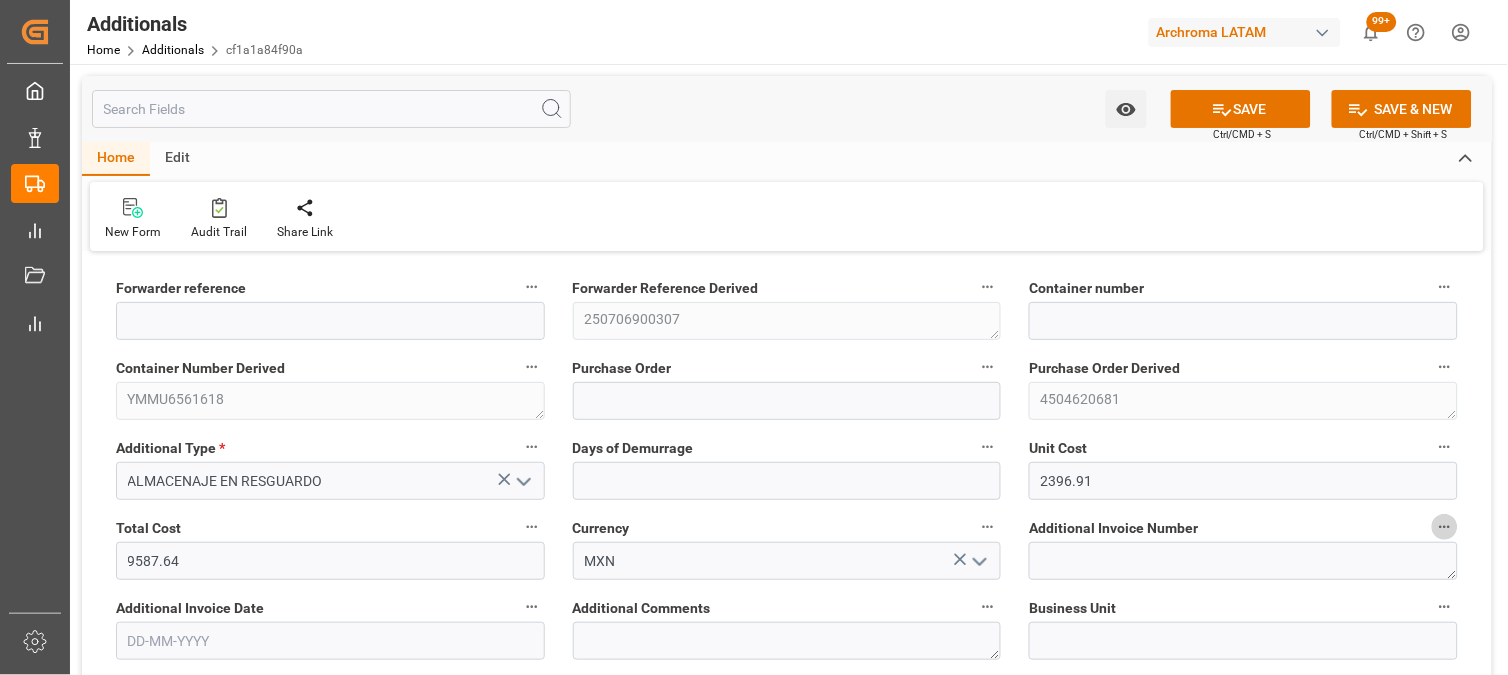 type 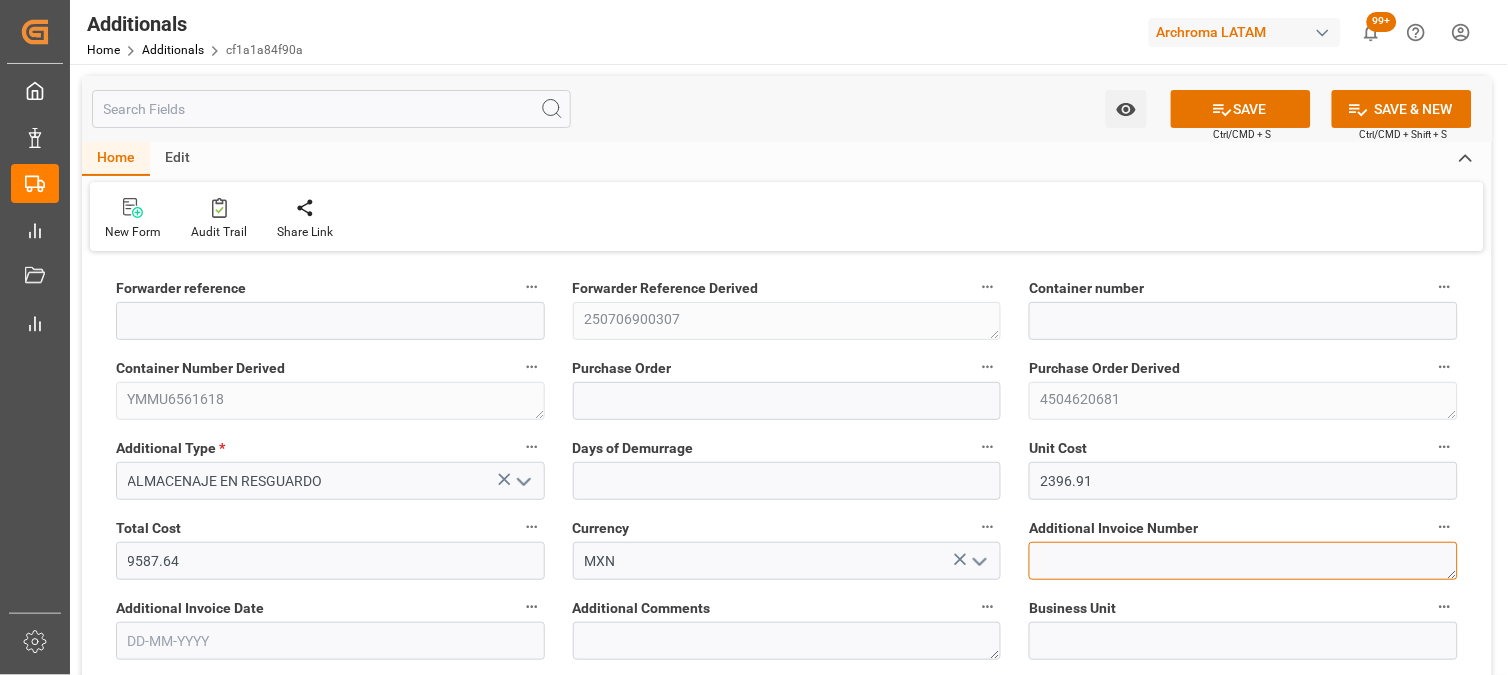 paste on "LM449862" 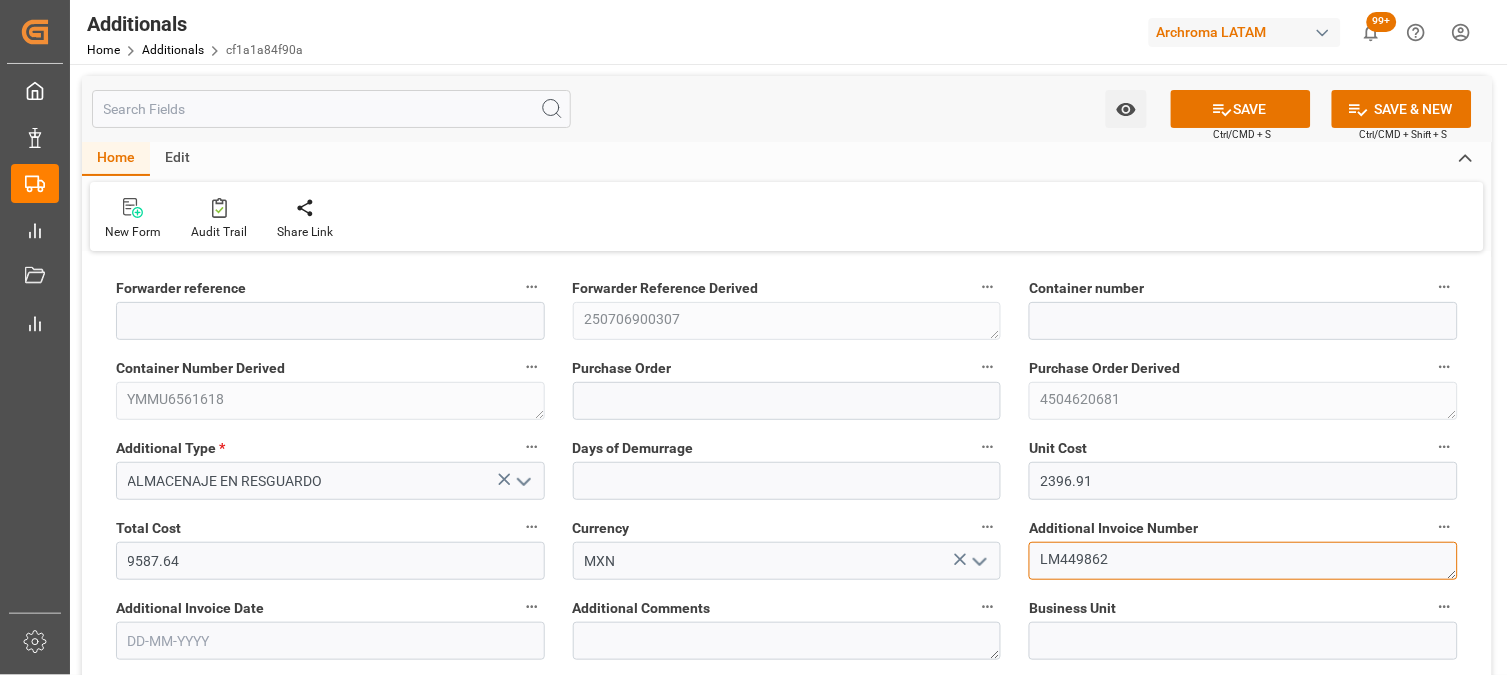 type on "LM449862" 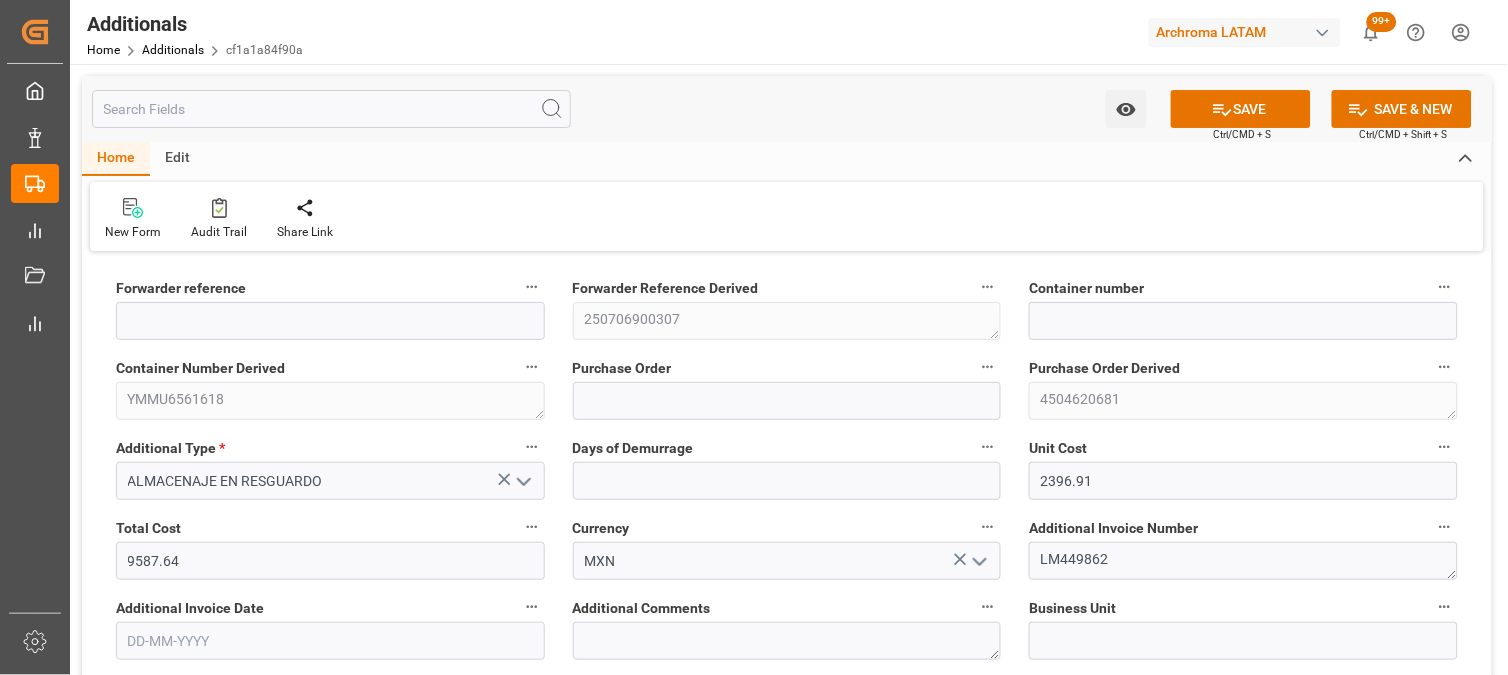 type 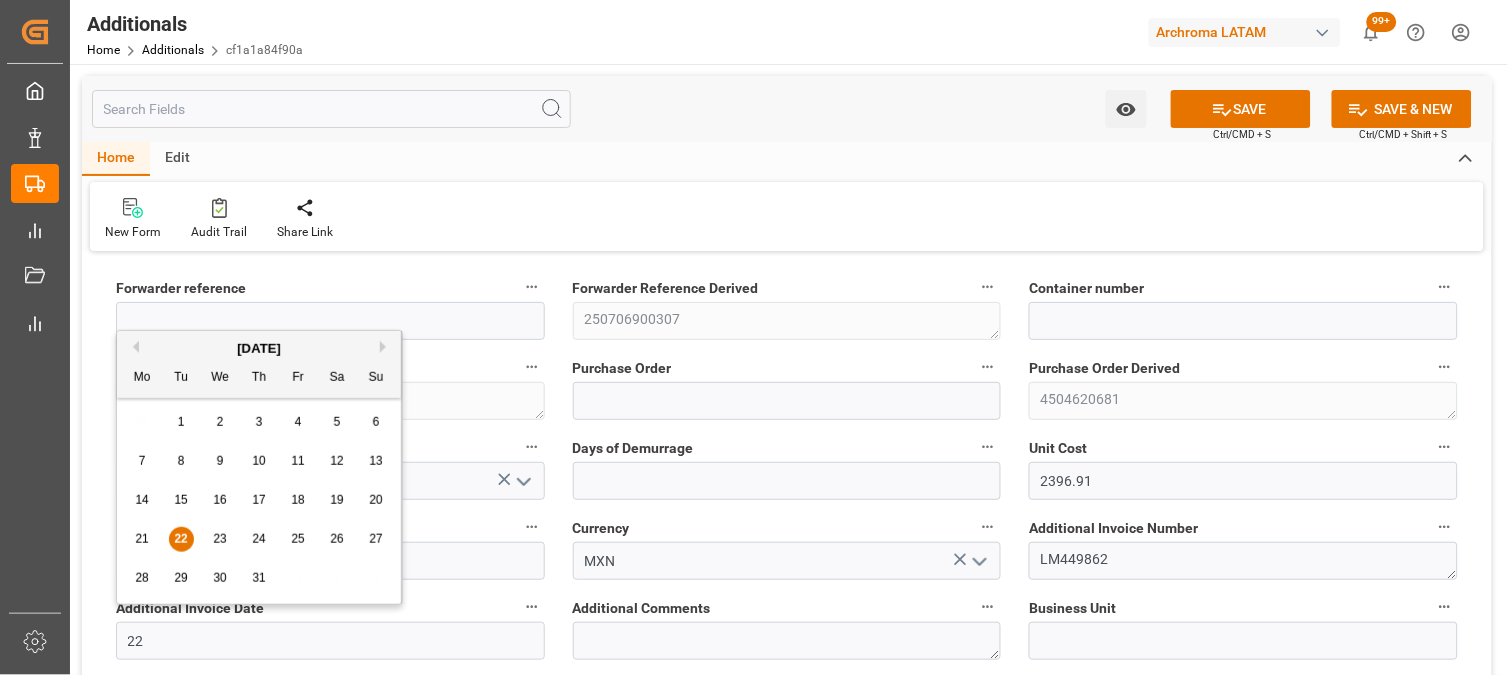 type on "[DATE]" 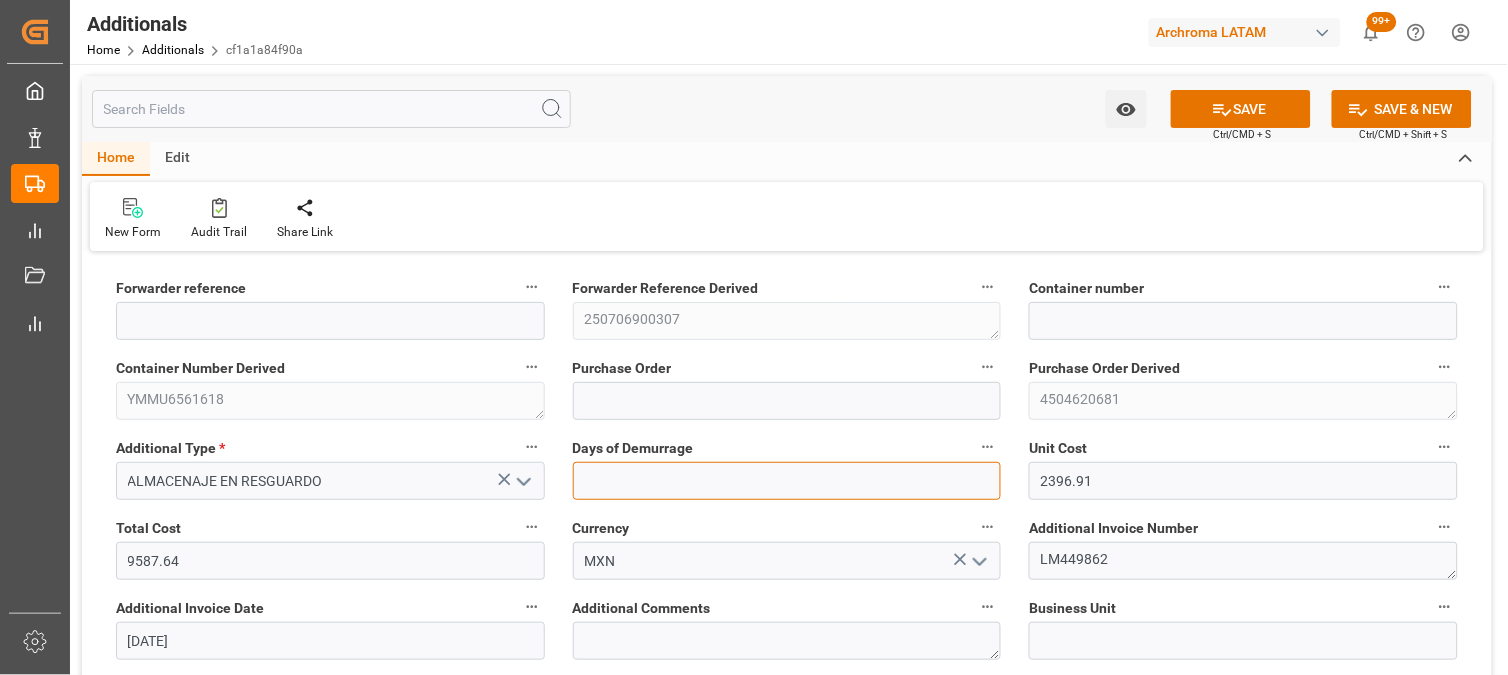 click at bounding box center (787, 481) 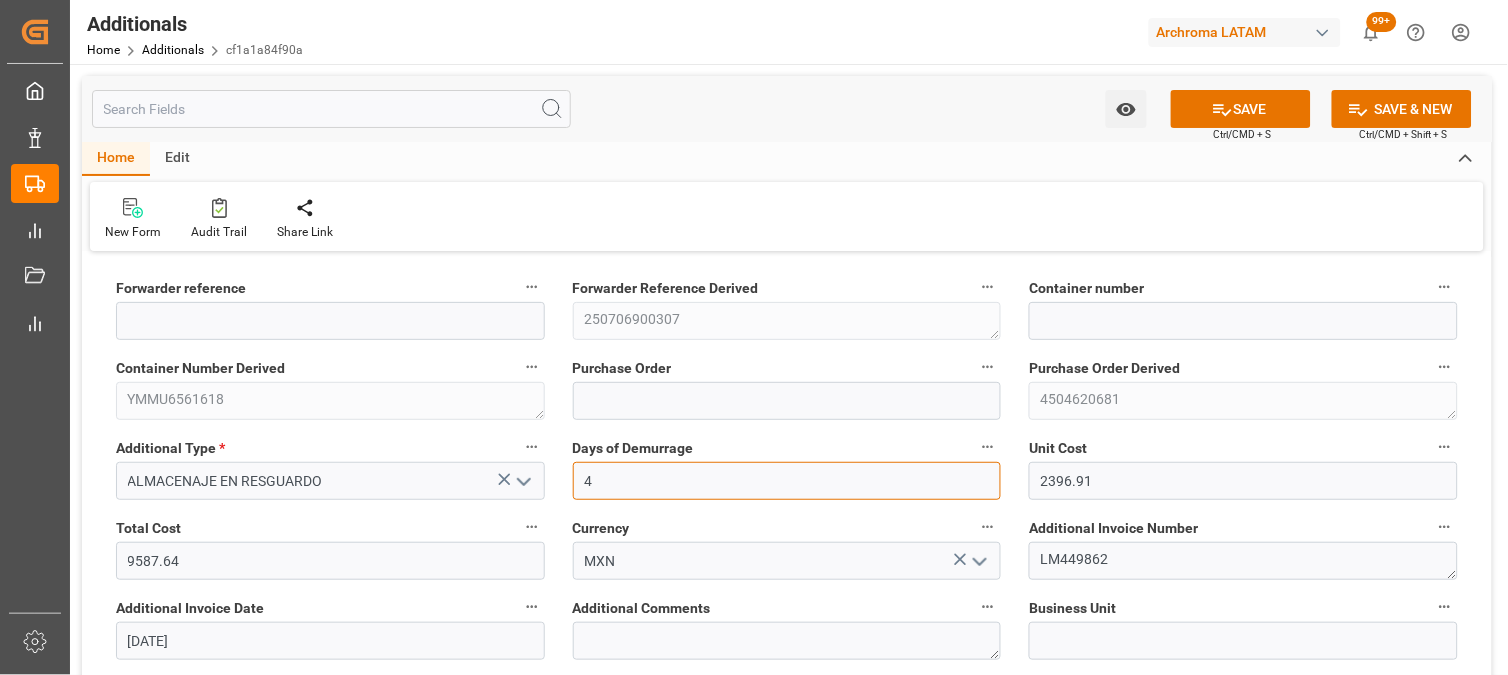 type on "4" 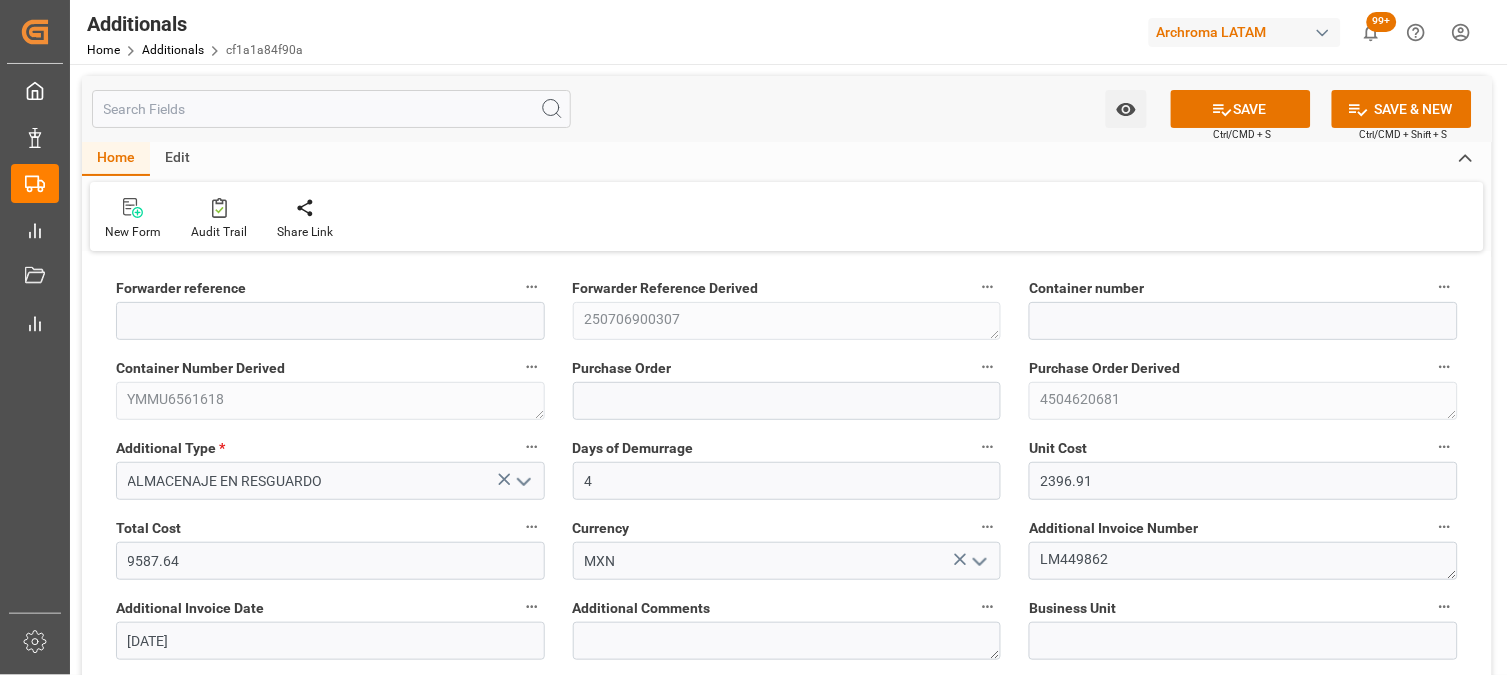 click on "Currency" at bounding box center (601, 528) 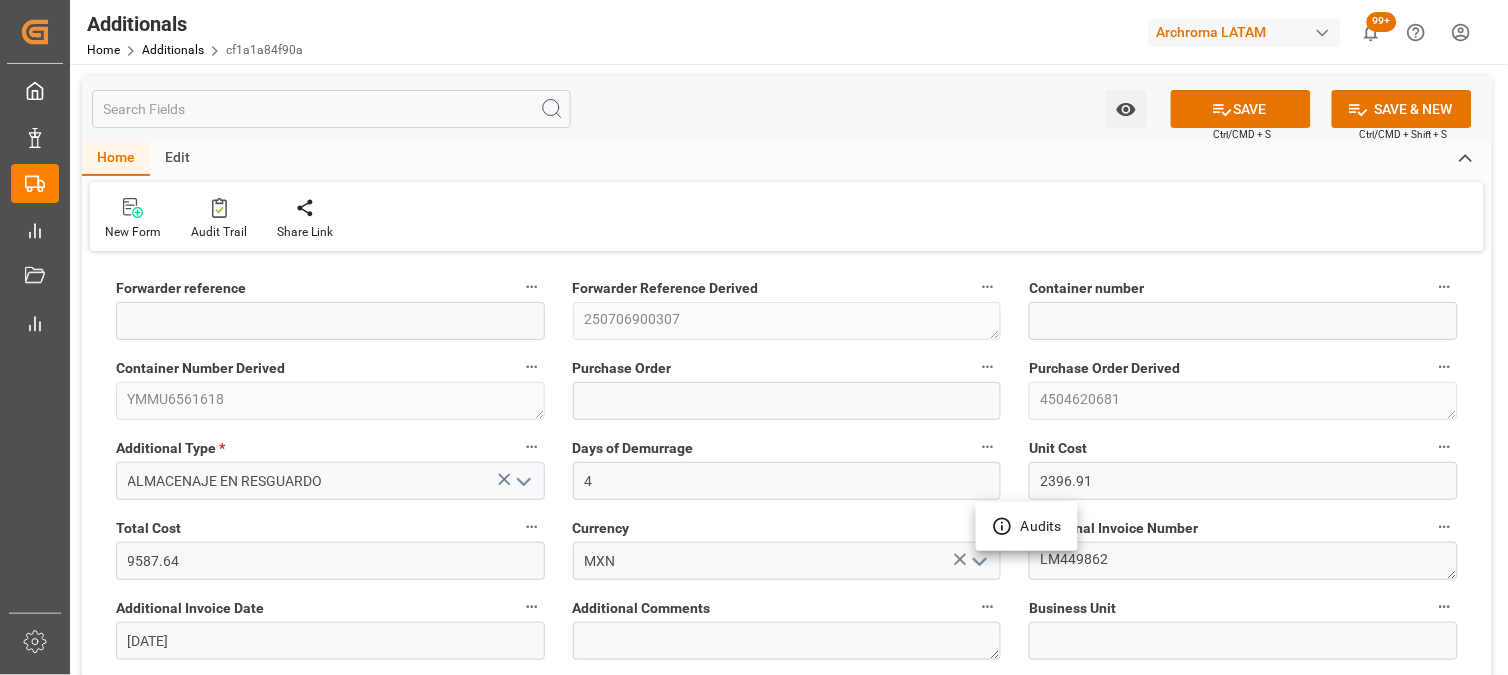 click at bounding box center (754, 337) 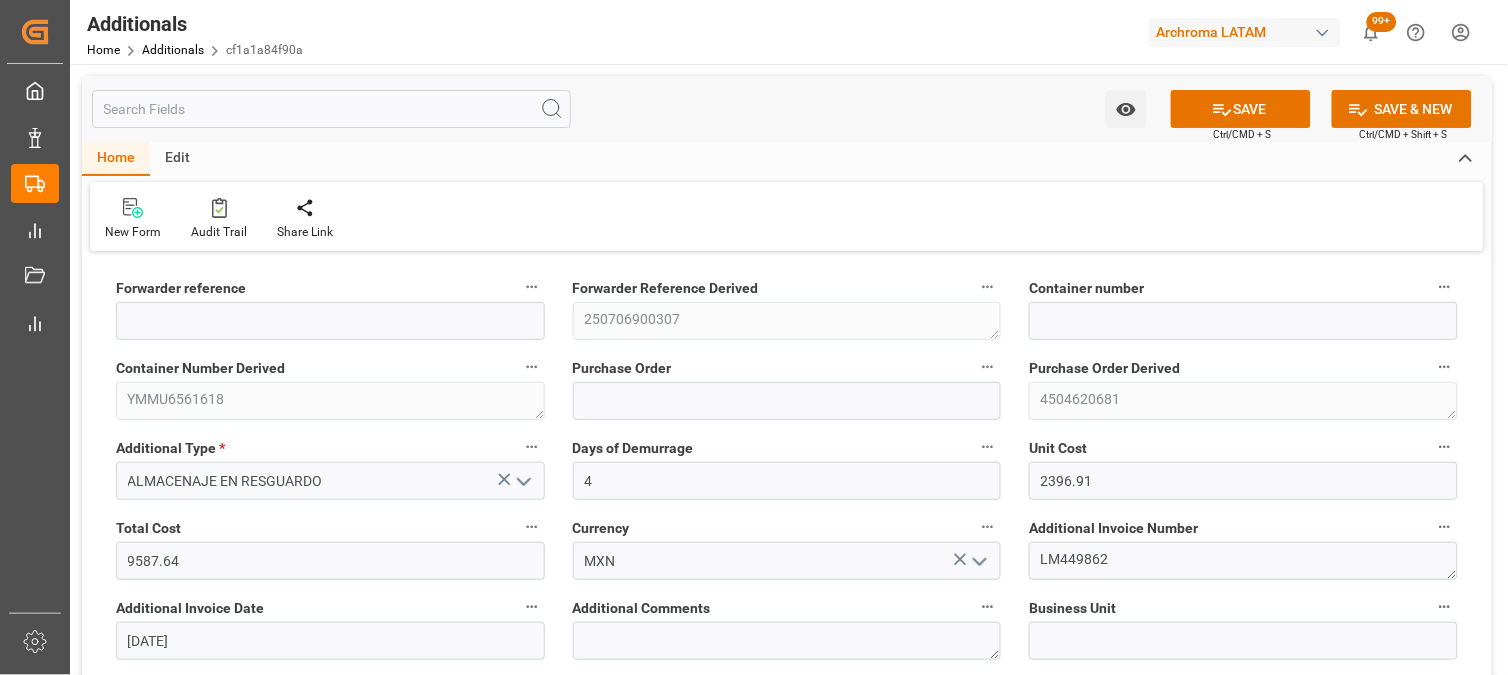 click on "Business Unit" at bounding box center [1072, 608] 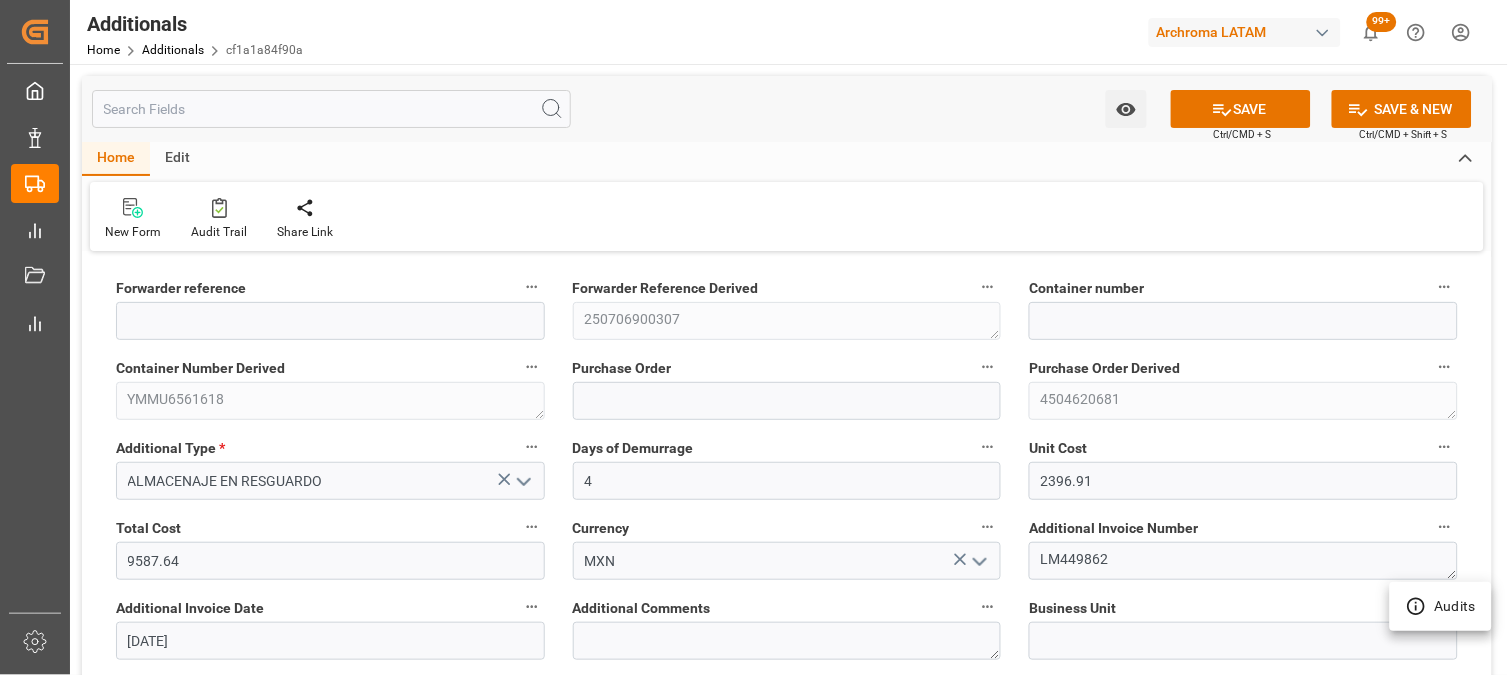 click at bounding box center (754, 337) 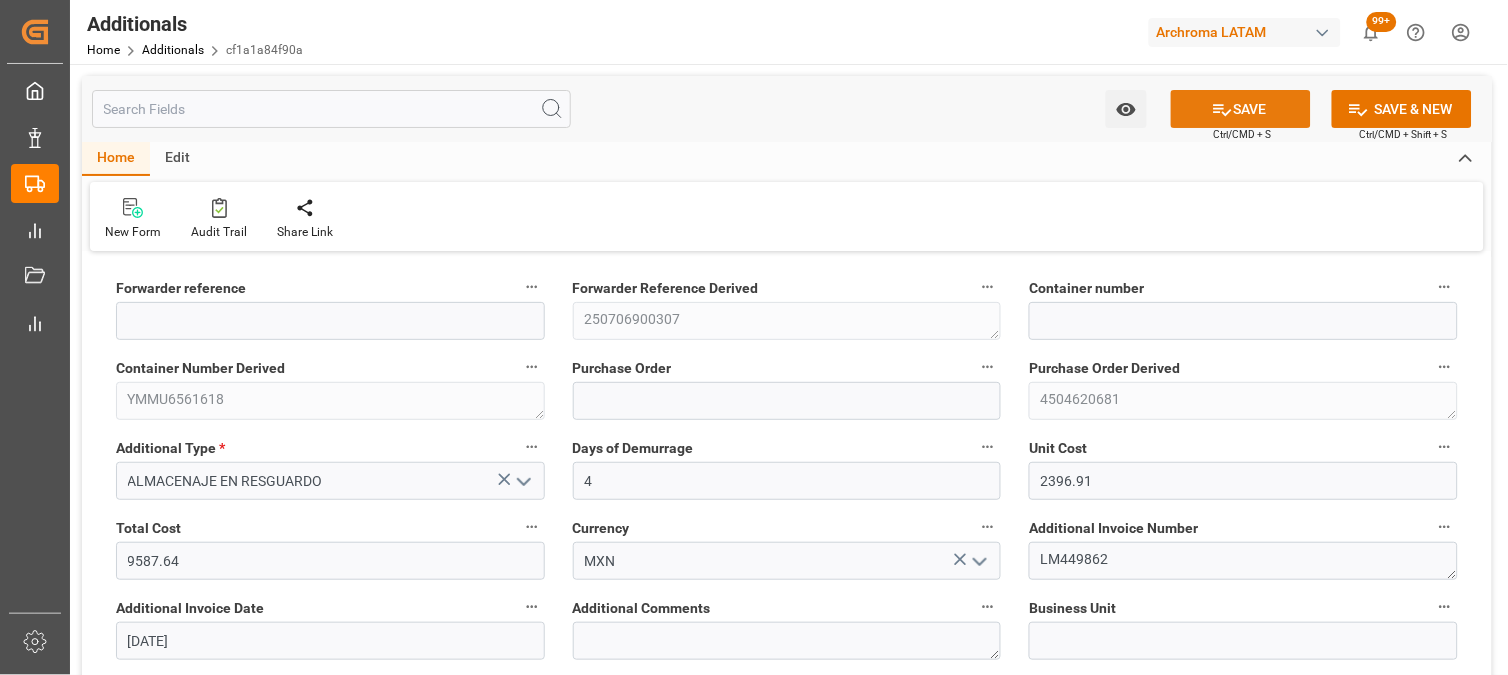 click 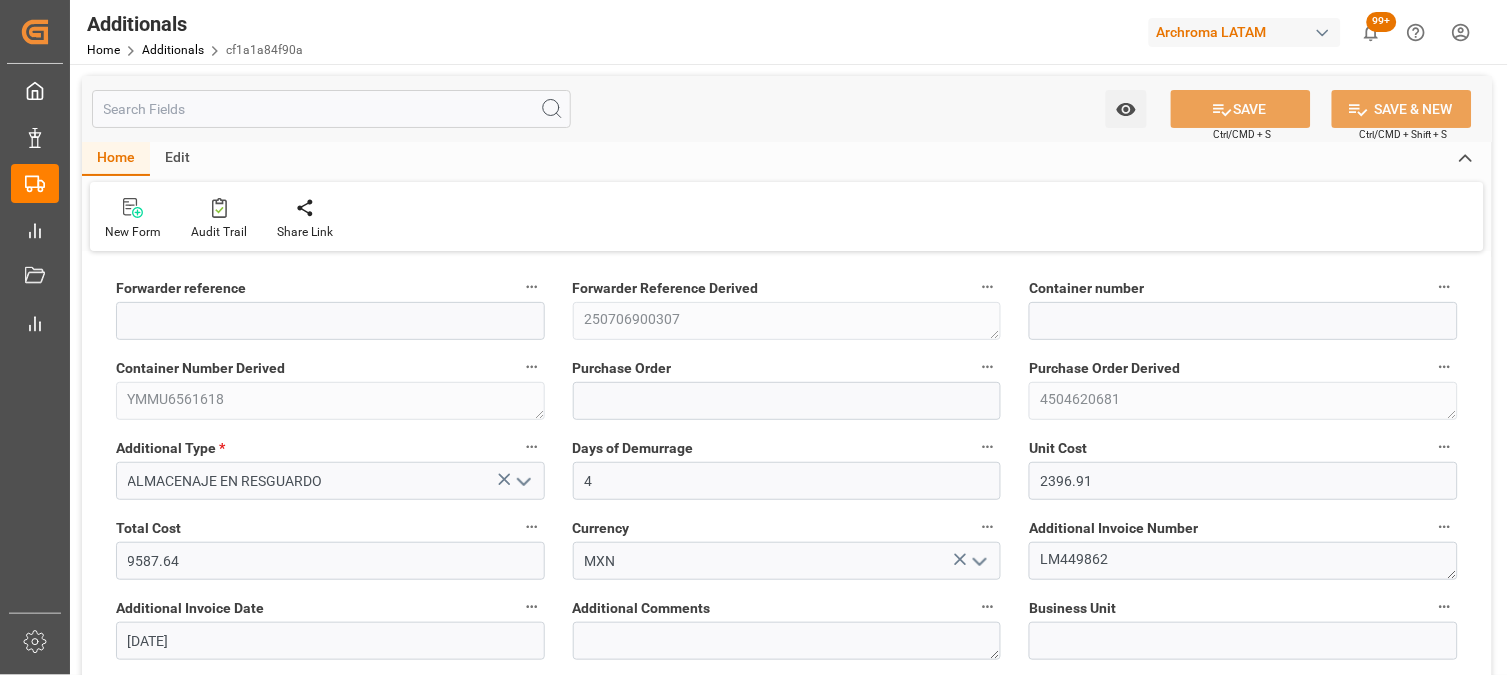 type on "250706900307" 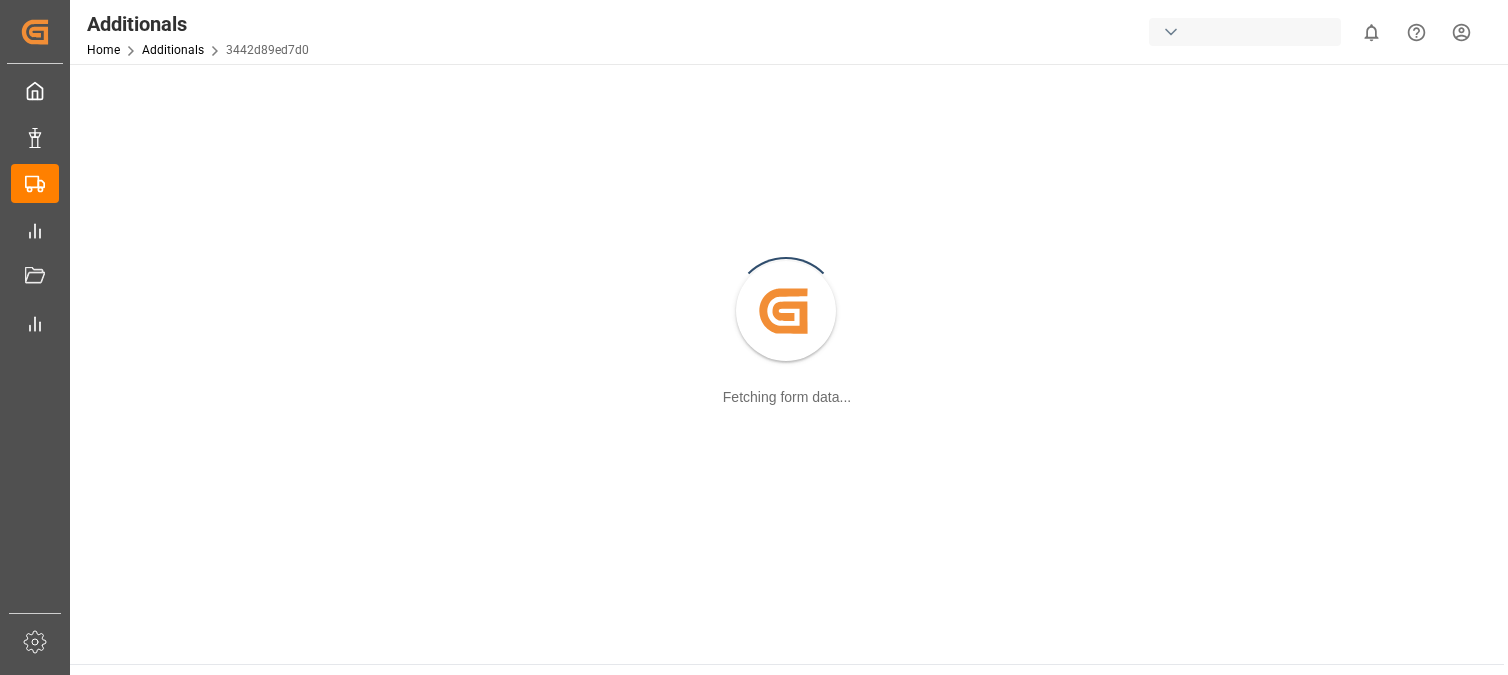 scroll, scrollTop: 0, scrollLeft: 0, axis: both 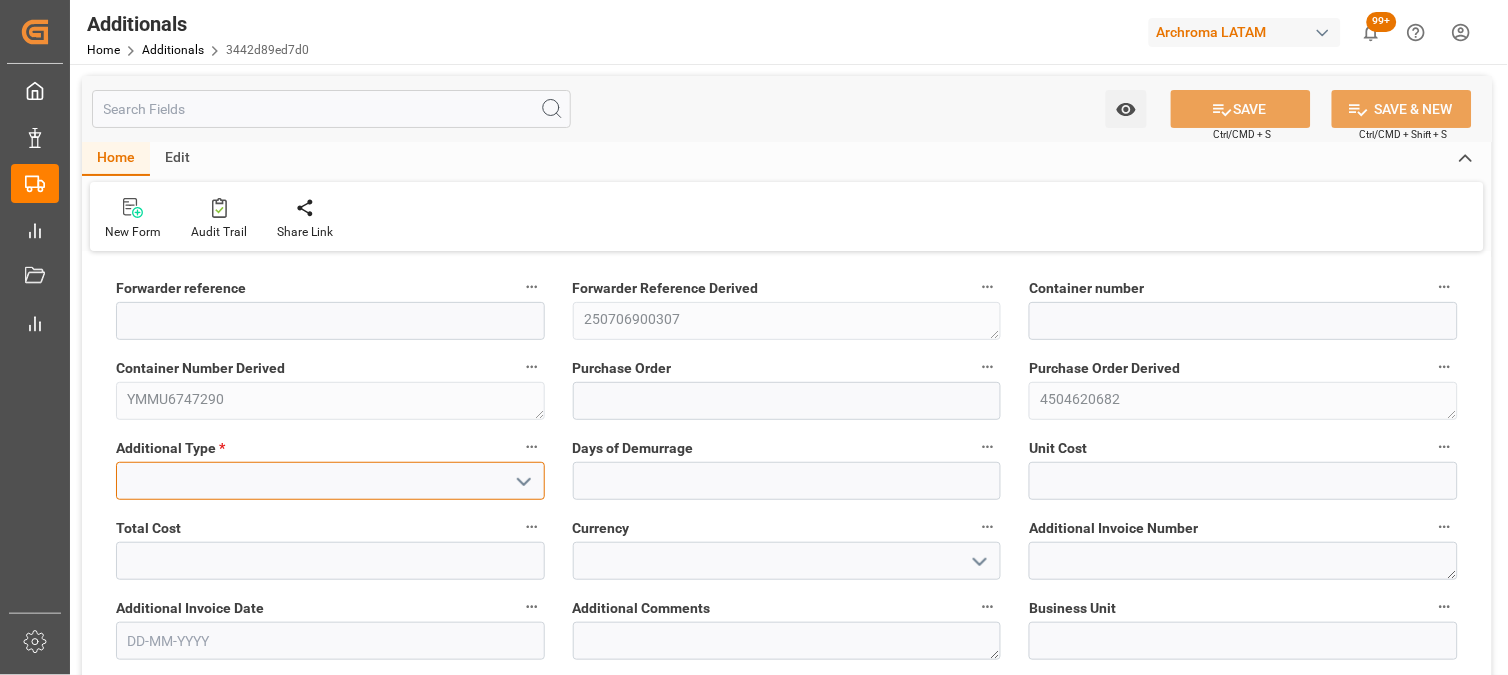 click at bounding box center (330, 481) 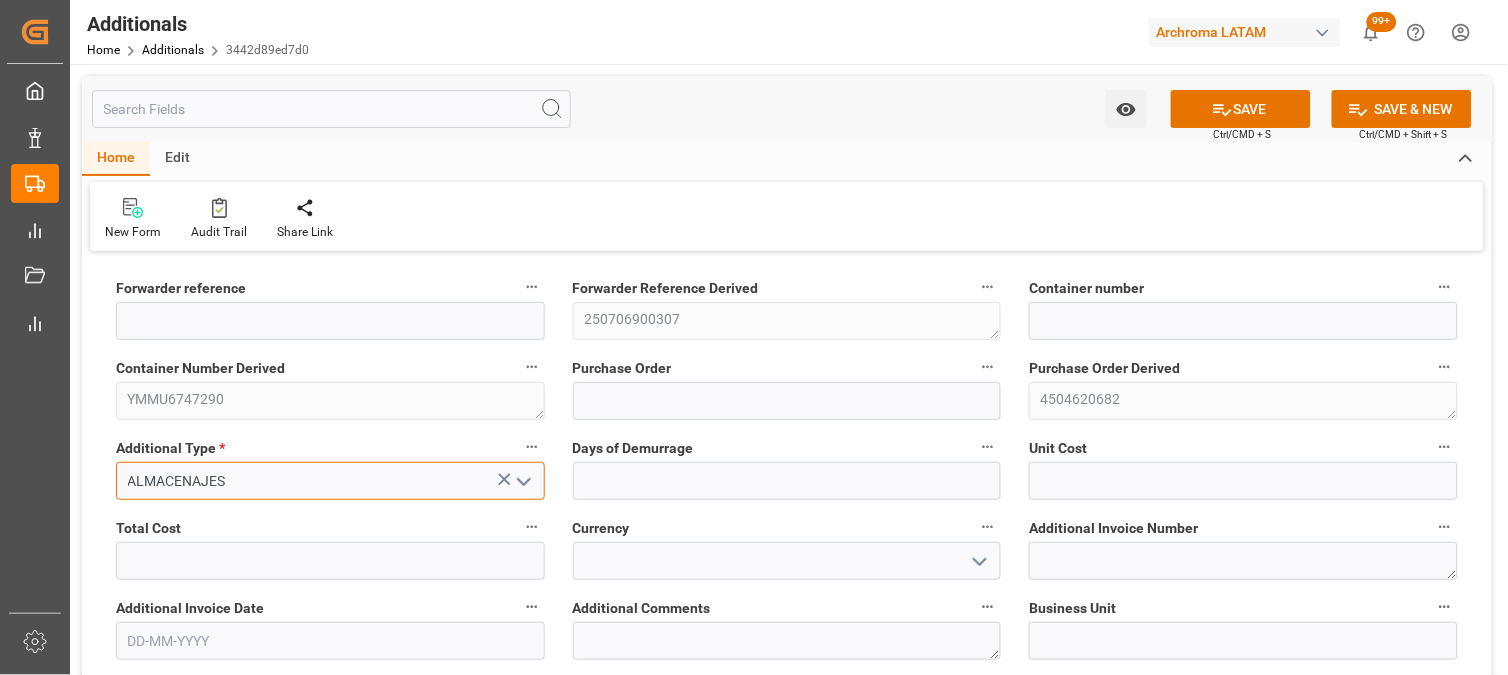 type on "ALMACENAJES" 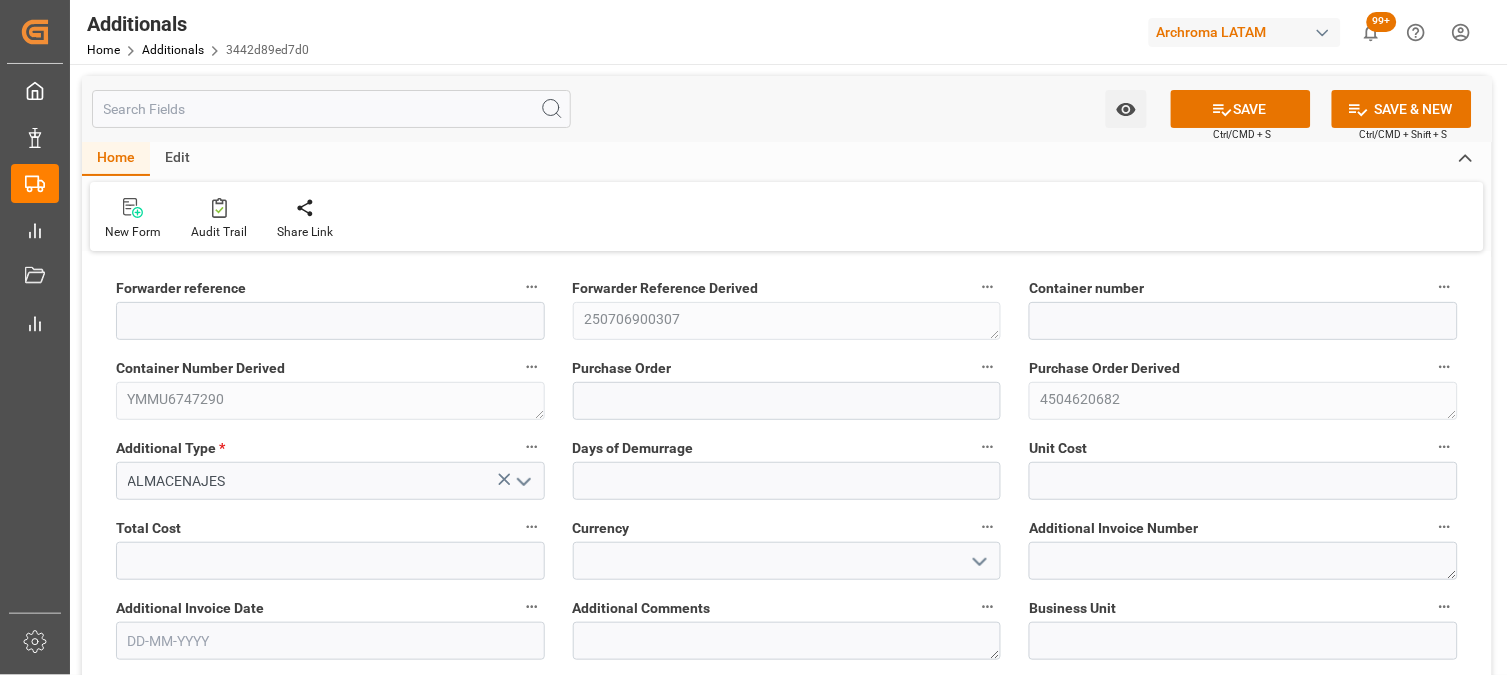 type 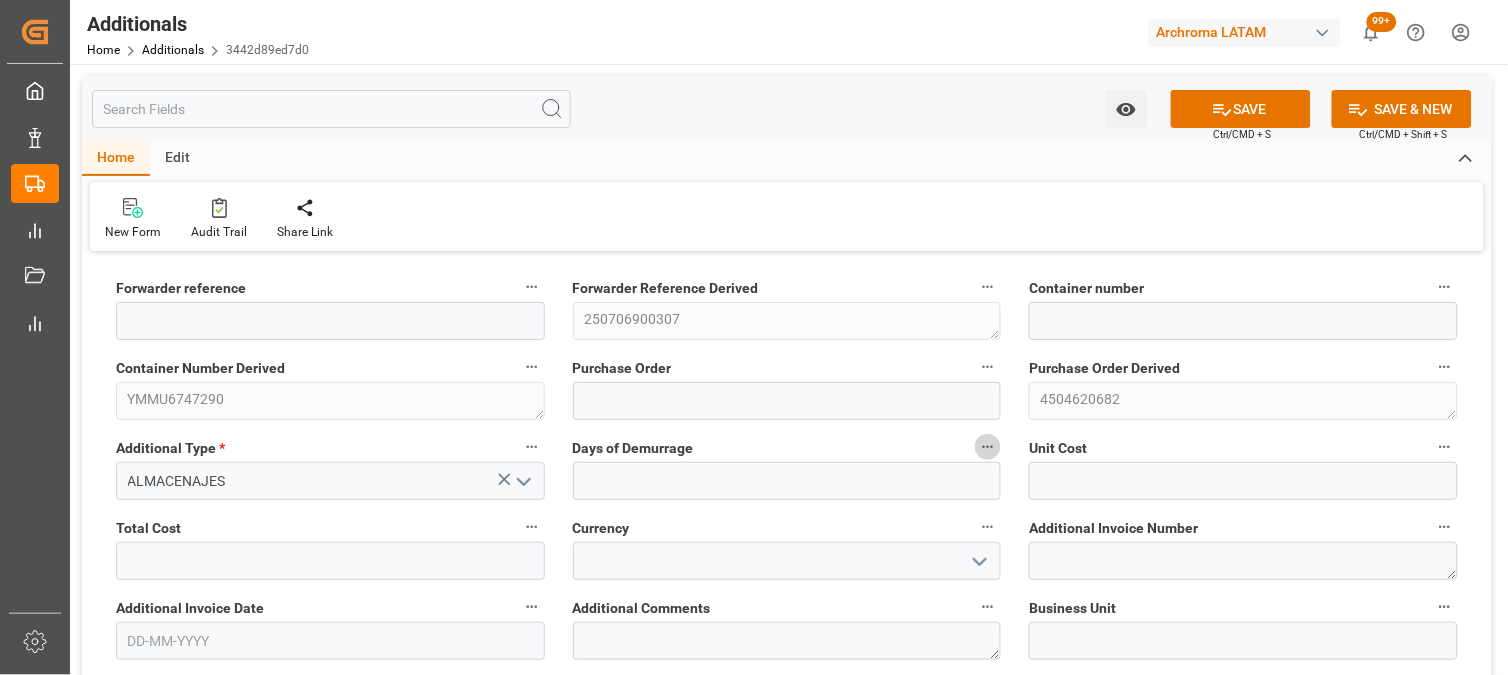 type 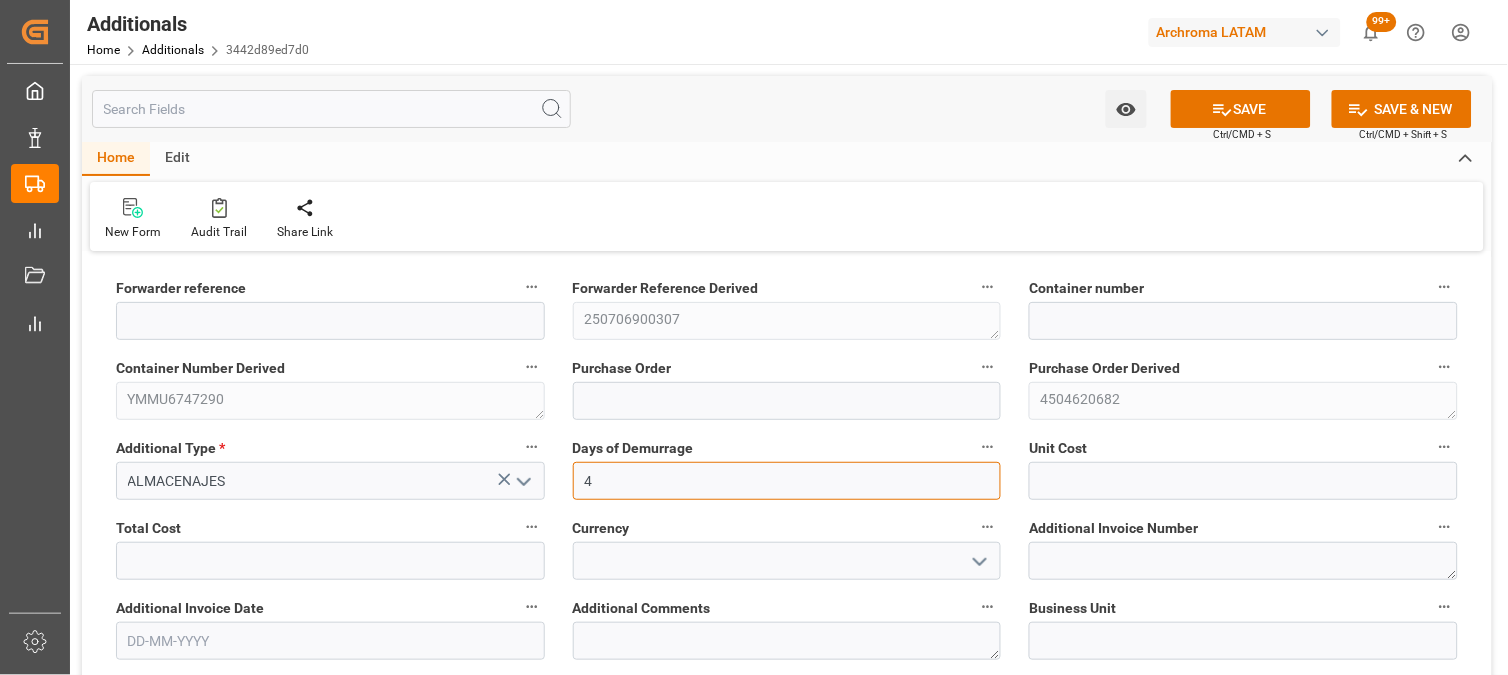 type on "4" 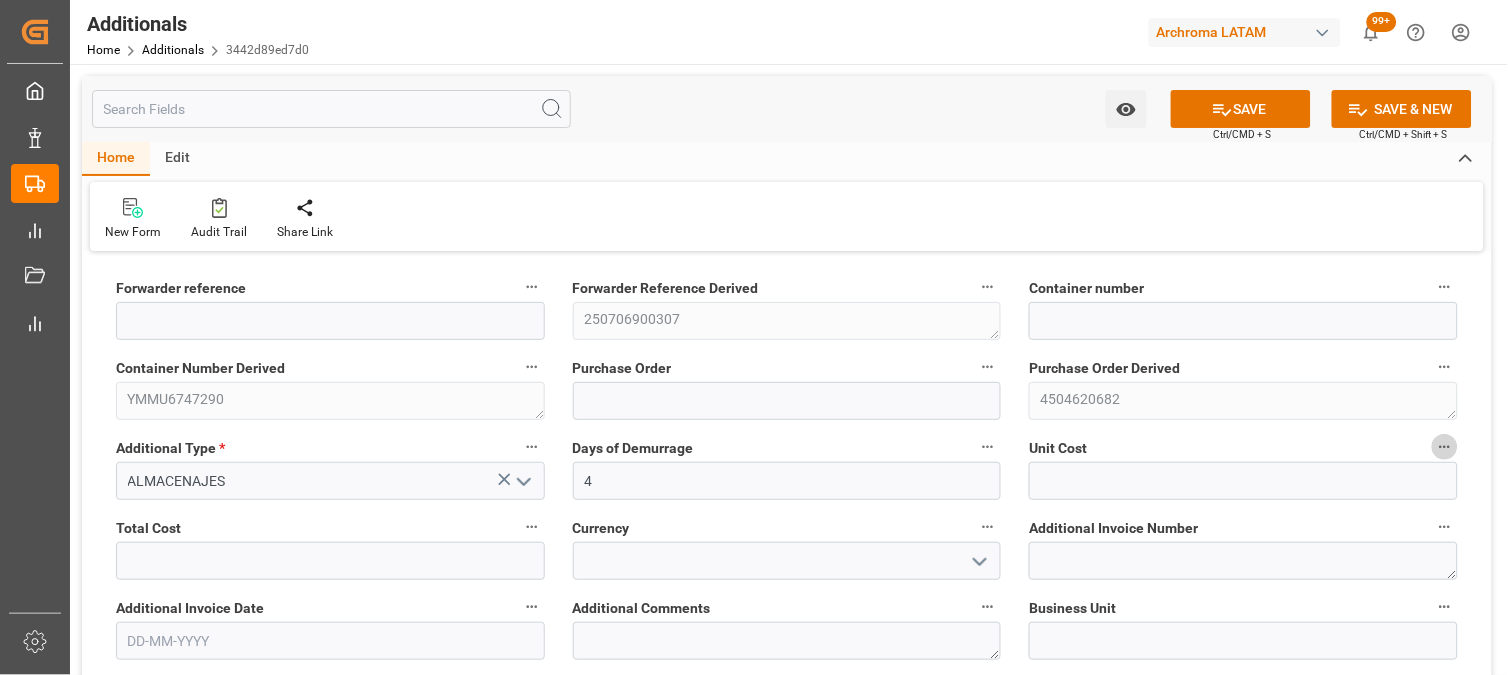 type 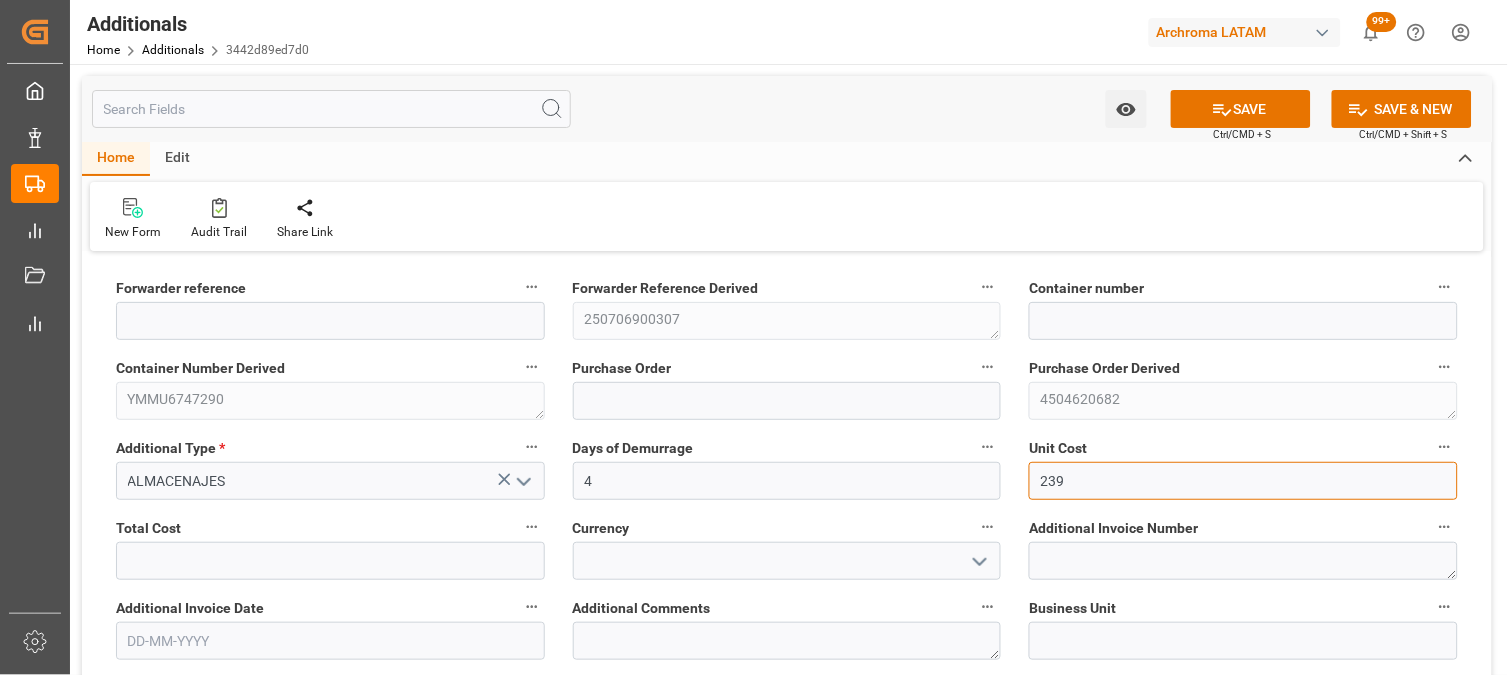 type on "2396.91" 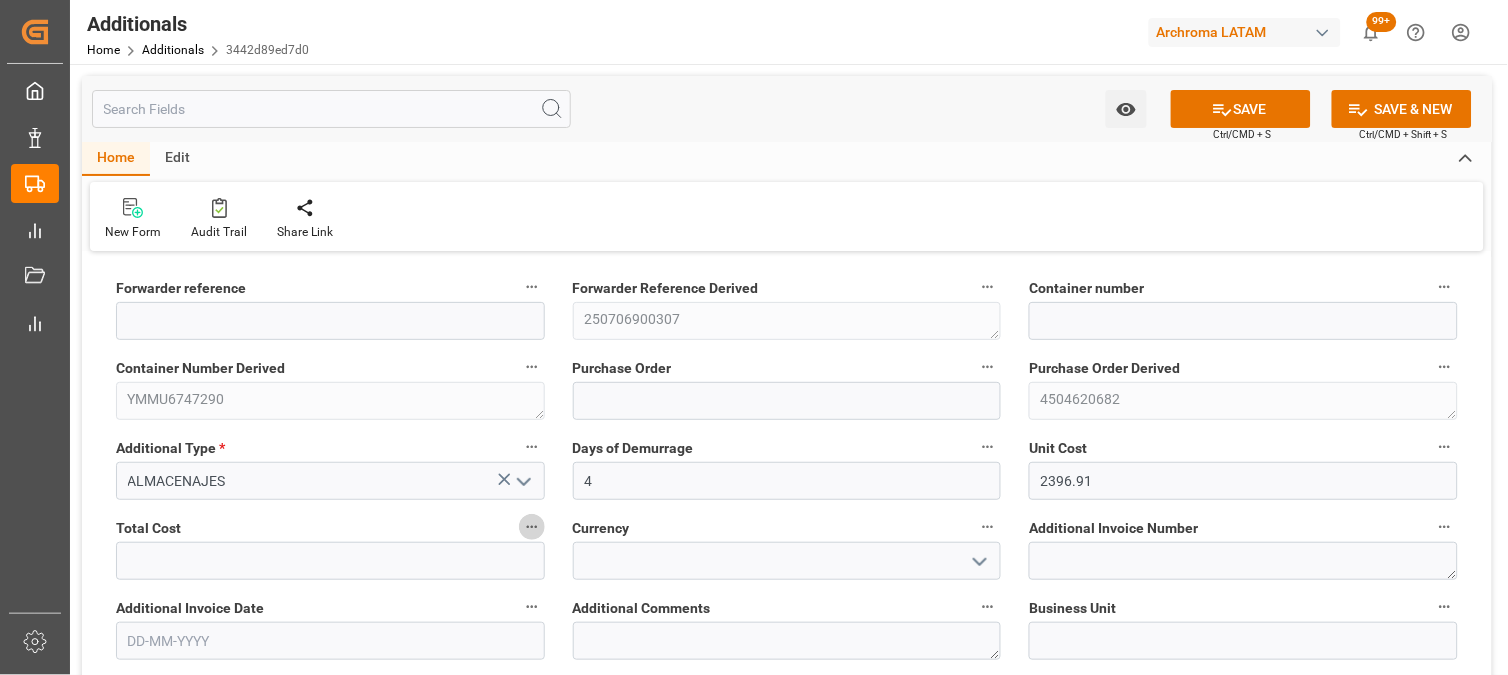 type 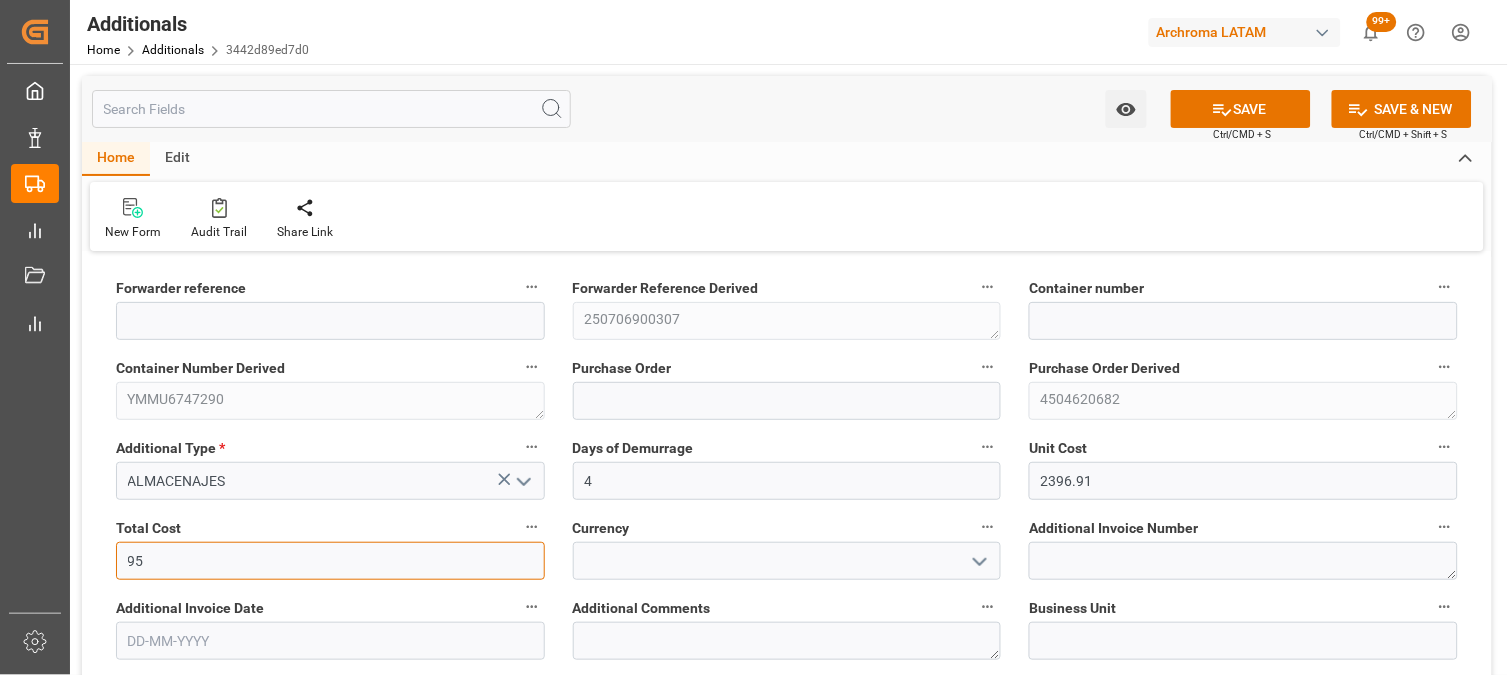 type on "9587.64" 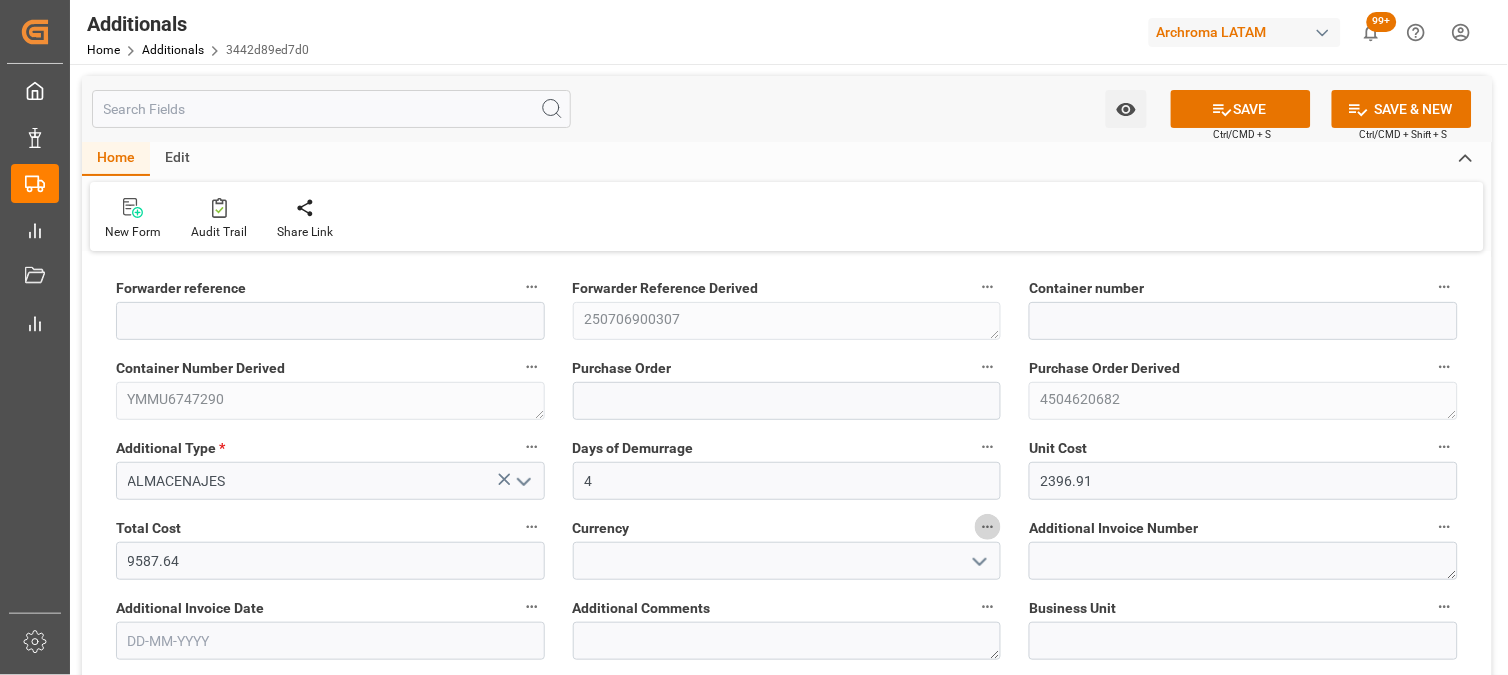 type 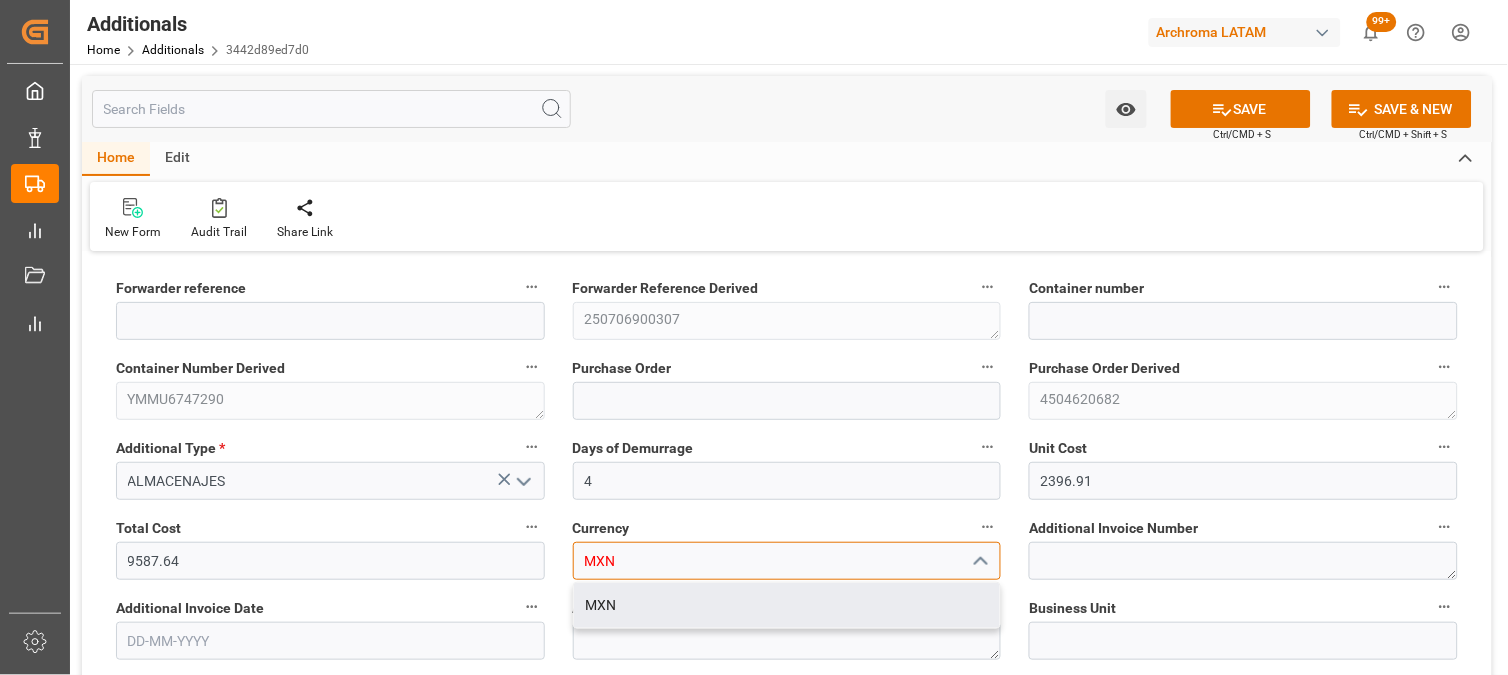 type on "MXN" 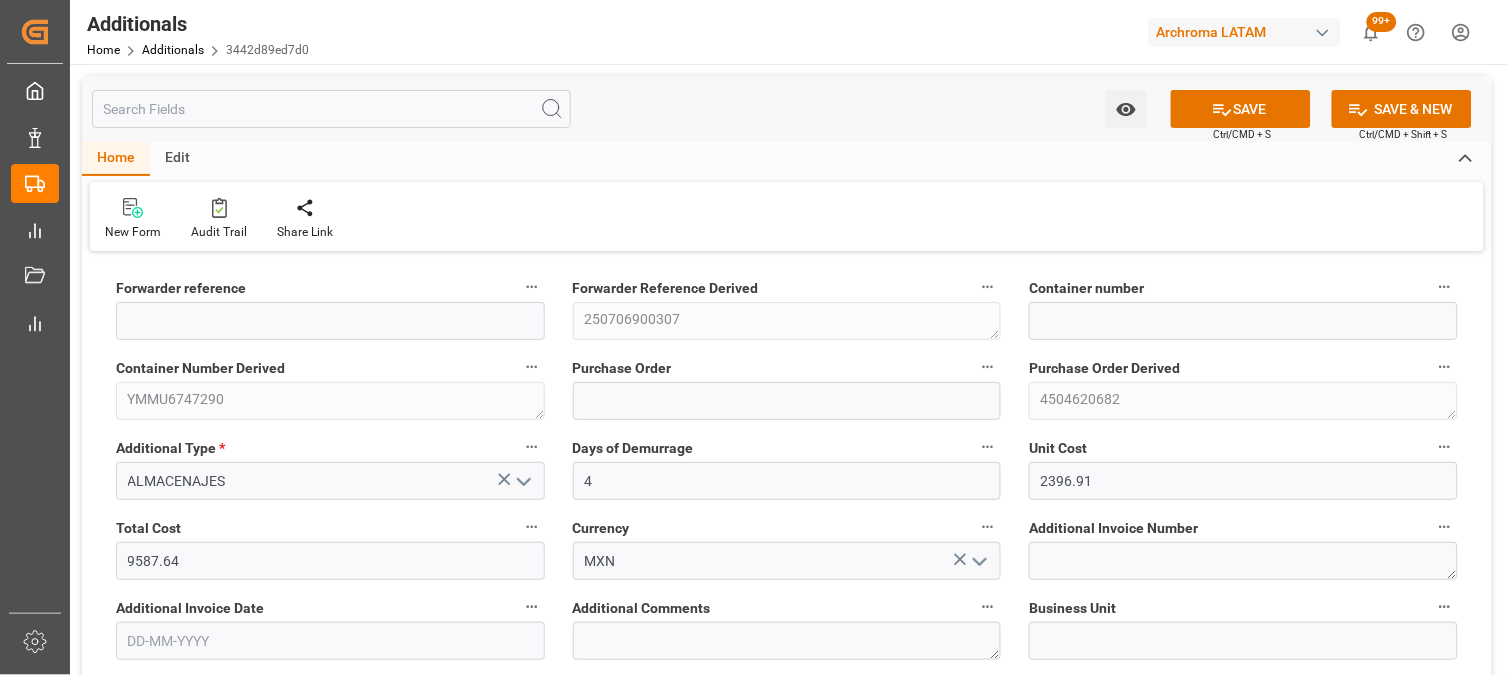 type 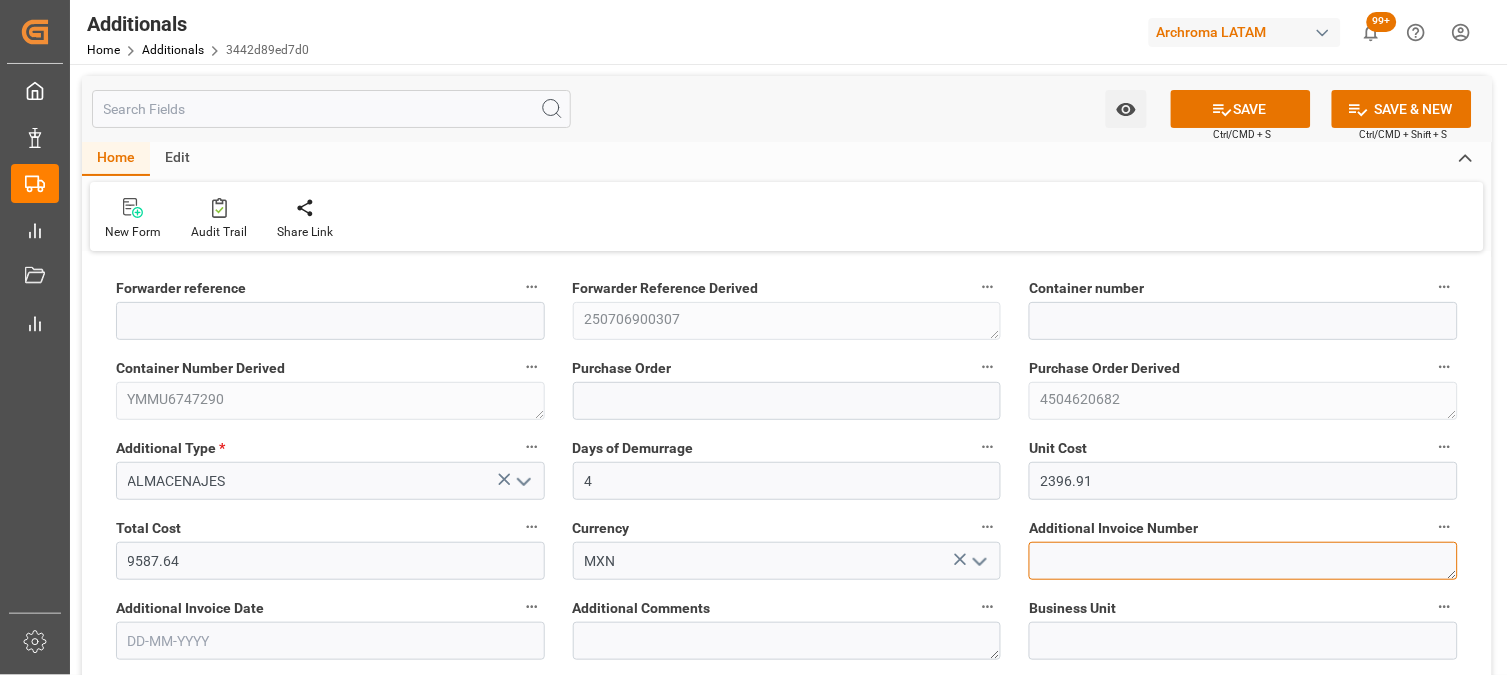 paste on "LM449861" 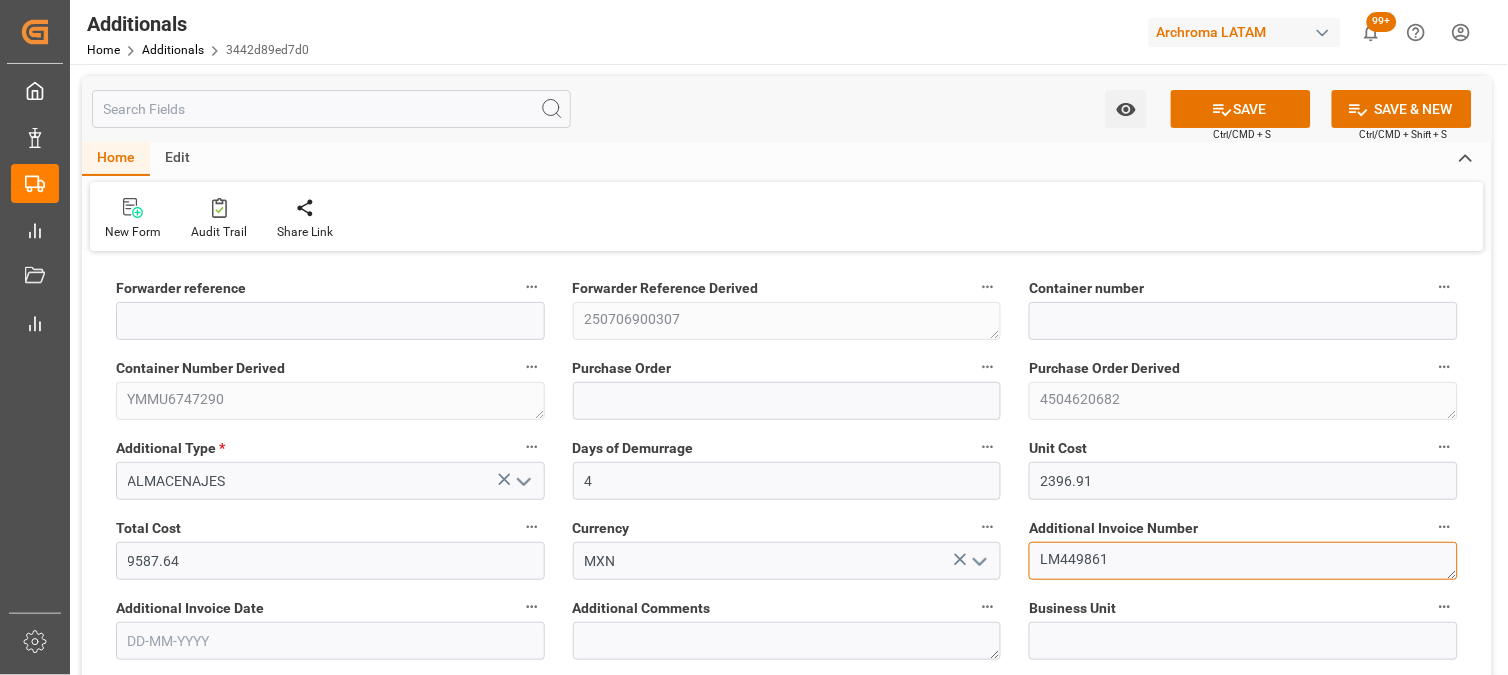 type on "LM449861" 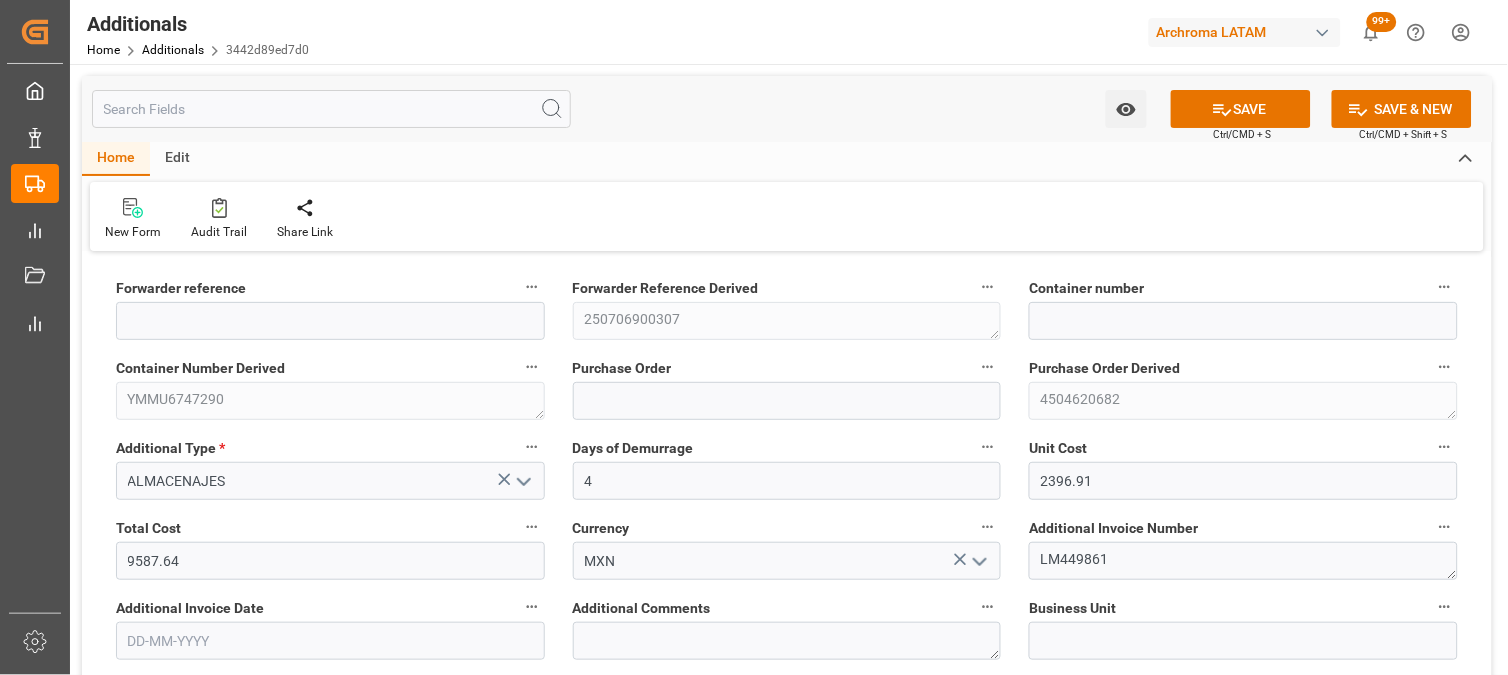 type 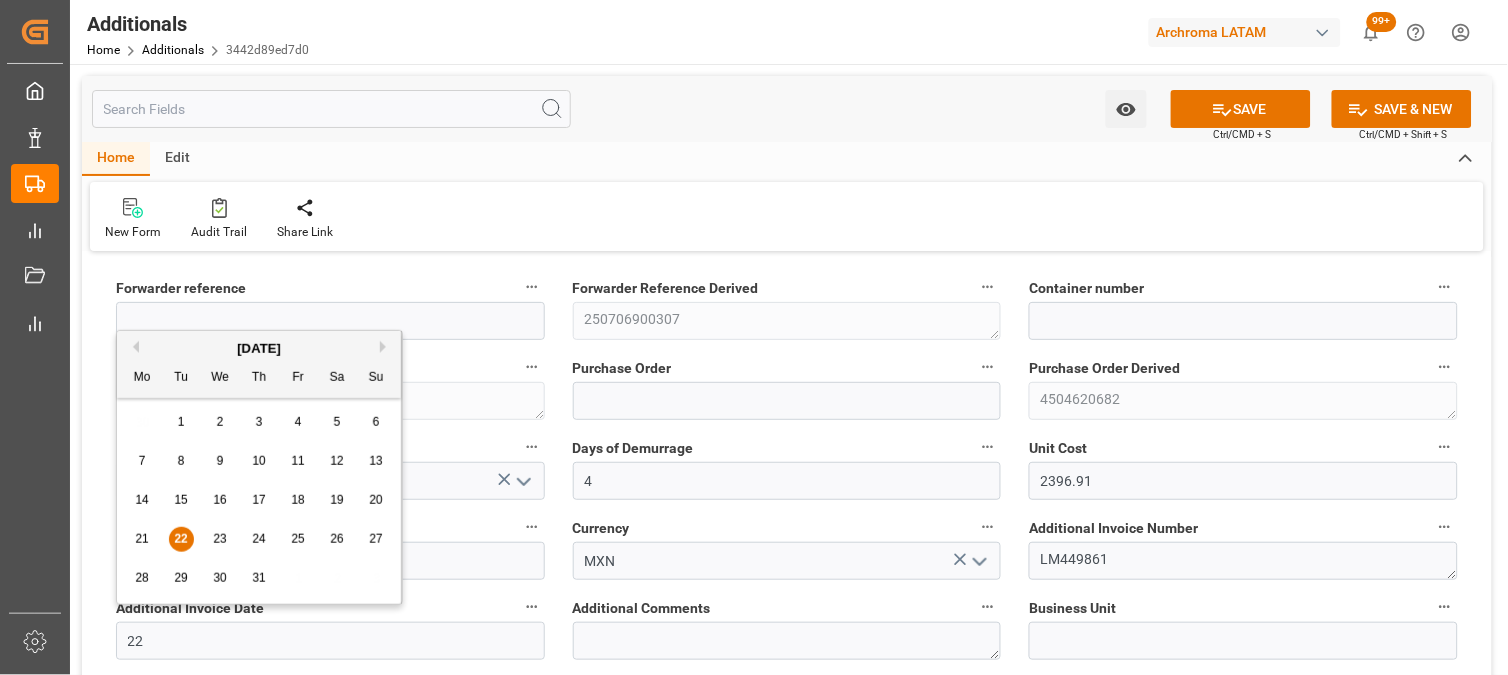 type on "[DATE]" 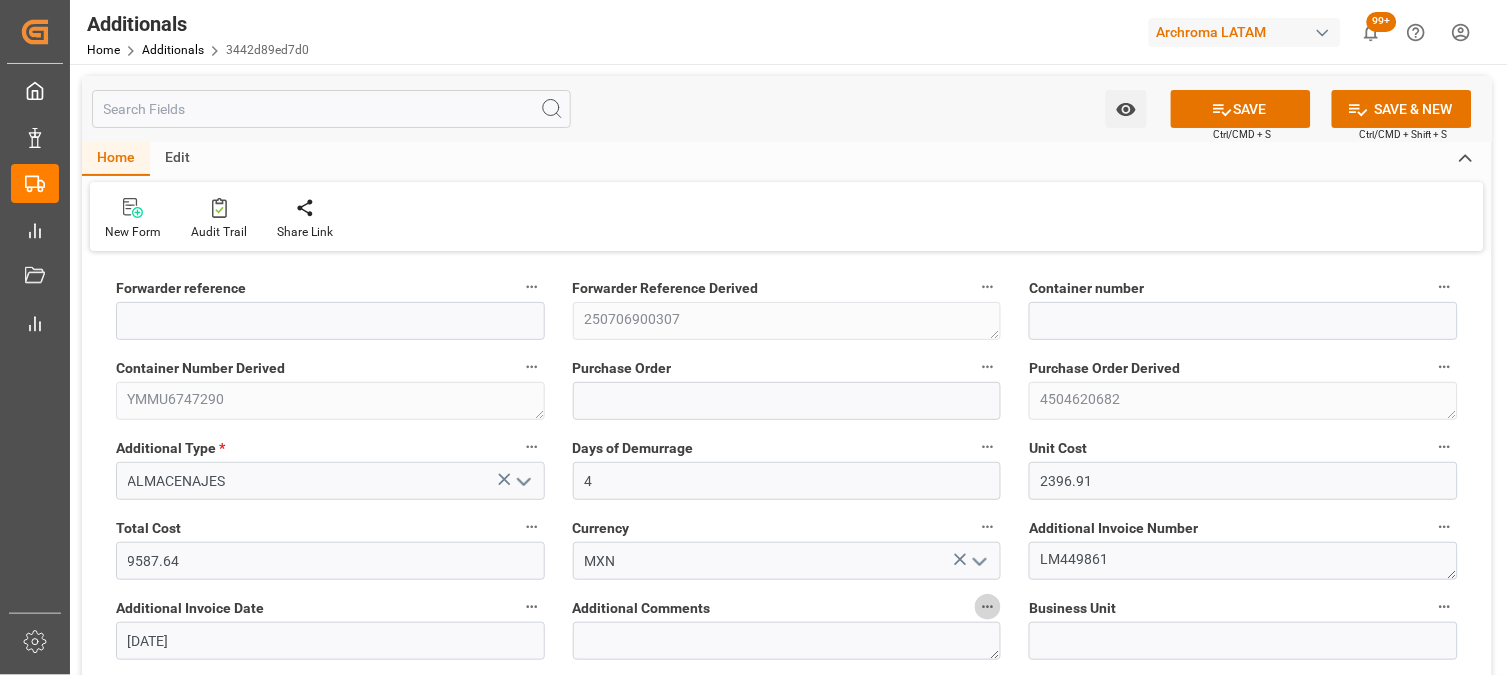 type 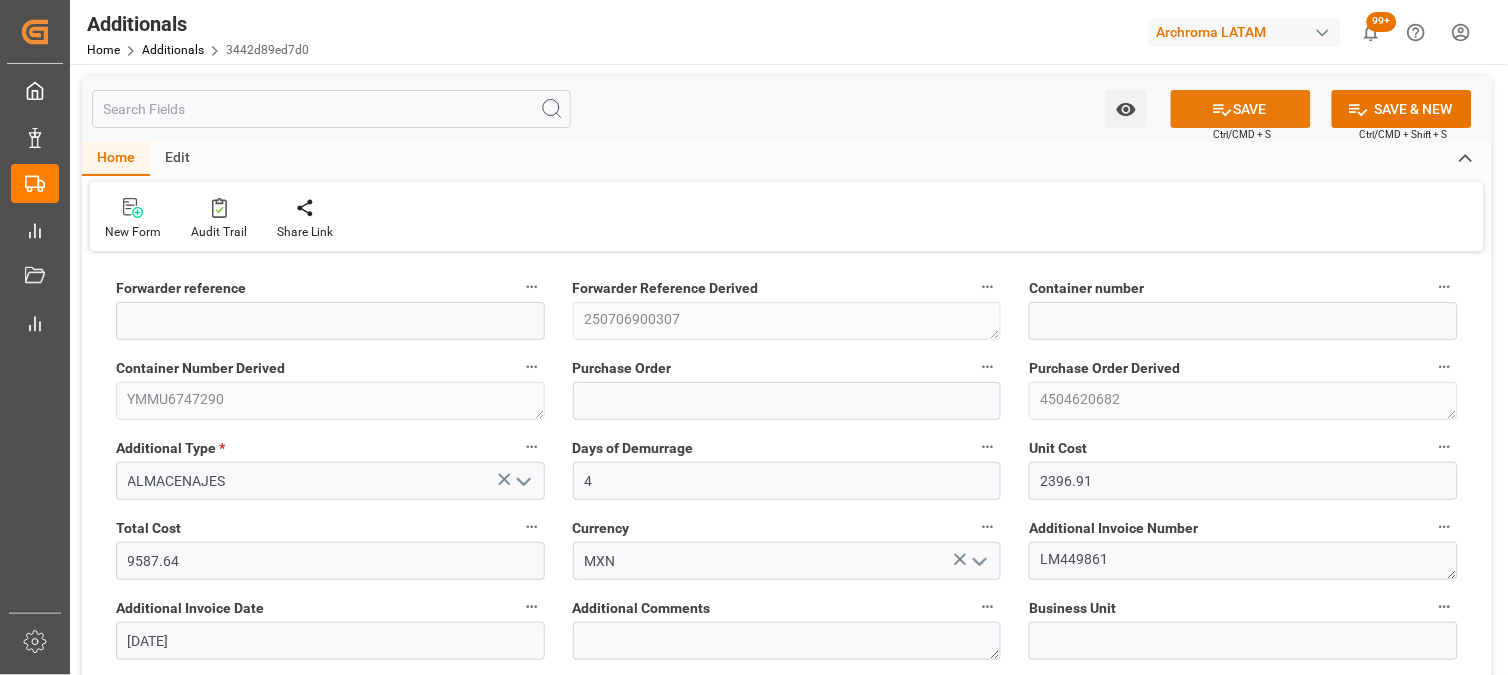 click on "SAVE" at bounding box center [1241, 109] 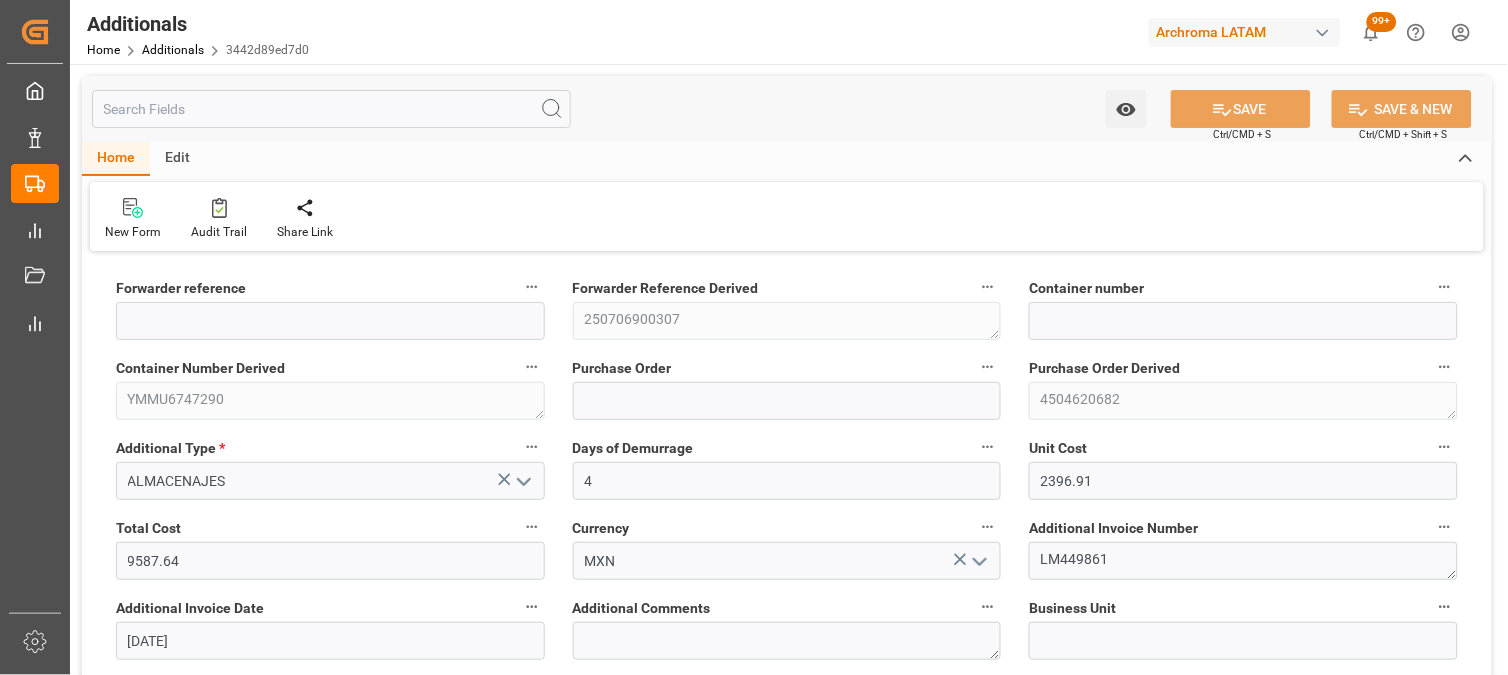 type on "250706900307" 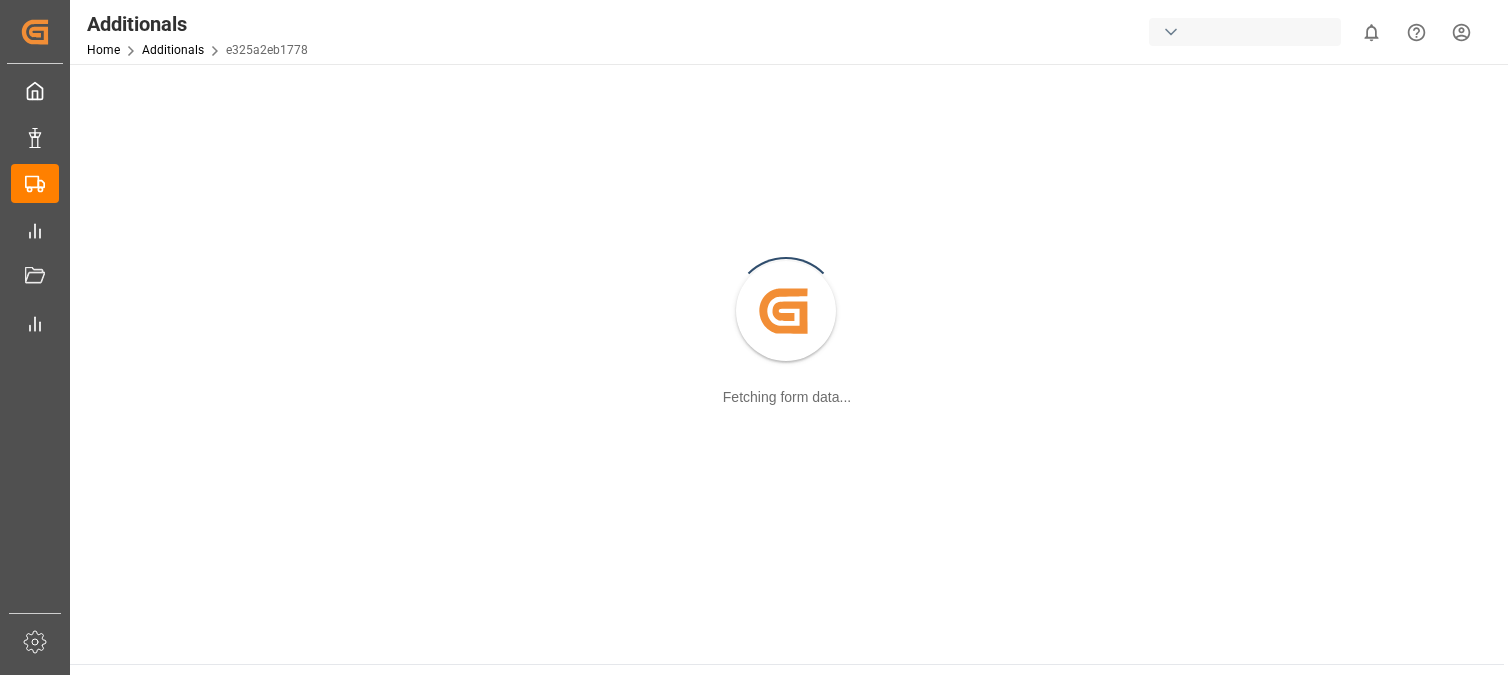 scroll, scrollTop: 0, scrollLeft: 0, axis: both 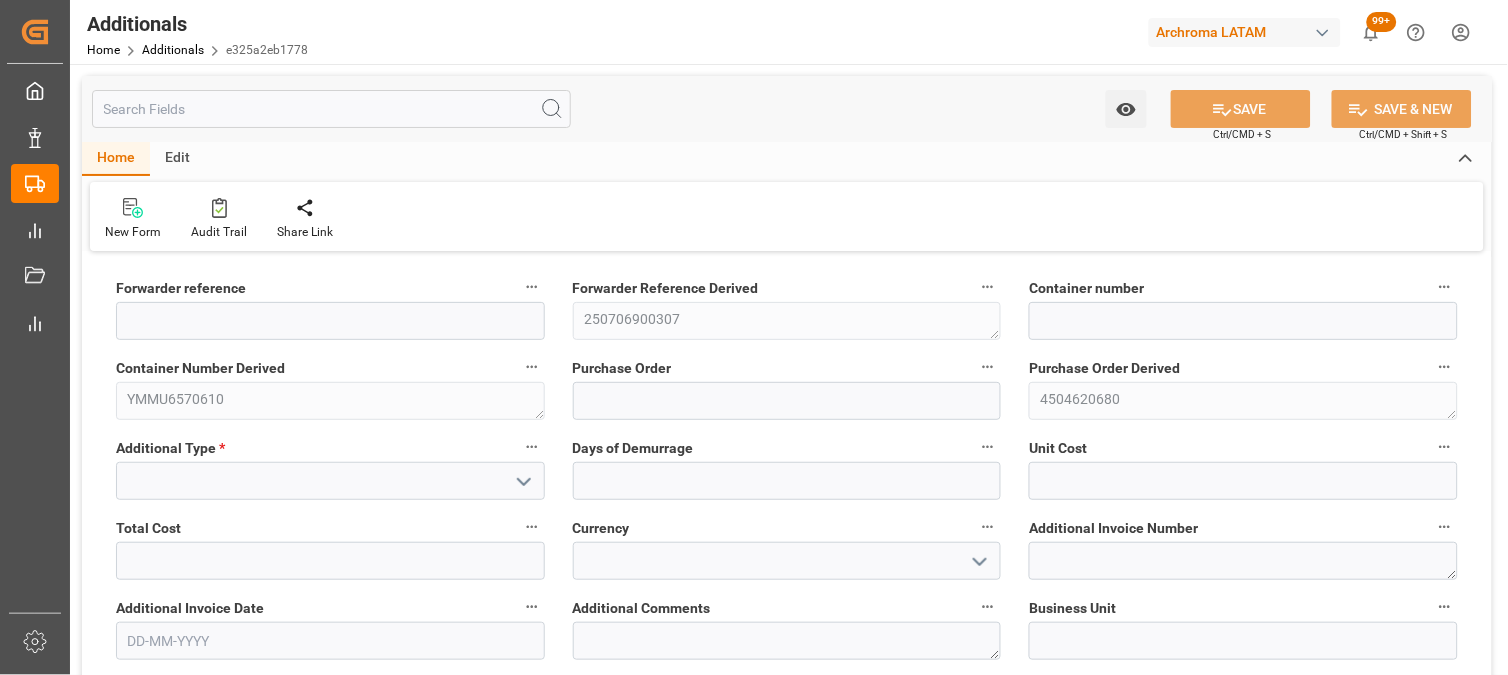 click 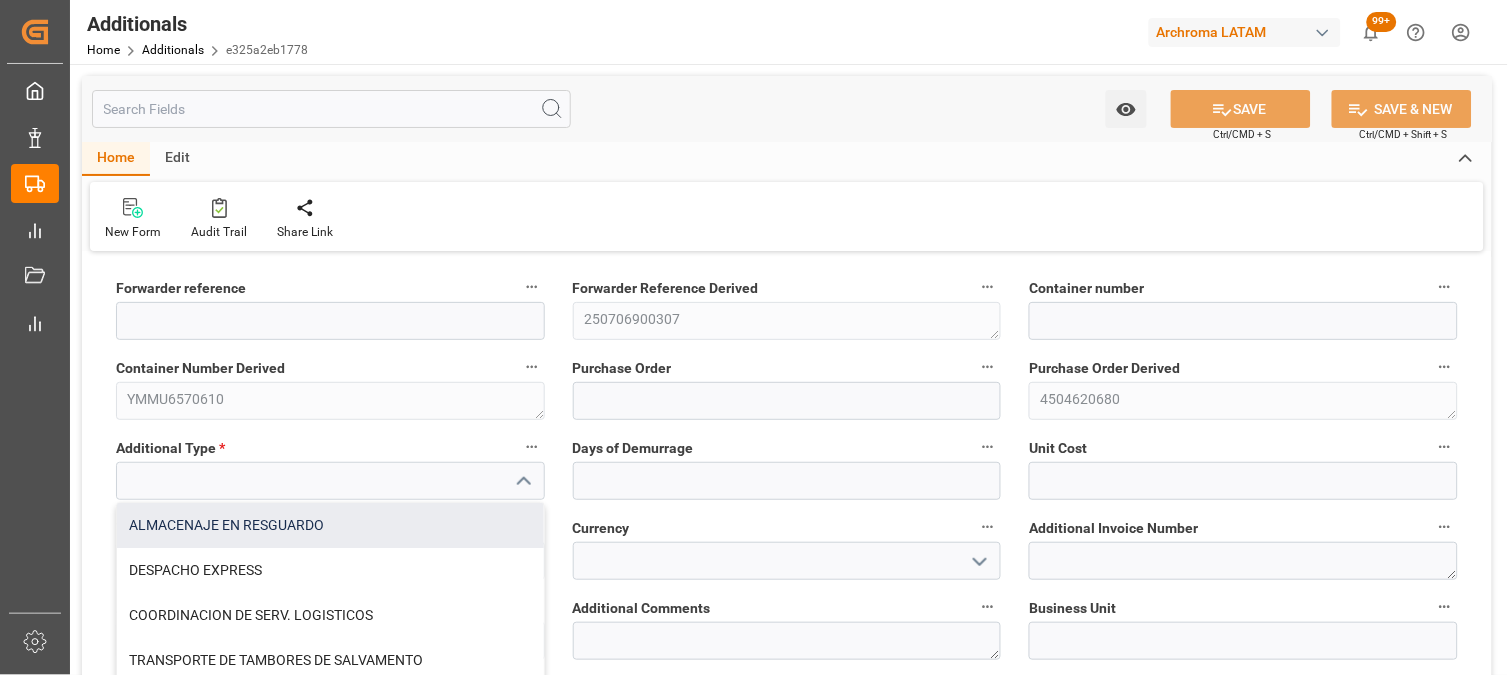 type 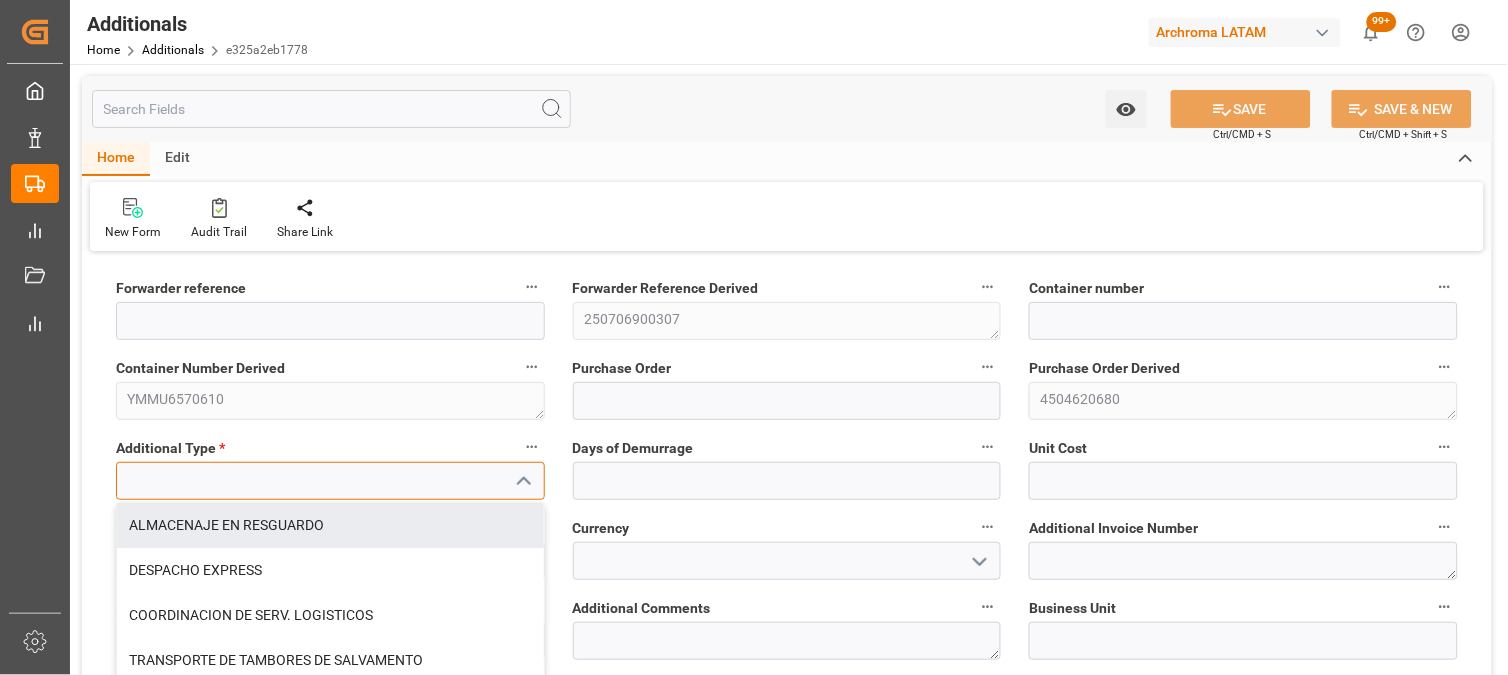 click at bounding box center (330, 481) 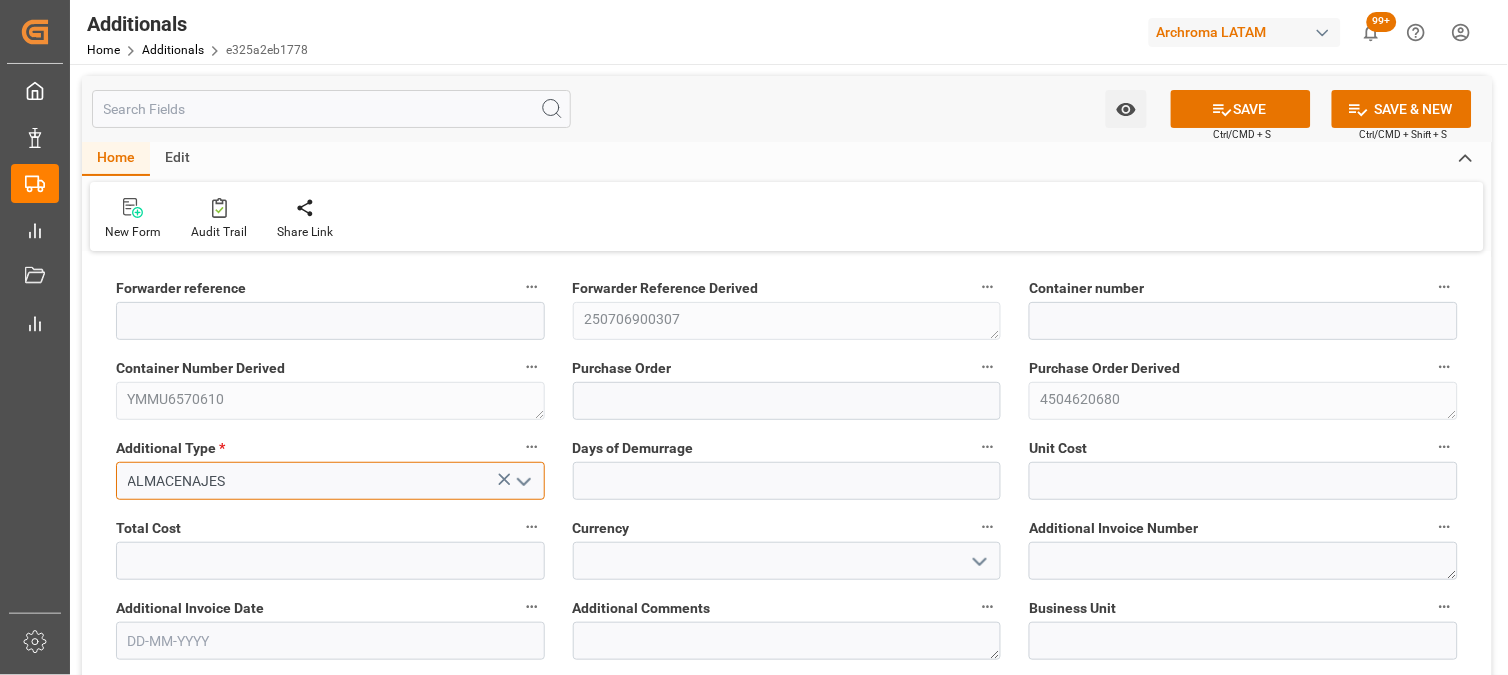 type on "ALMACENAJES" 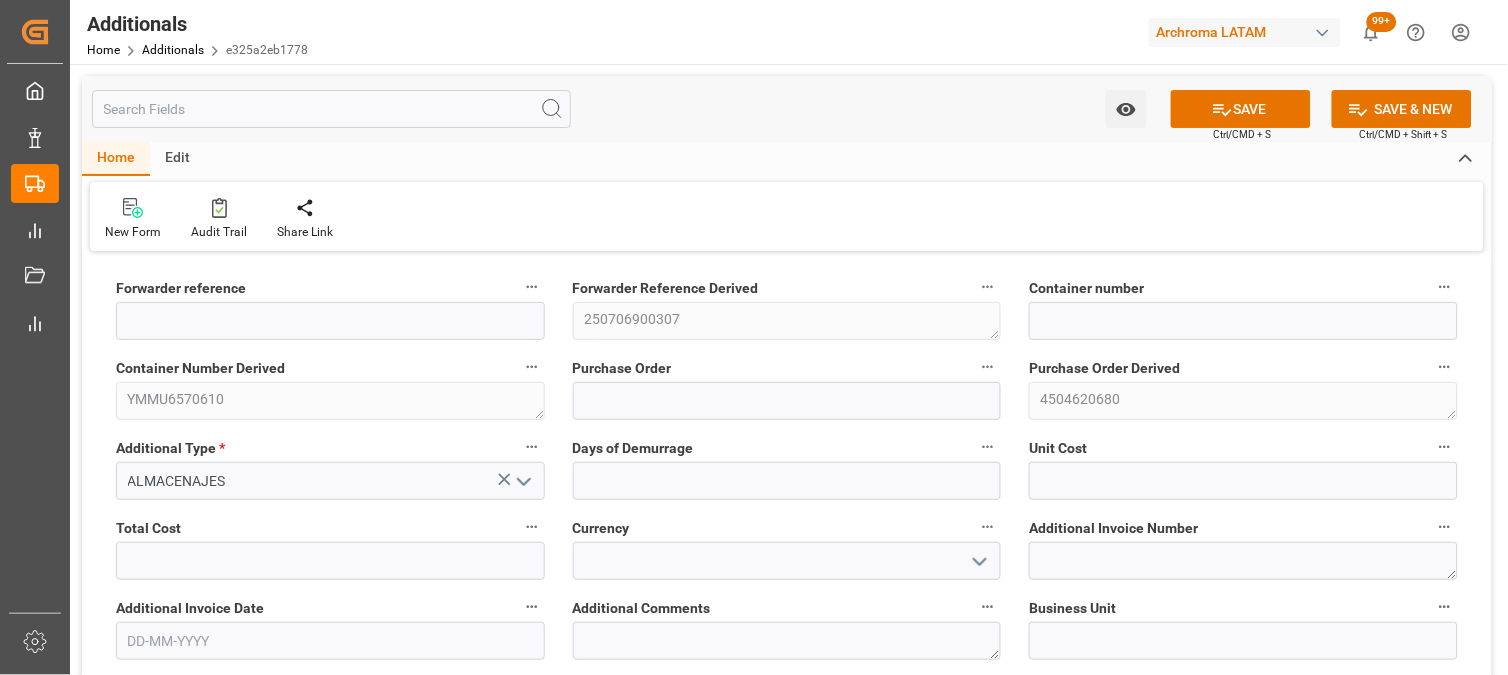 type 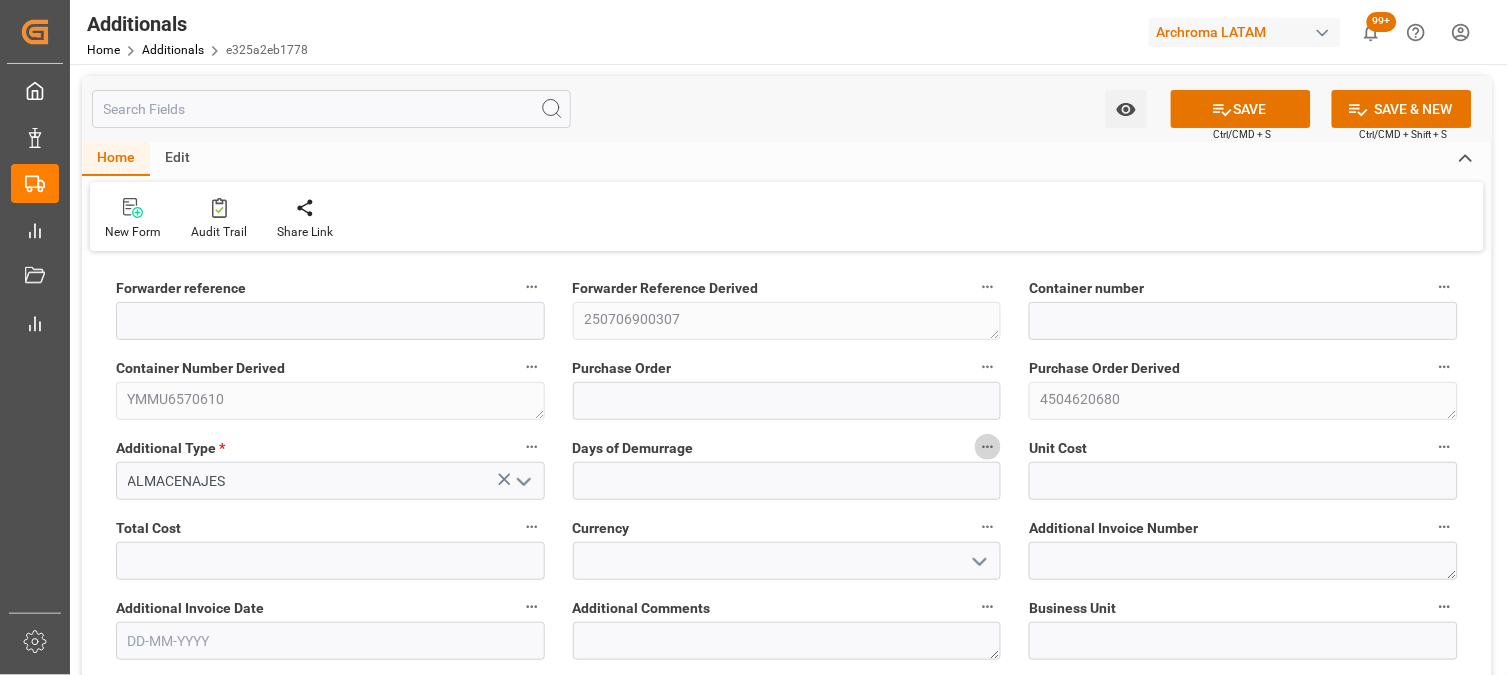 type 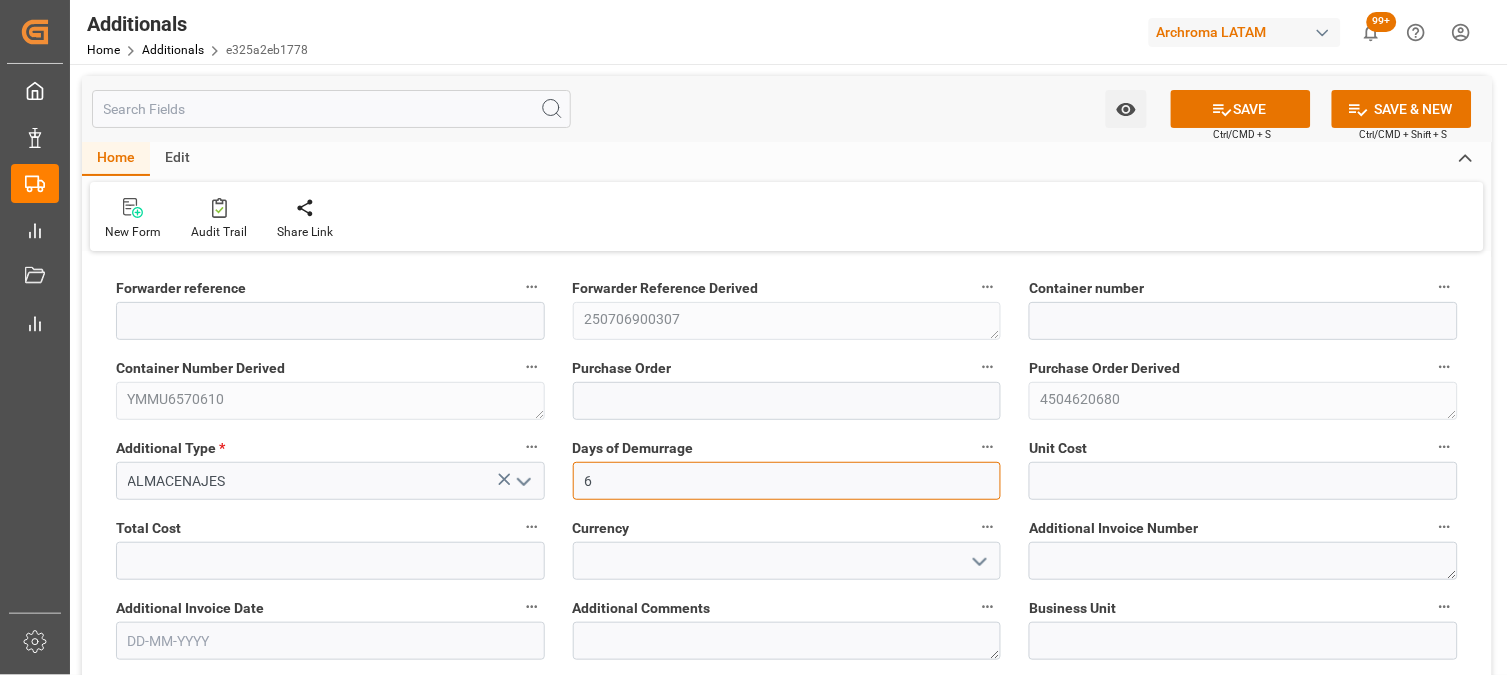 type on "6" 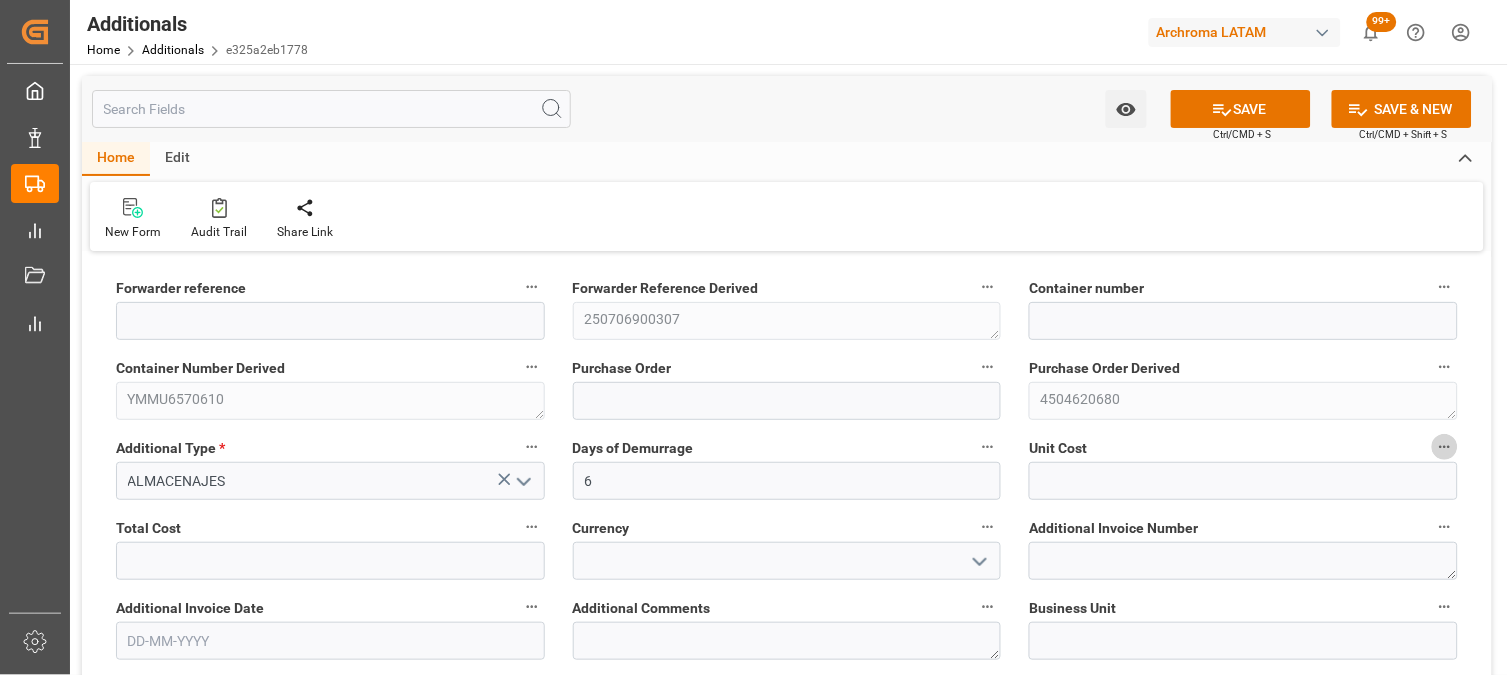 type 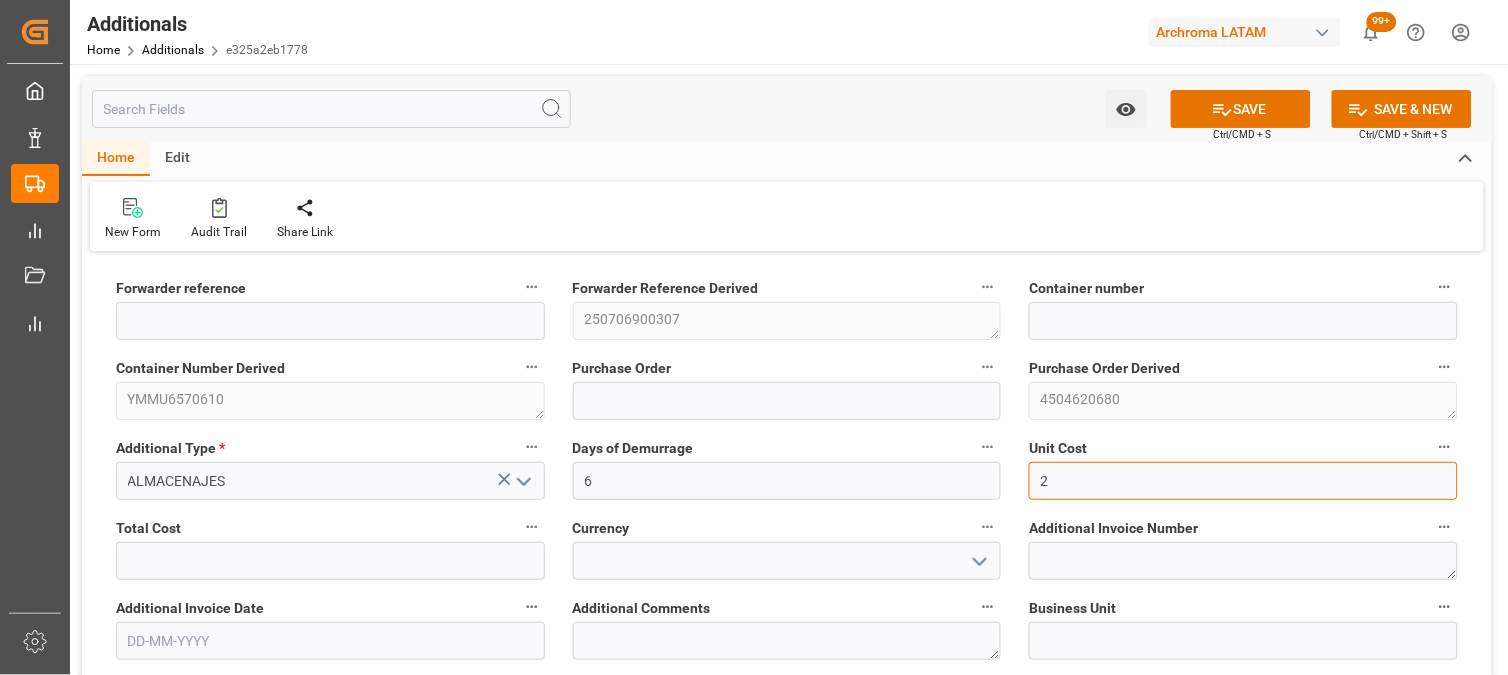 type on "2396.91" 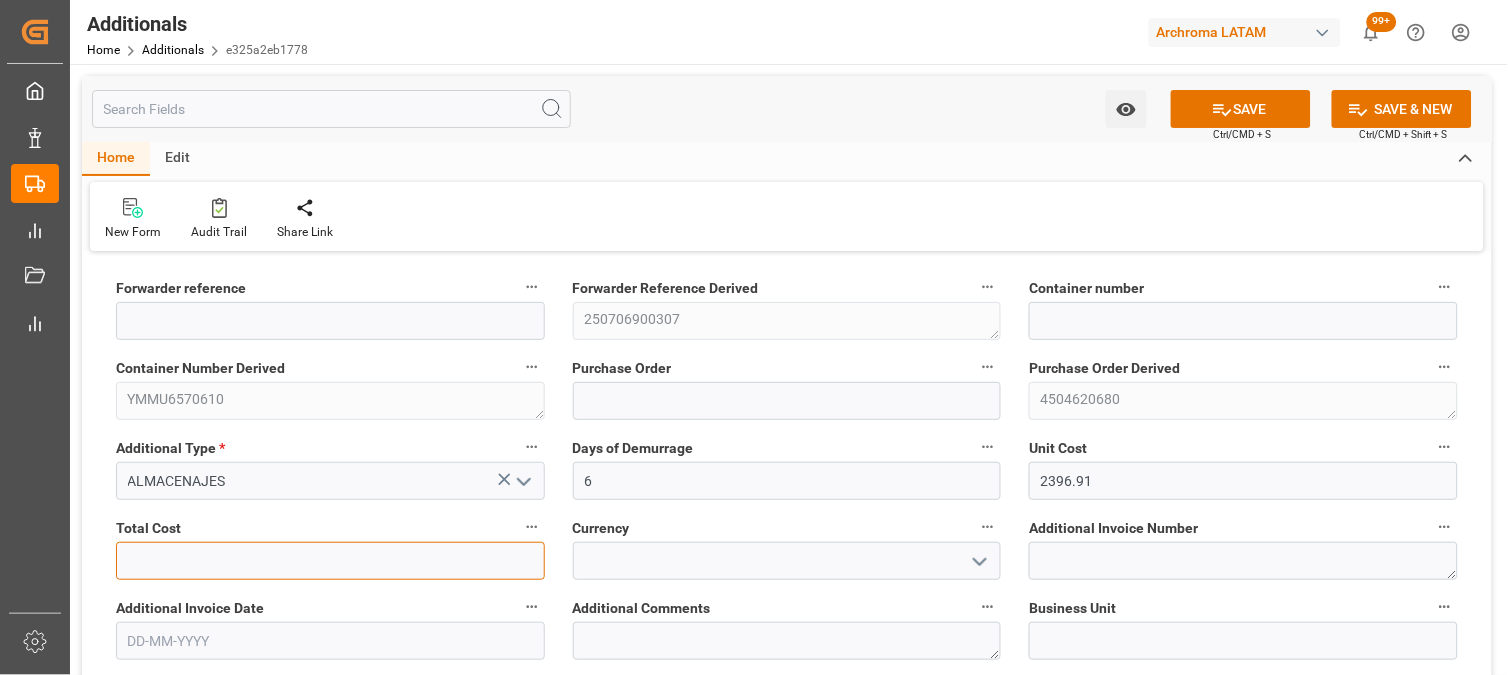 drag, startPoint x: 240, startPoint y: 558, endPoint x: 357, endPoint y: 550, distance: 117.273186 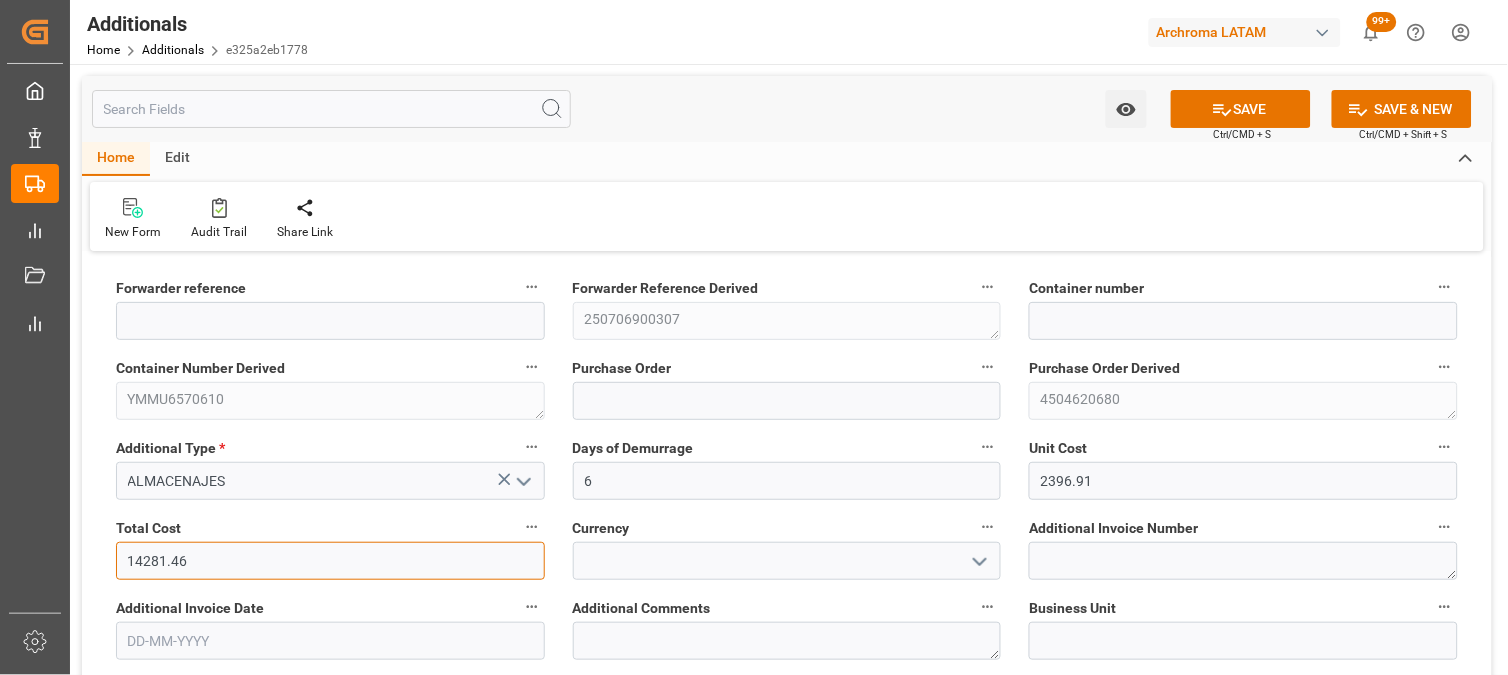 type on "14281.46" 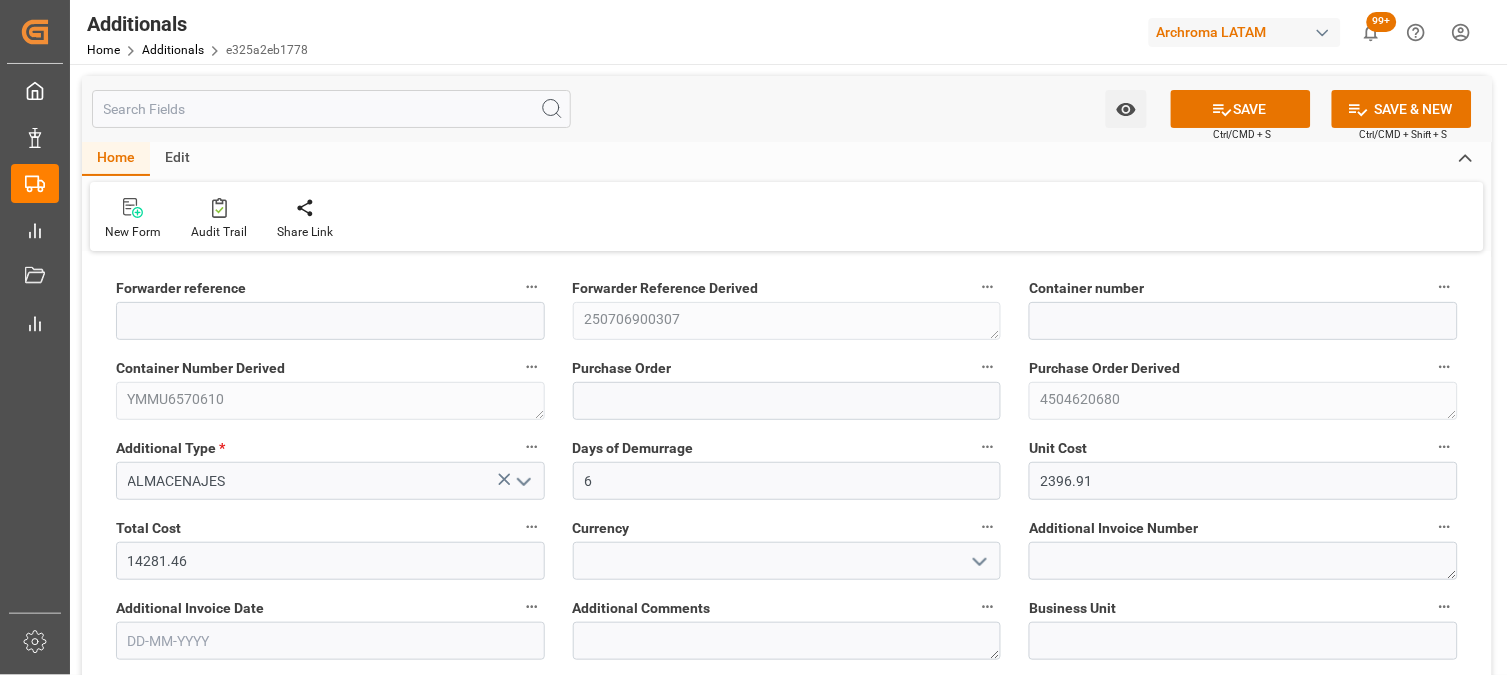 type 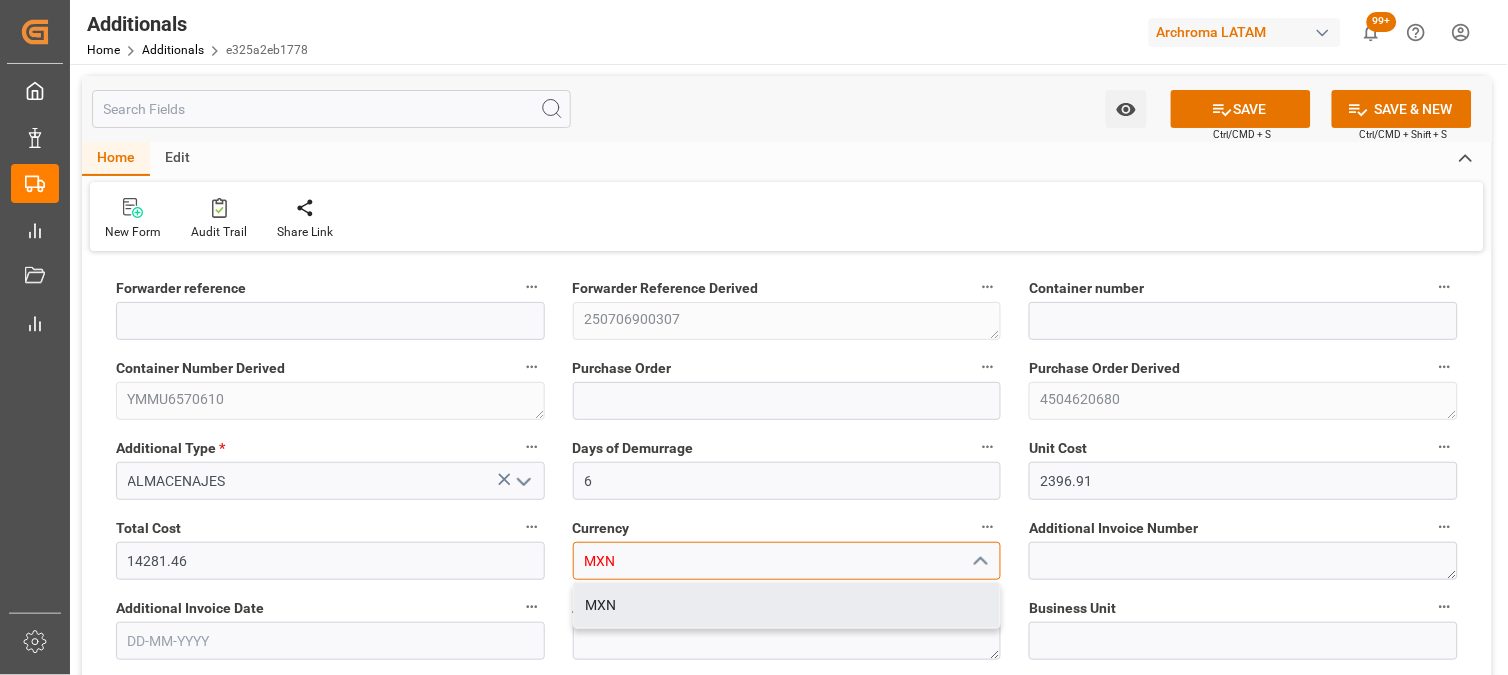 type on "MXN" 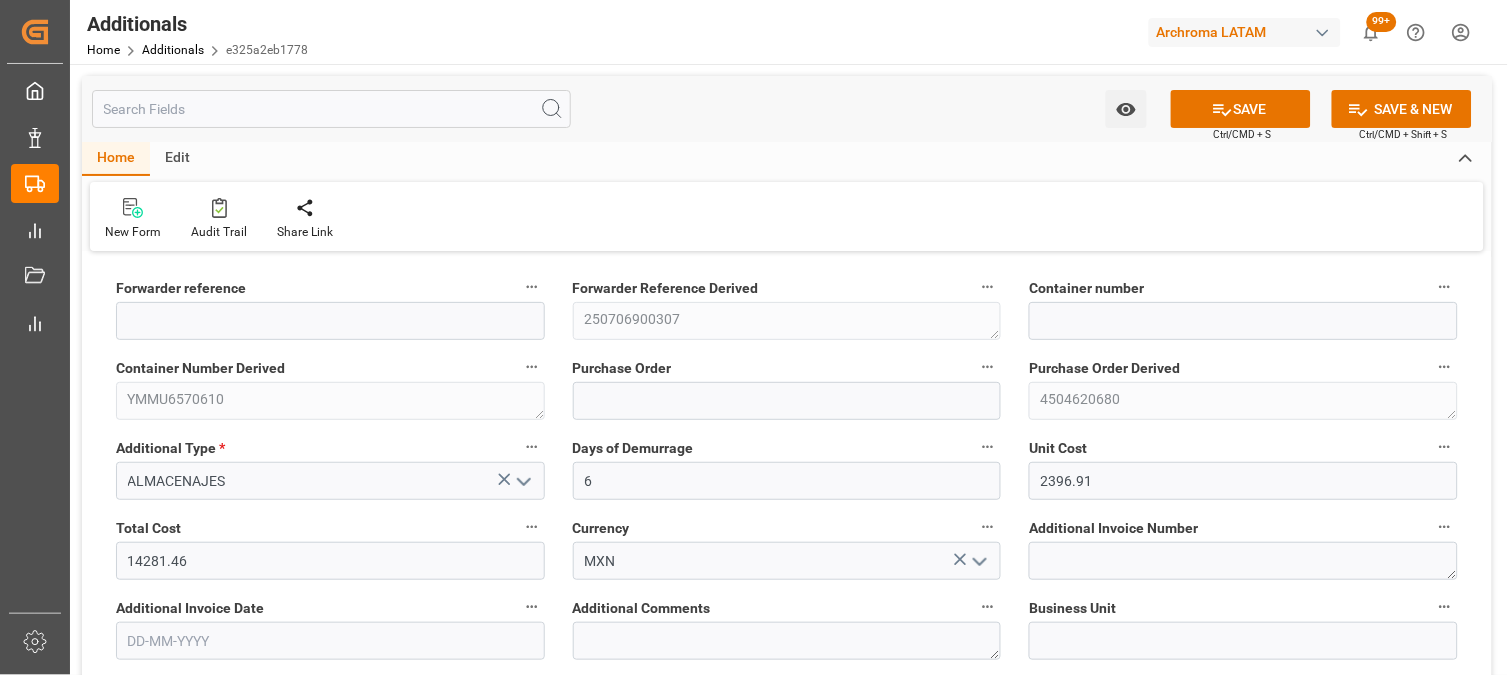 type 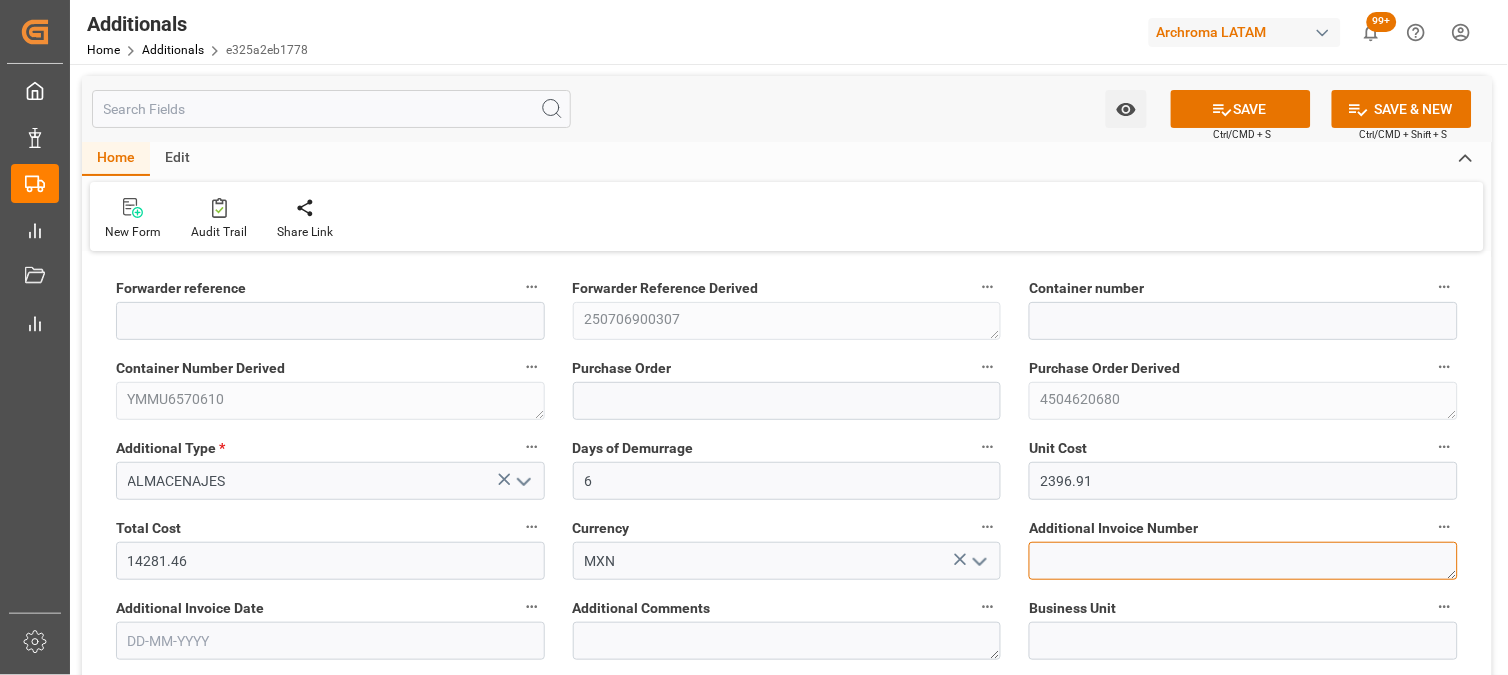 paste on "LM449863" 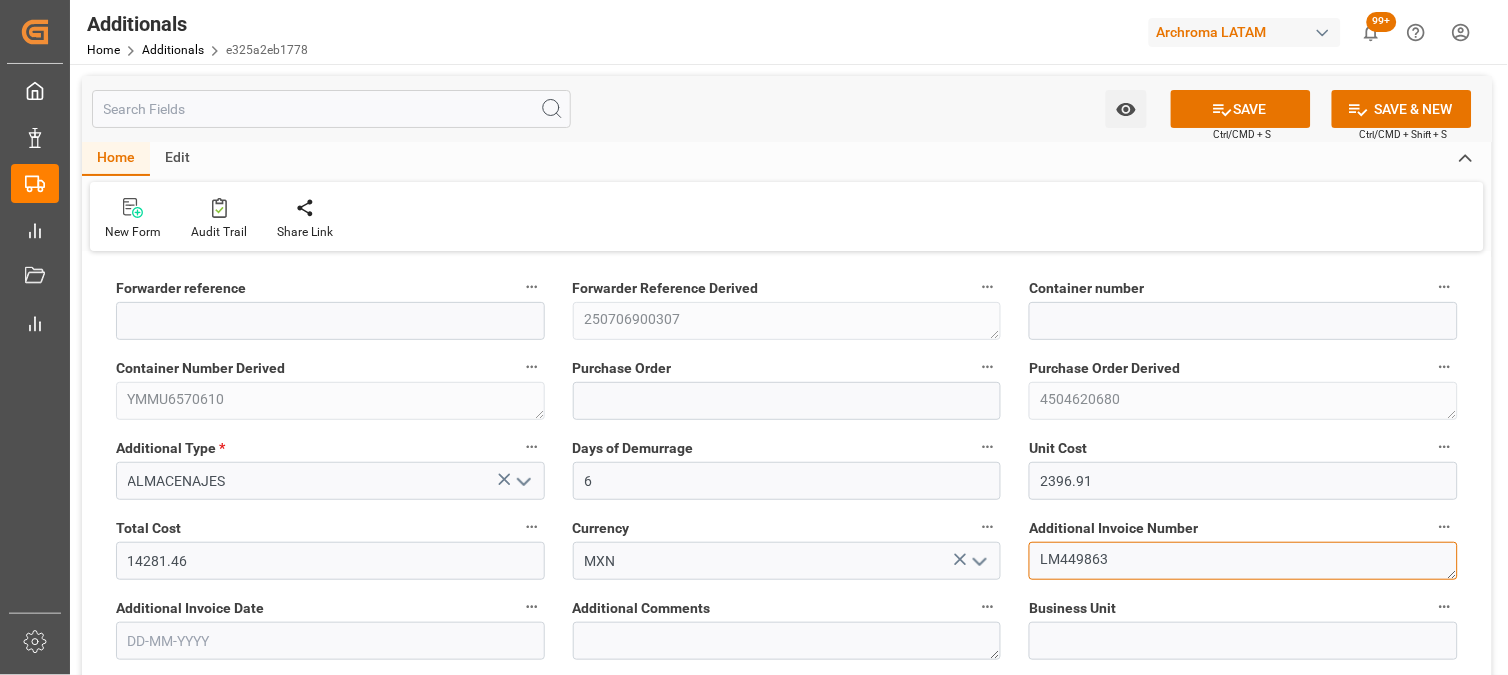 type on "LM449863" 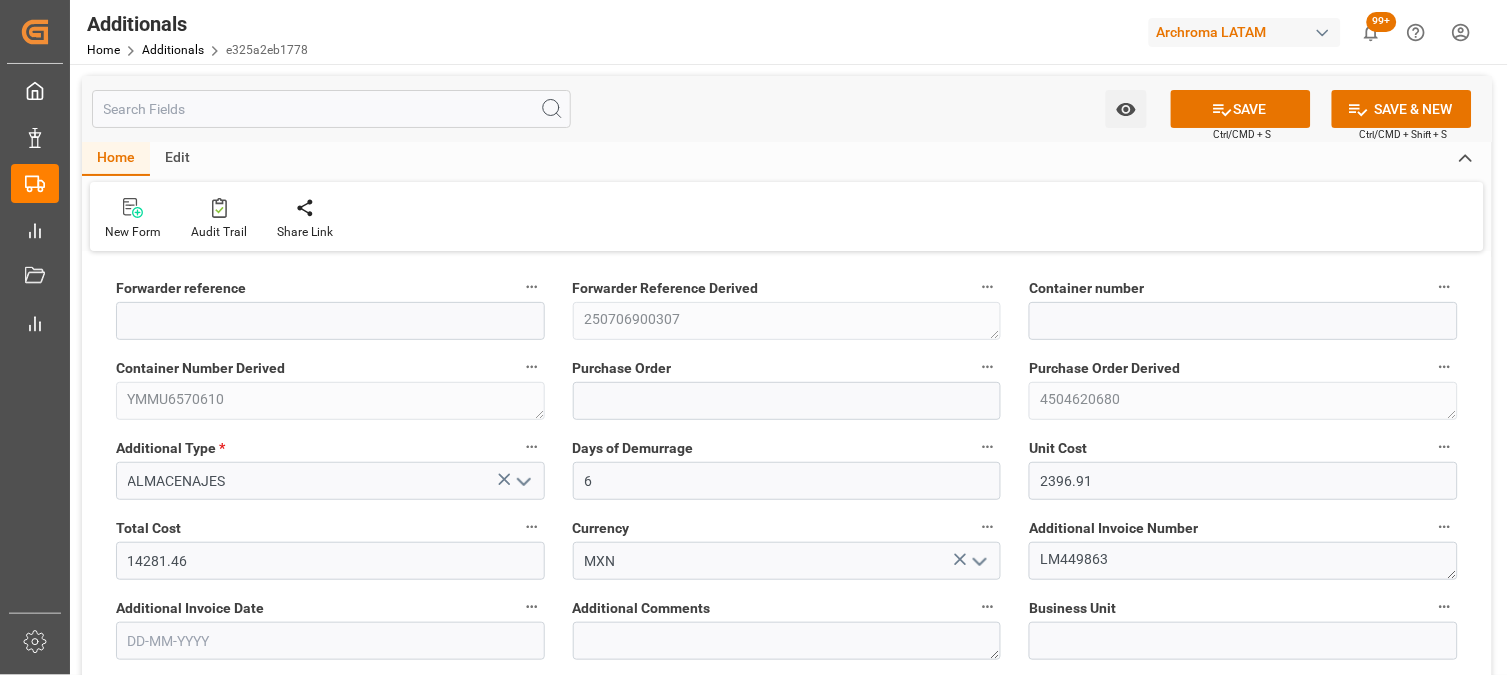 type 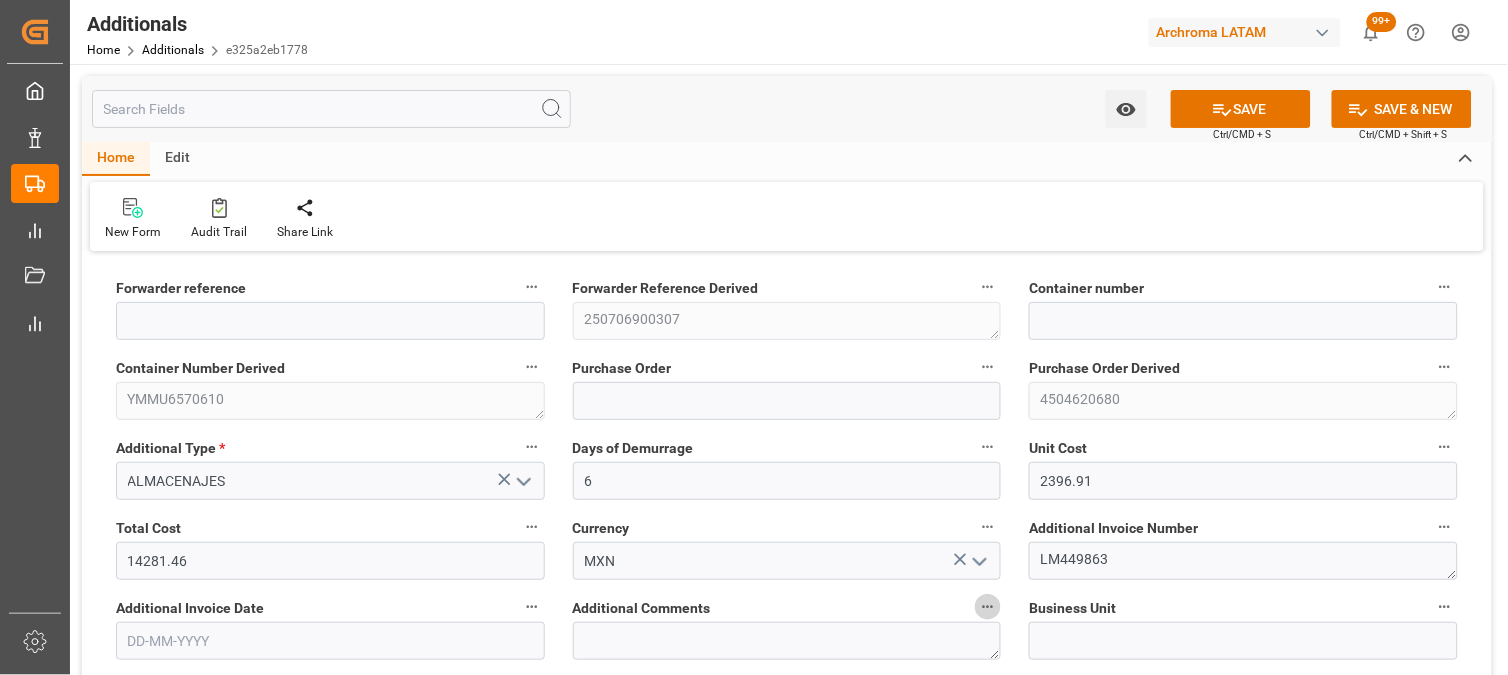 type 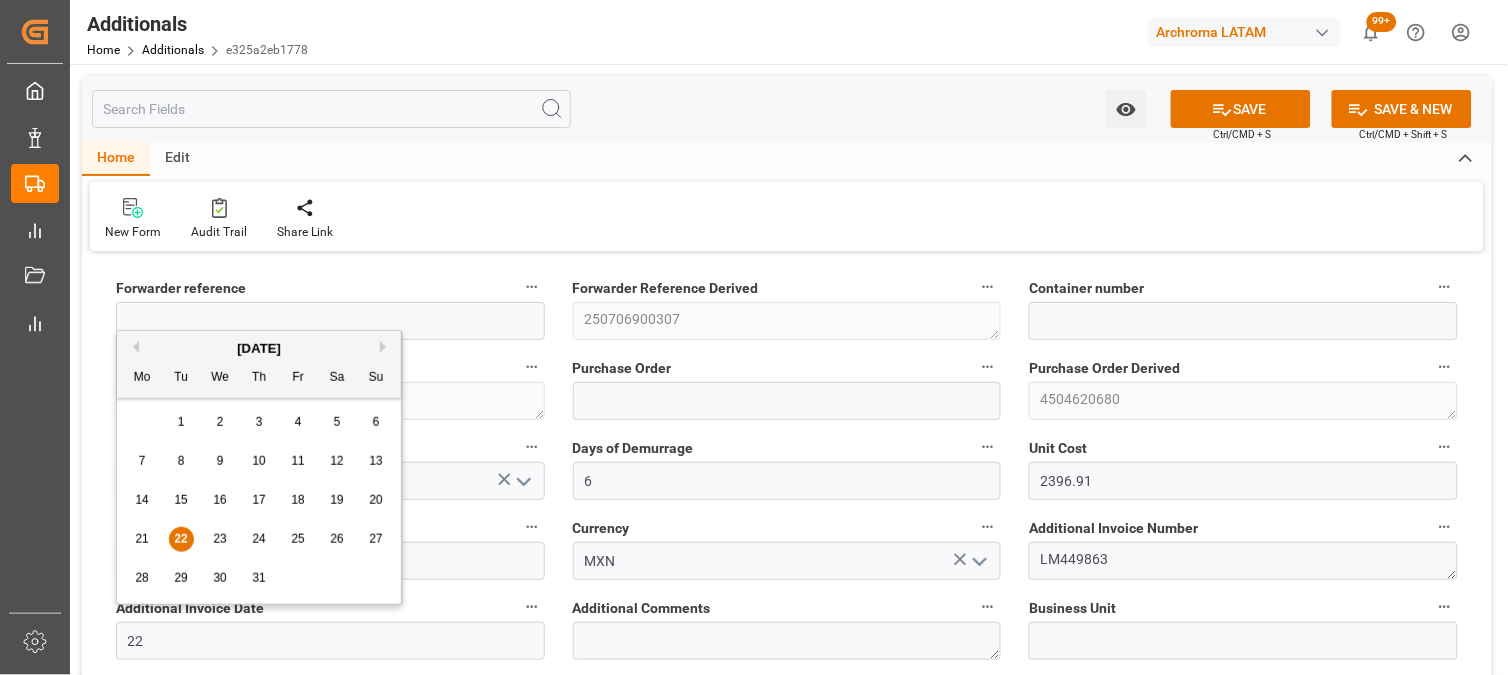 type on "[DATE]" 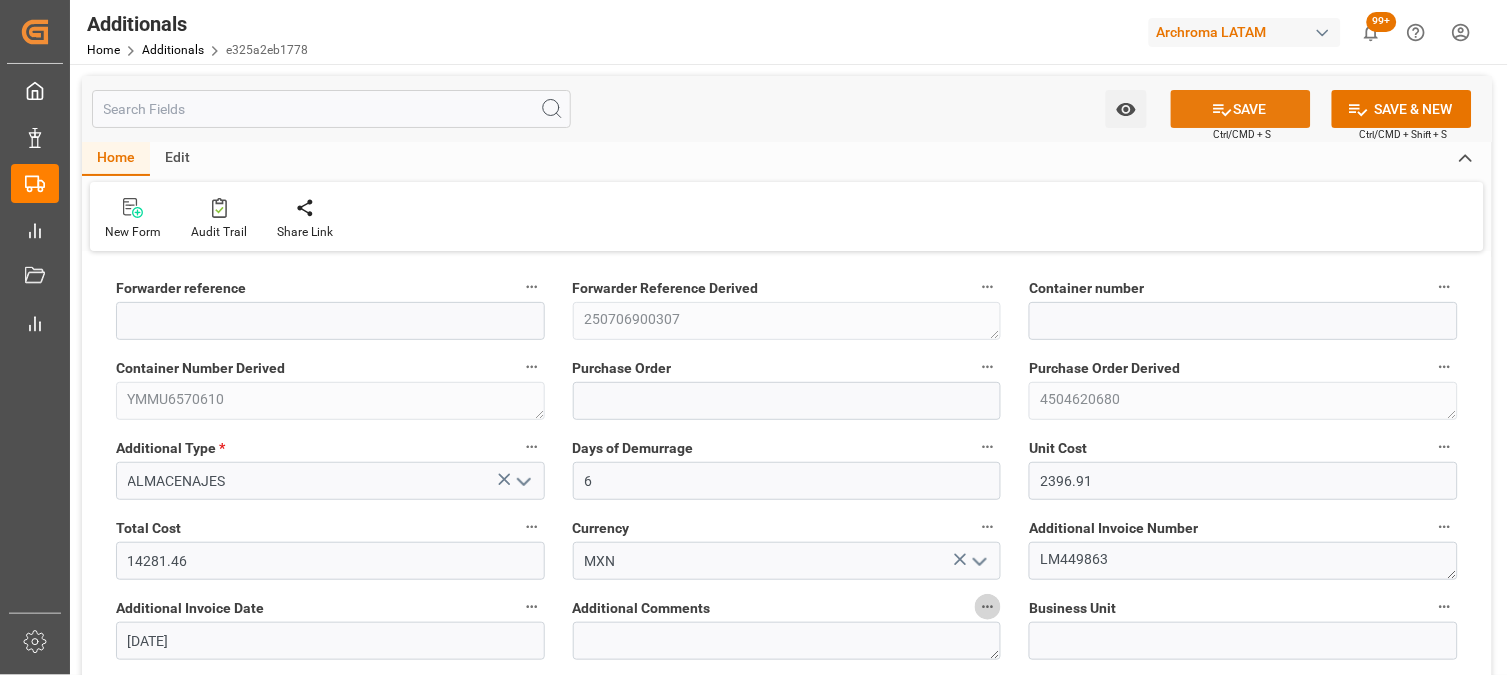 click on "SAVE" at bounding box center (1241, 109) 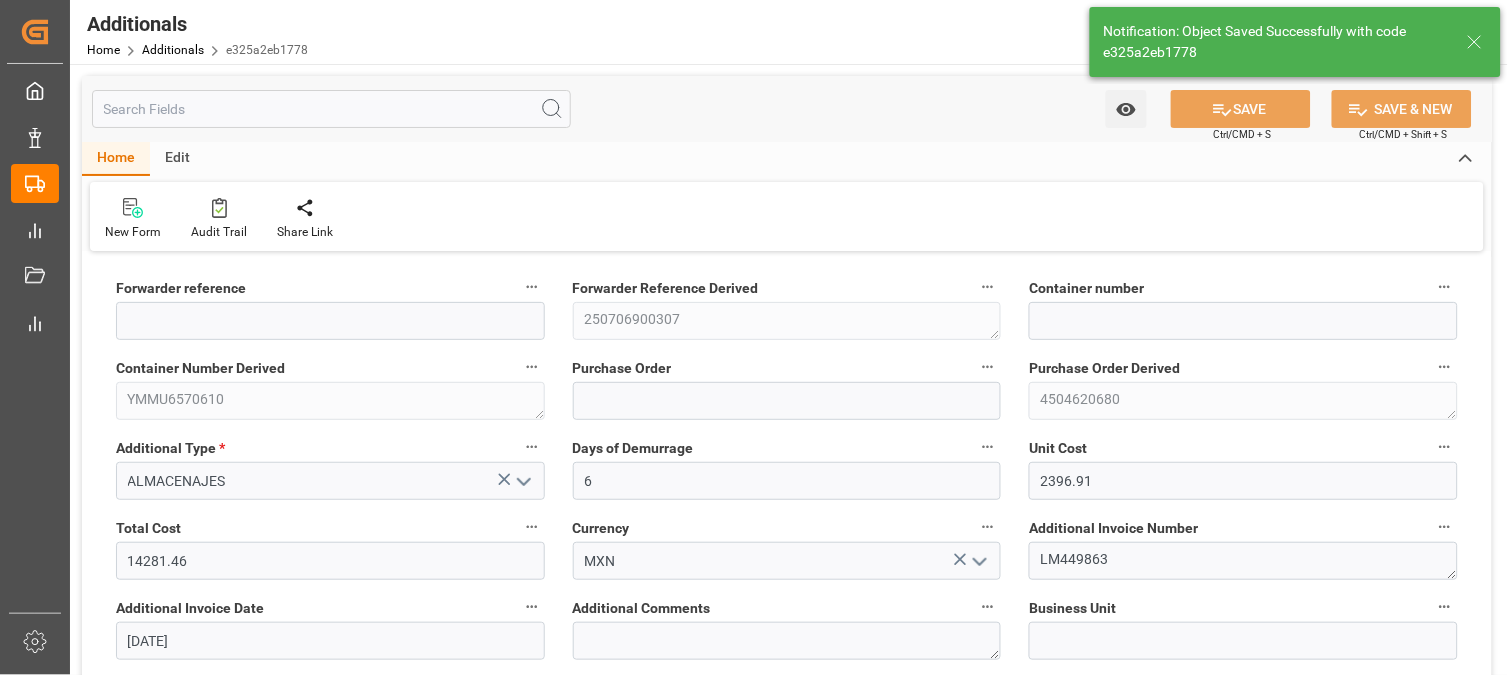 type on "250706900307" 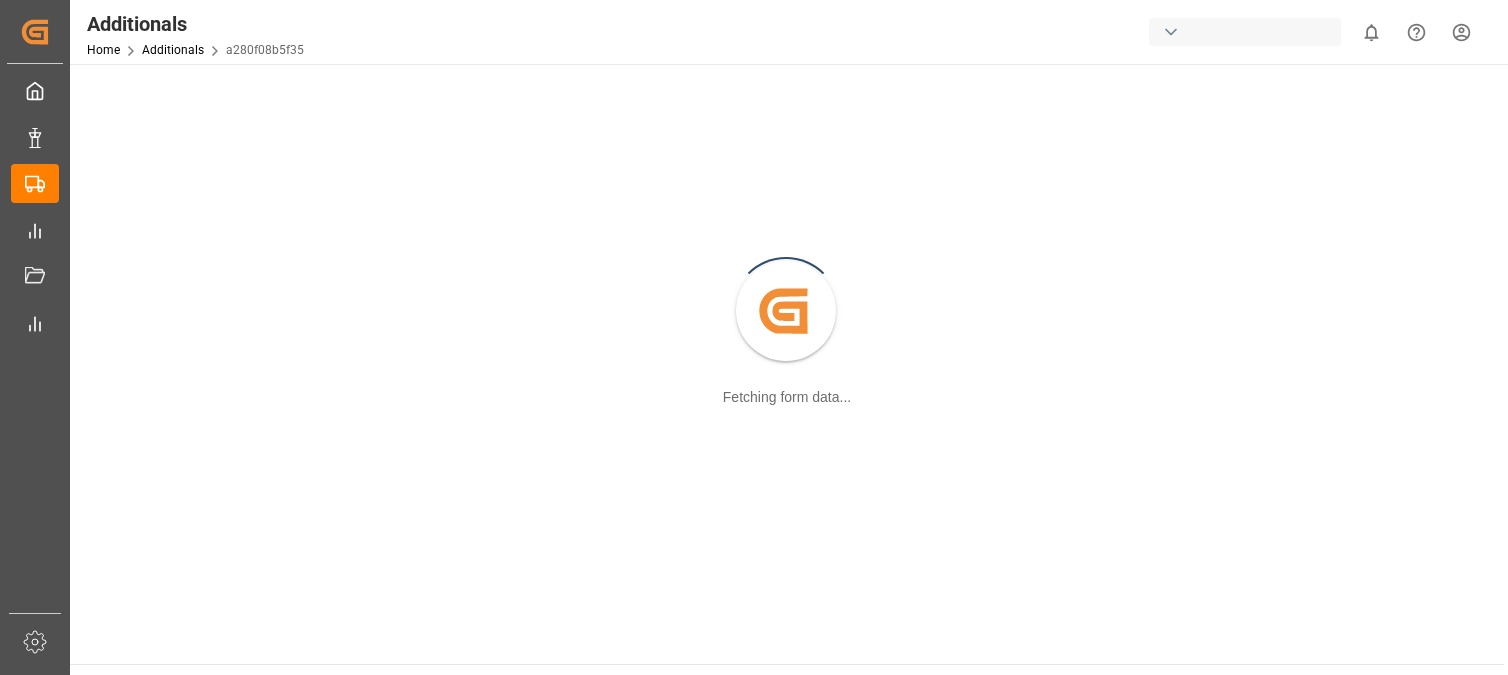scroll, scrollTop: 0, scrollLeft: 0, axis: both 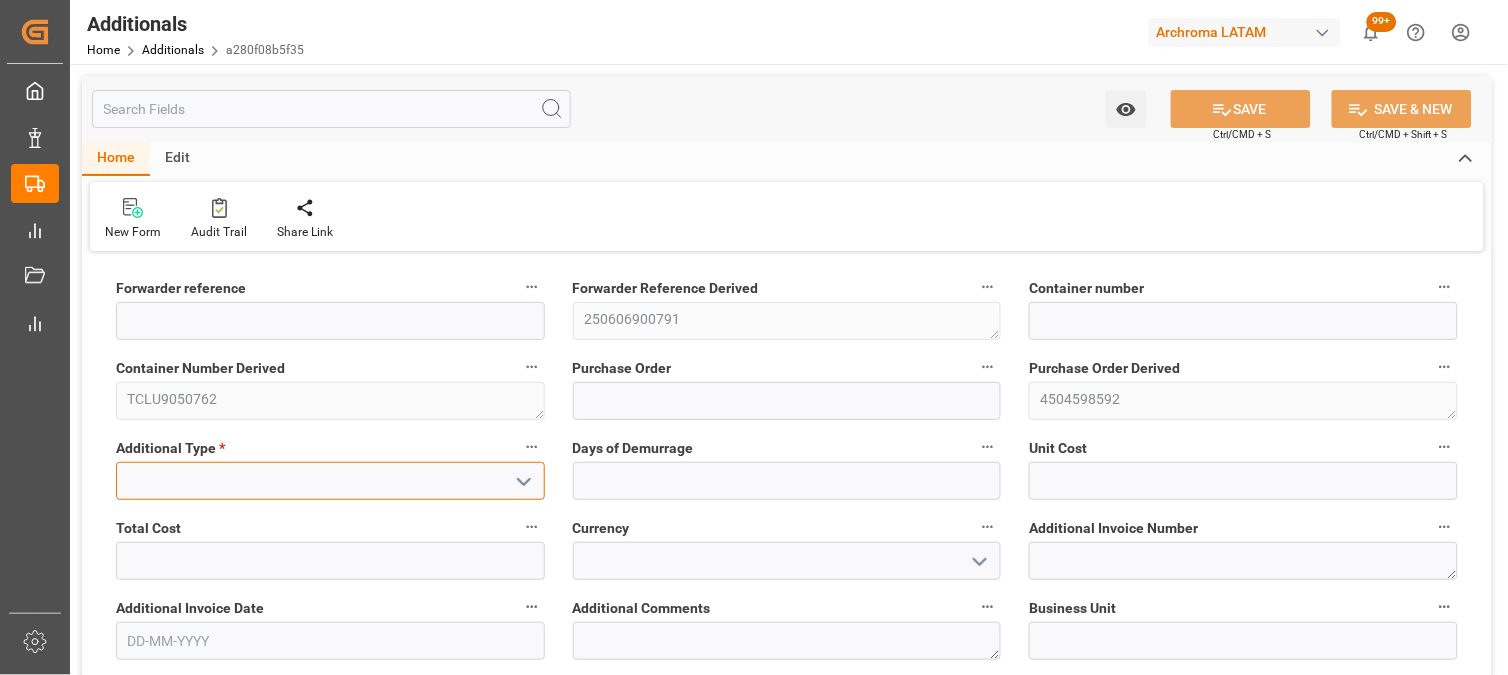 click at bounding box center [330, 481] 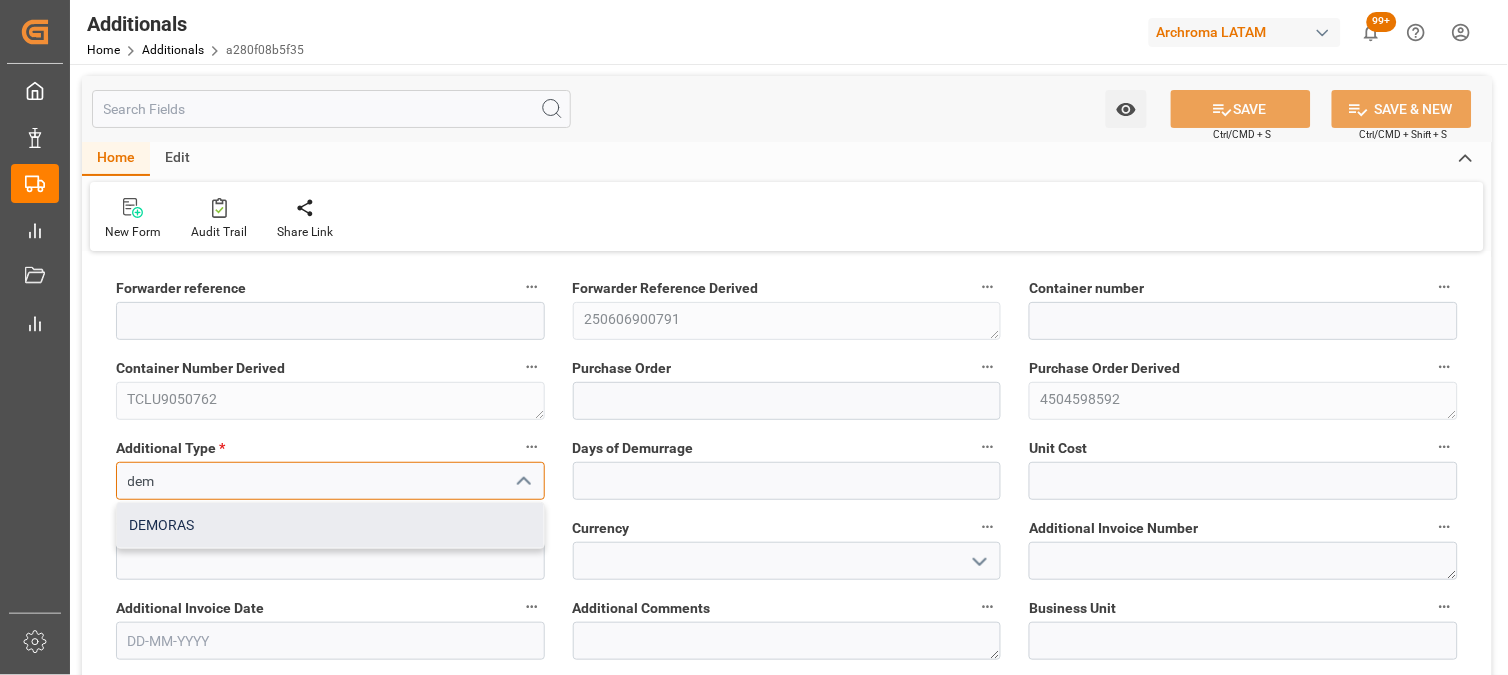 click on "DEMORAS" at bounding box center (330, 525) 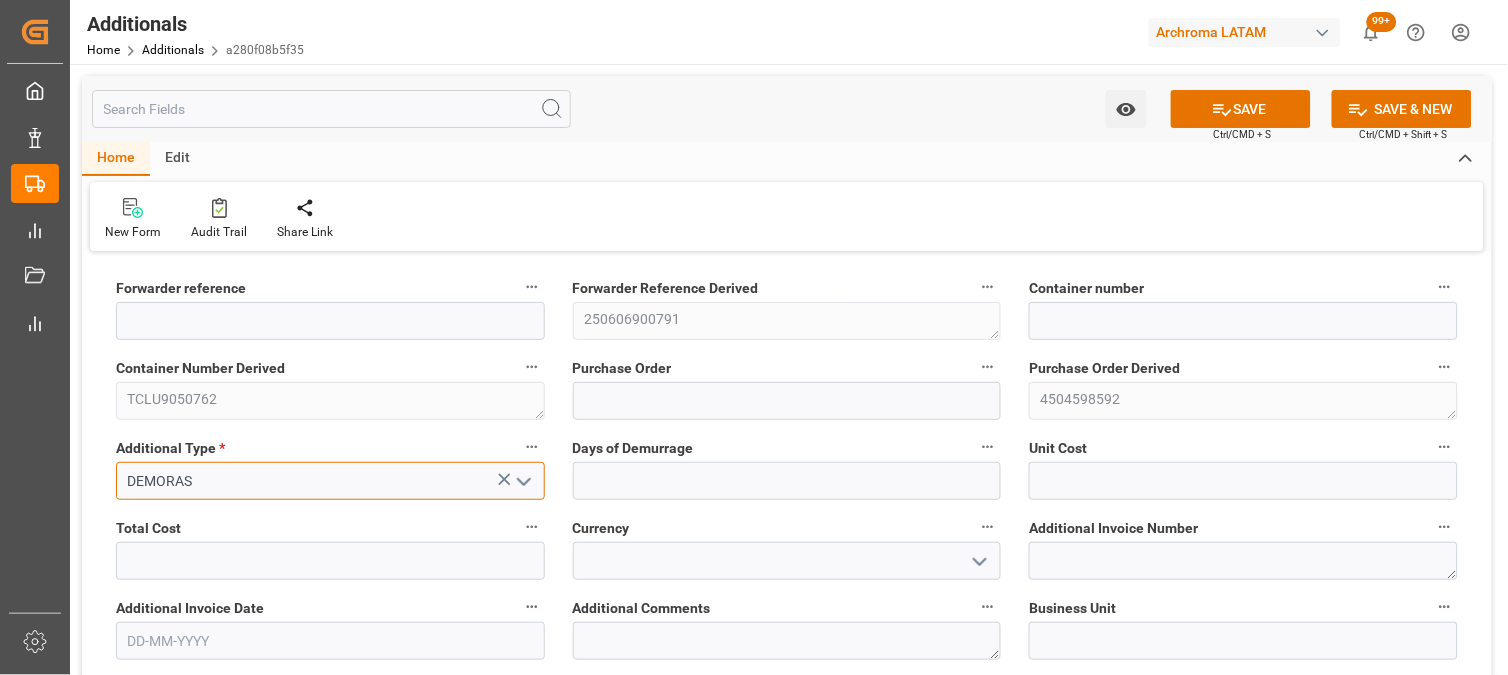 type on "DEMORAS" 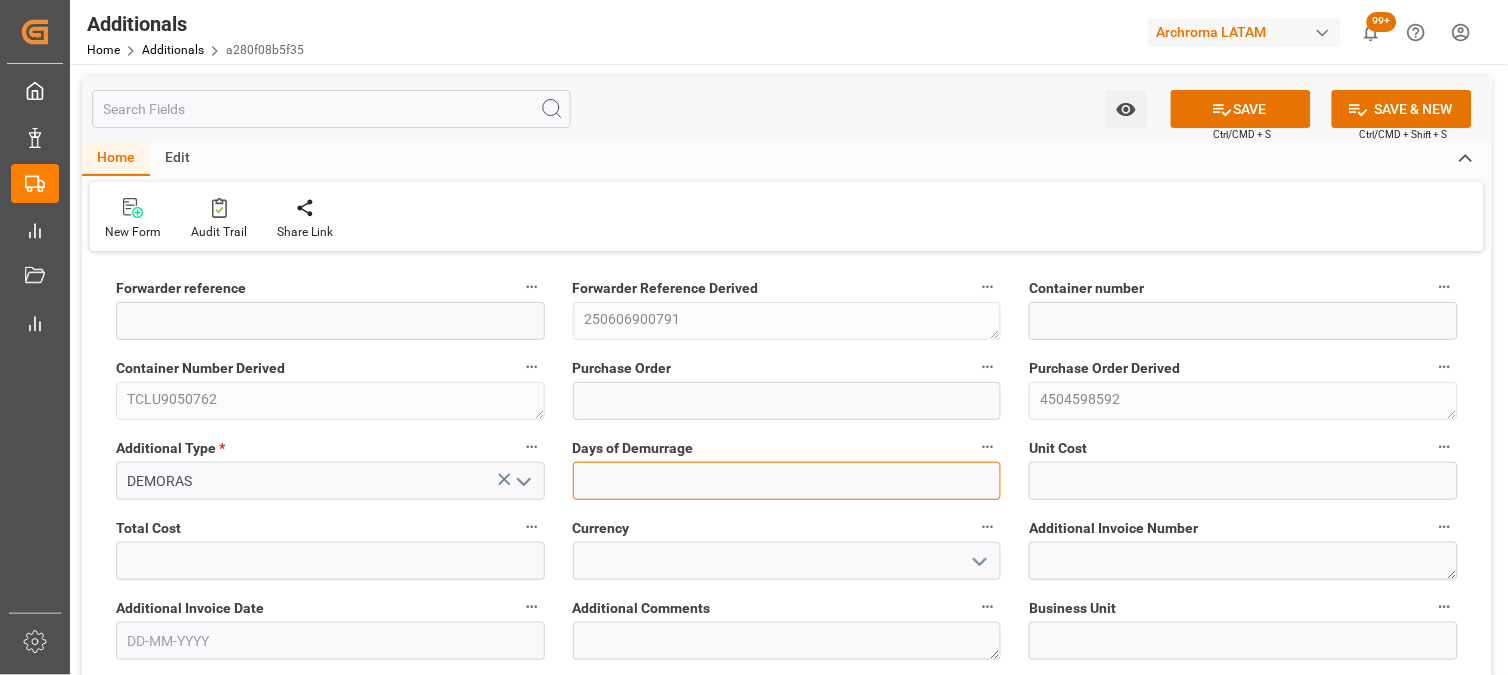 click at bounding box center [787, 481] 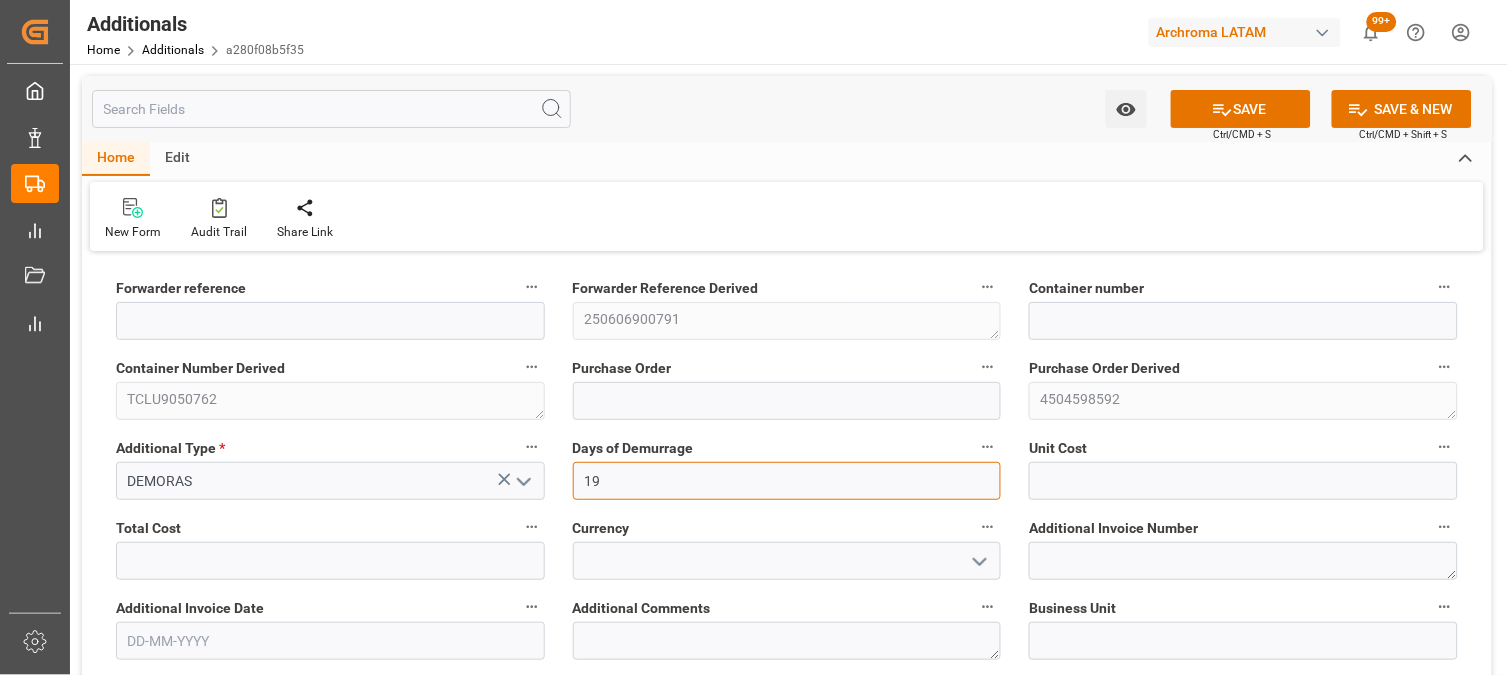 type on "19" 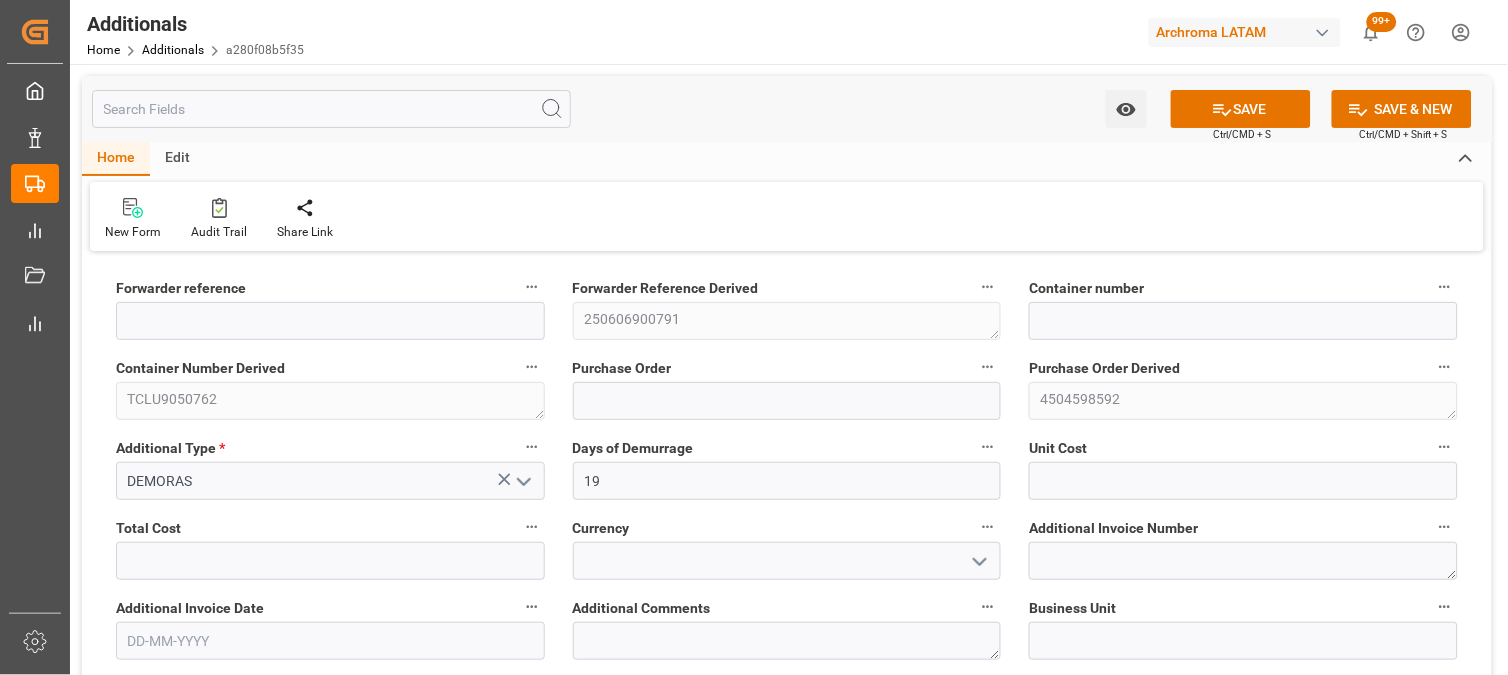 type 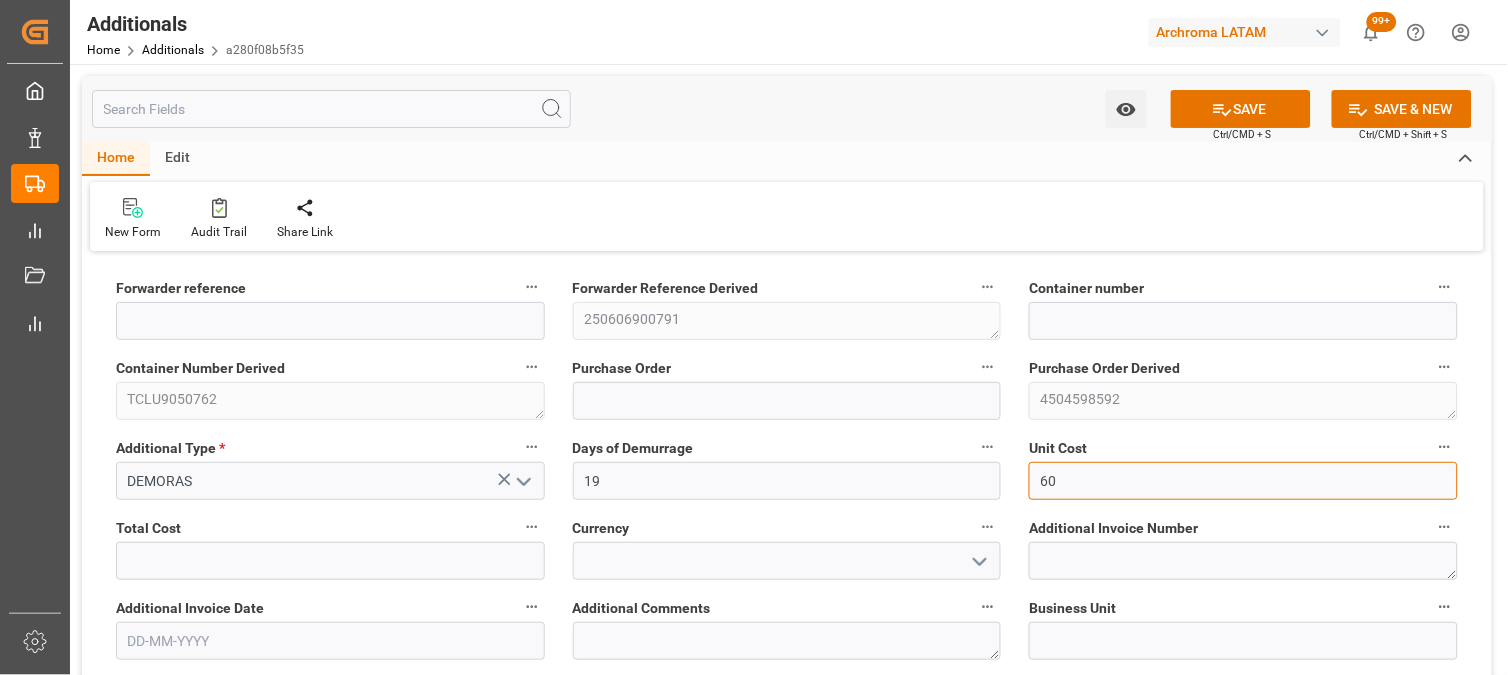 type on "600" 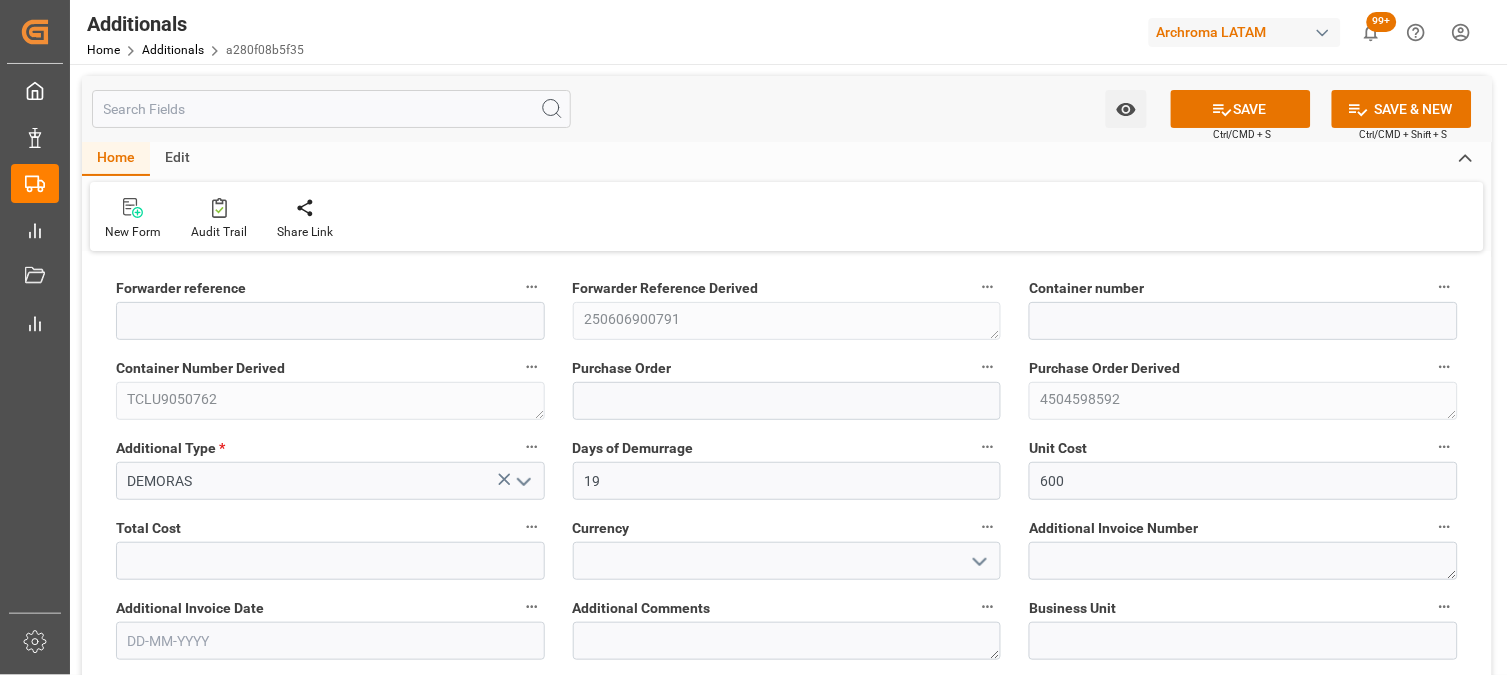 type 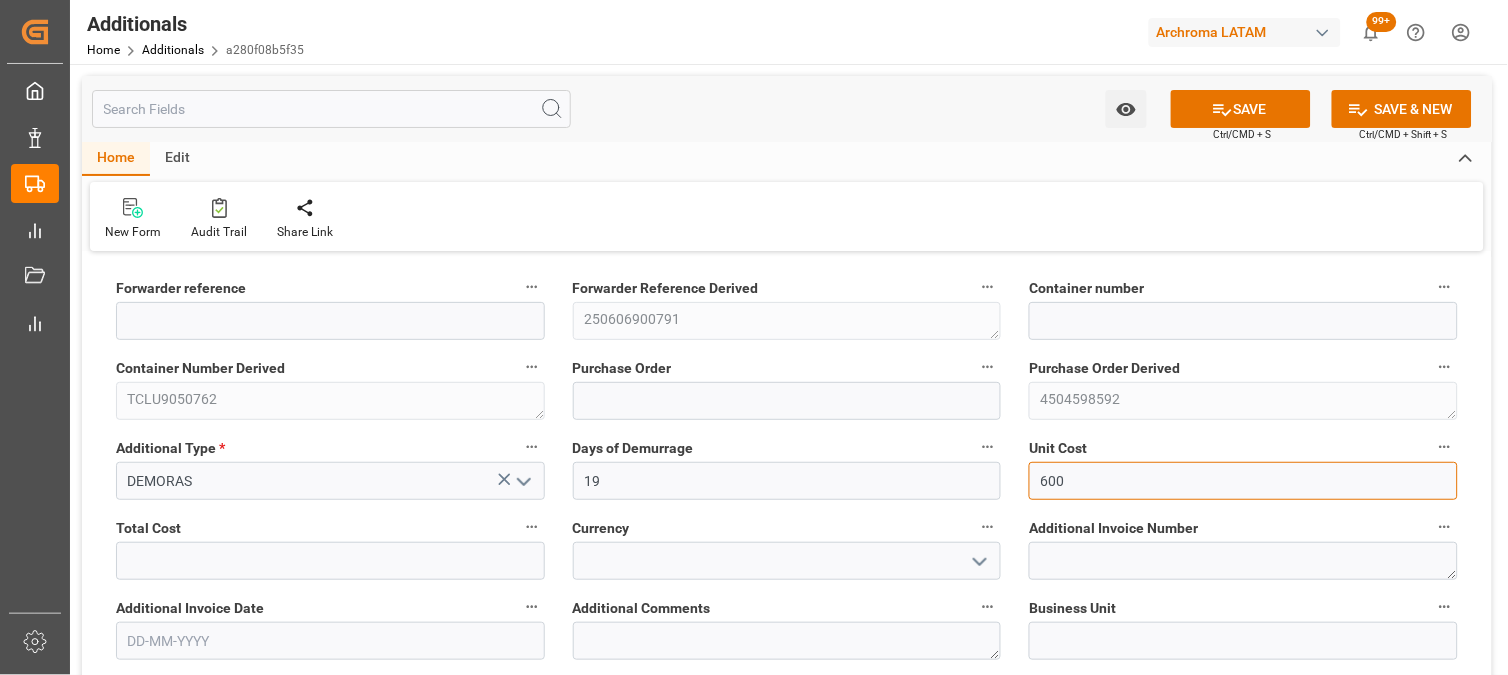 click on "600" at bounding box center [1243, 481] 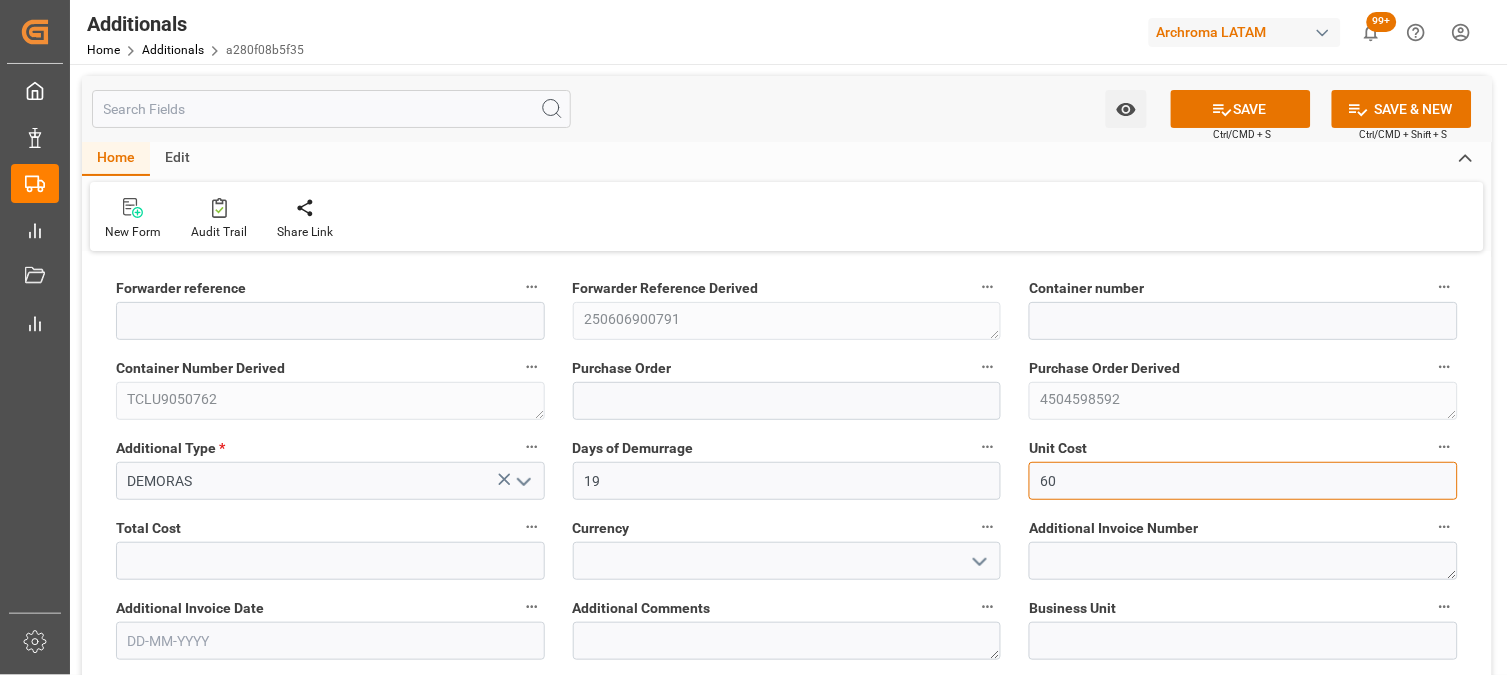 type on "60" 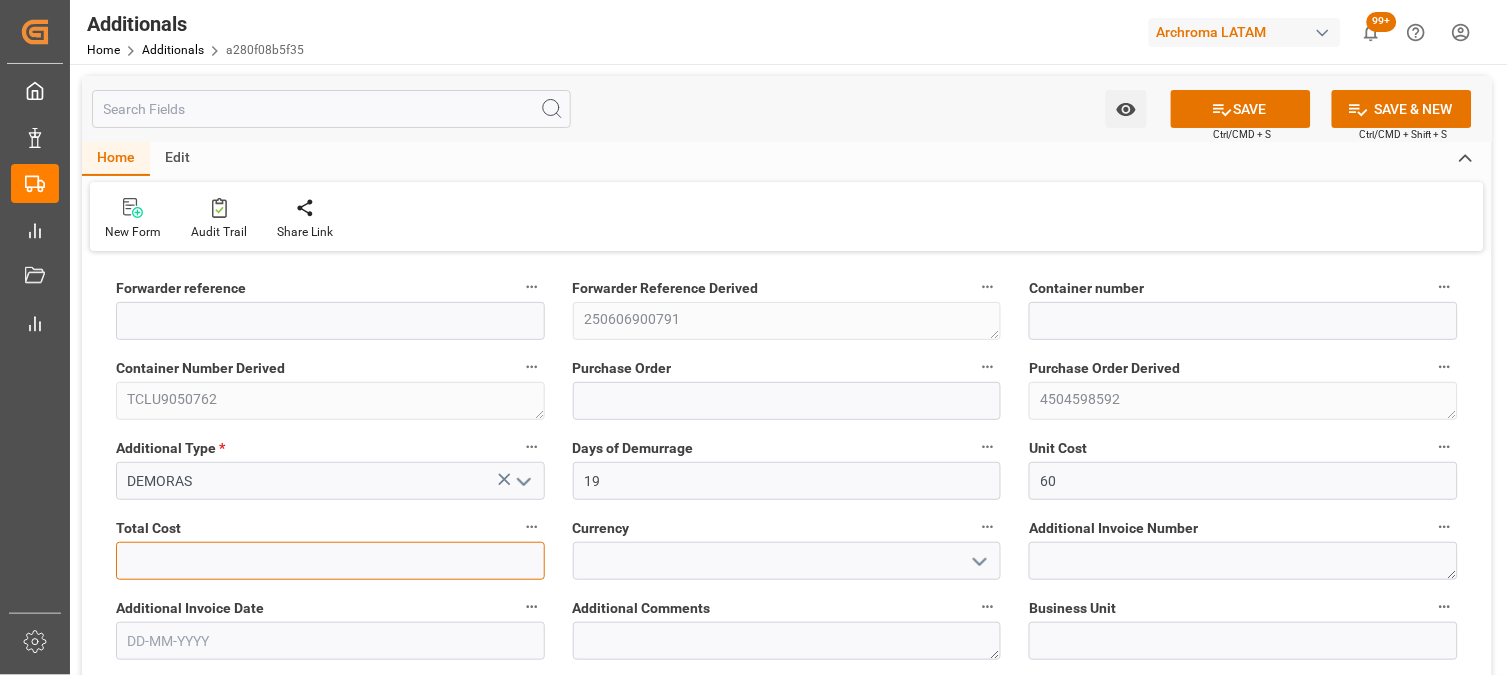 click at bounding box center (330, 561) 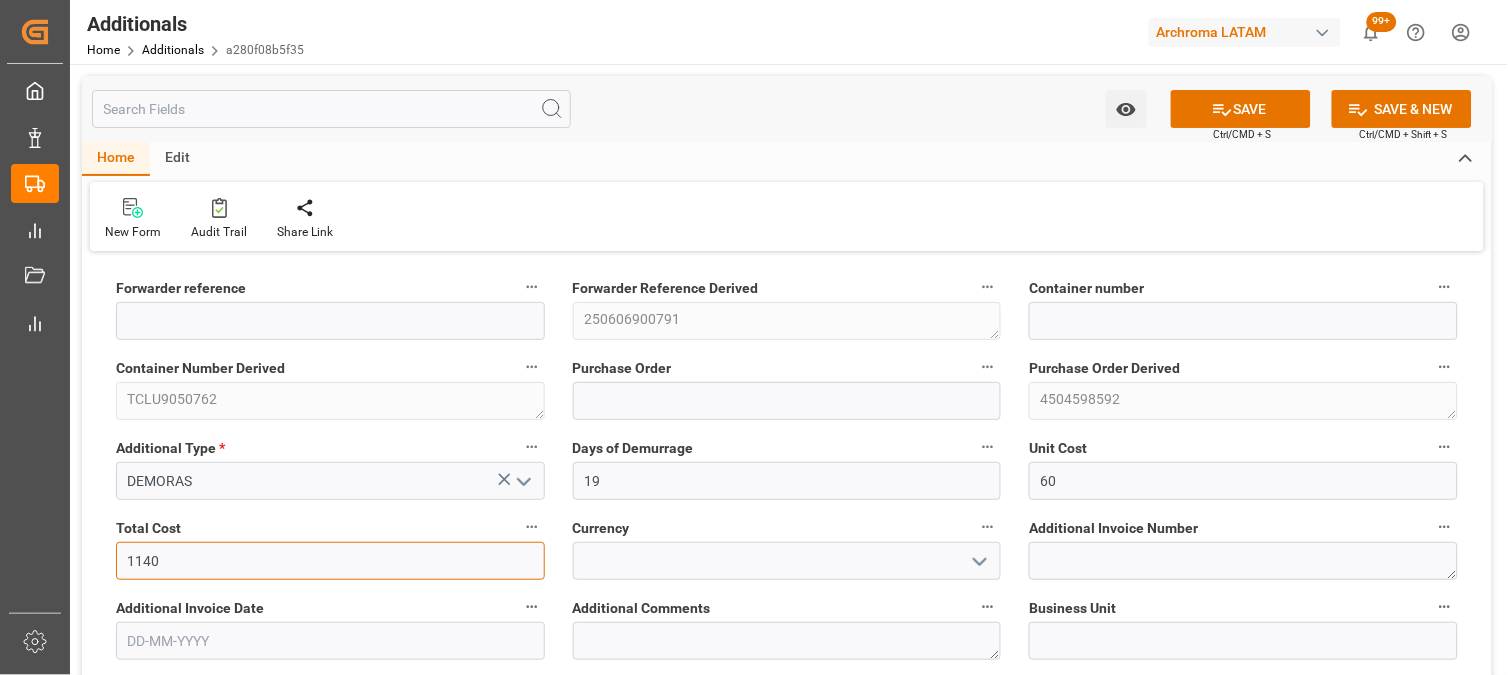 type on "1140" 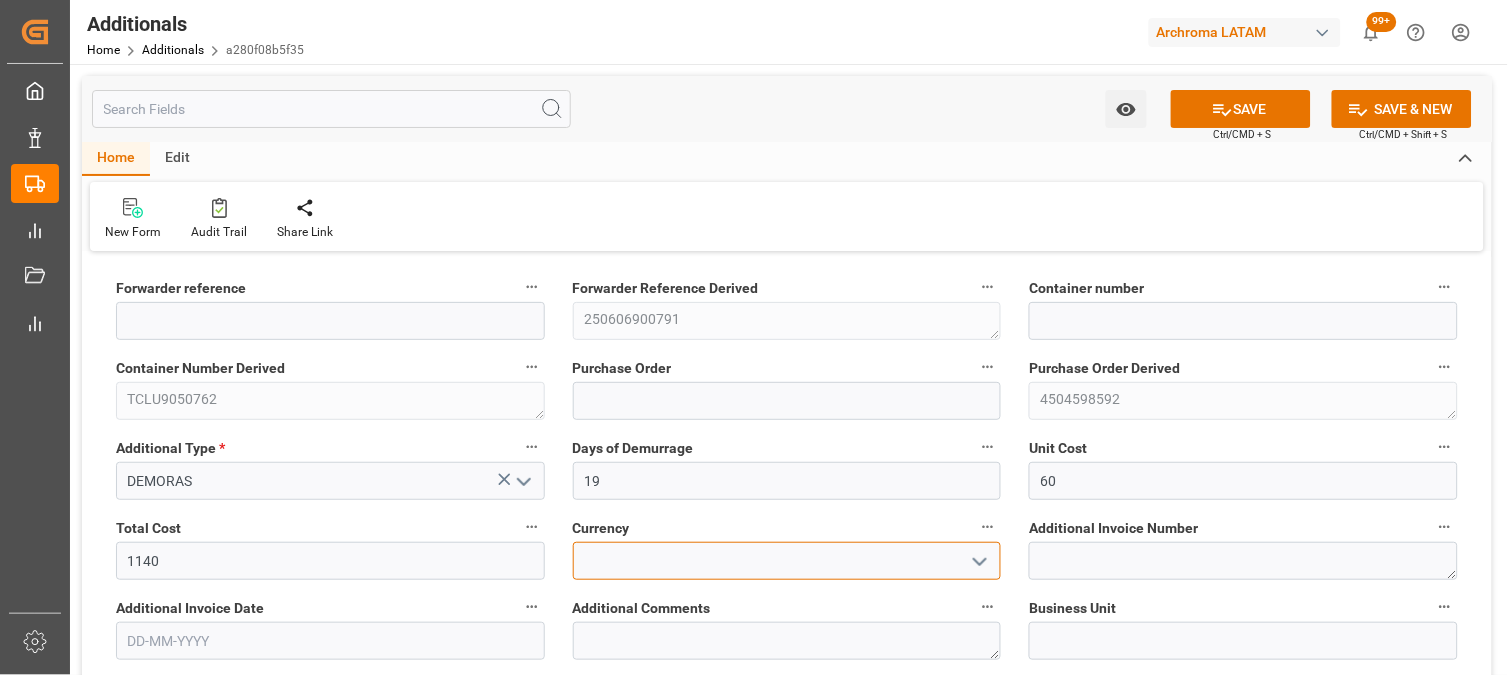 click at bounding box center (787, 561) 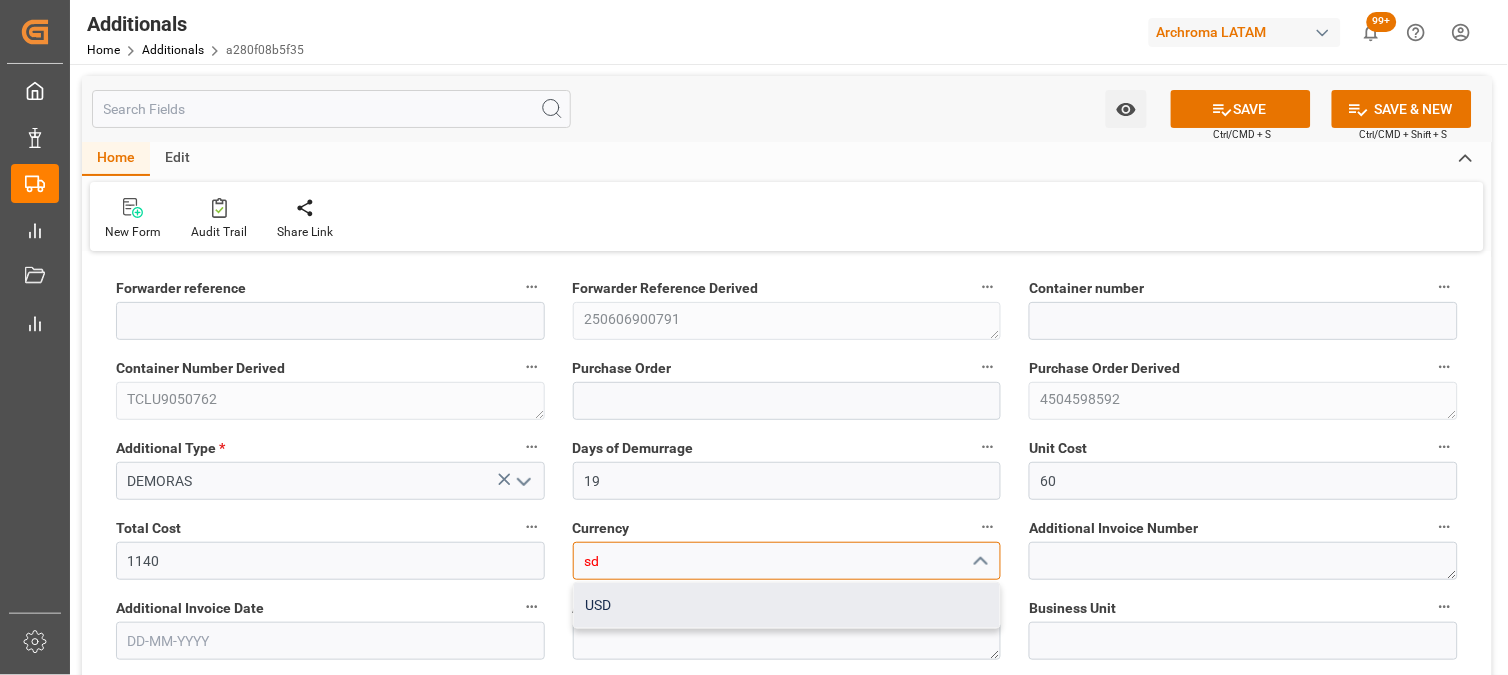 click on "USD" at bounding box center [787, 605] 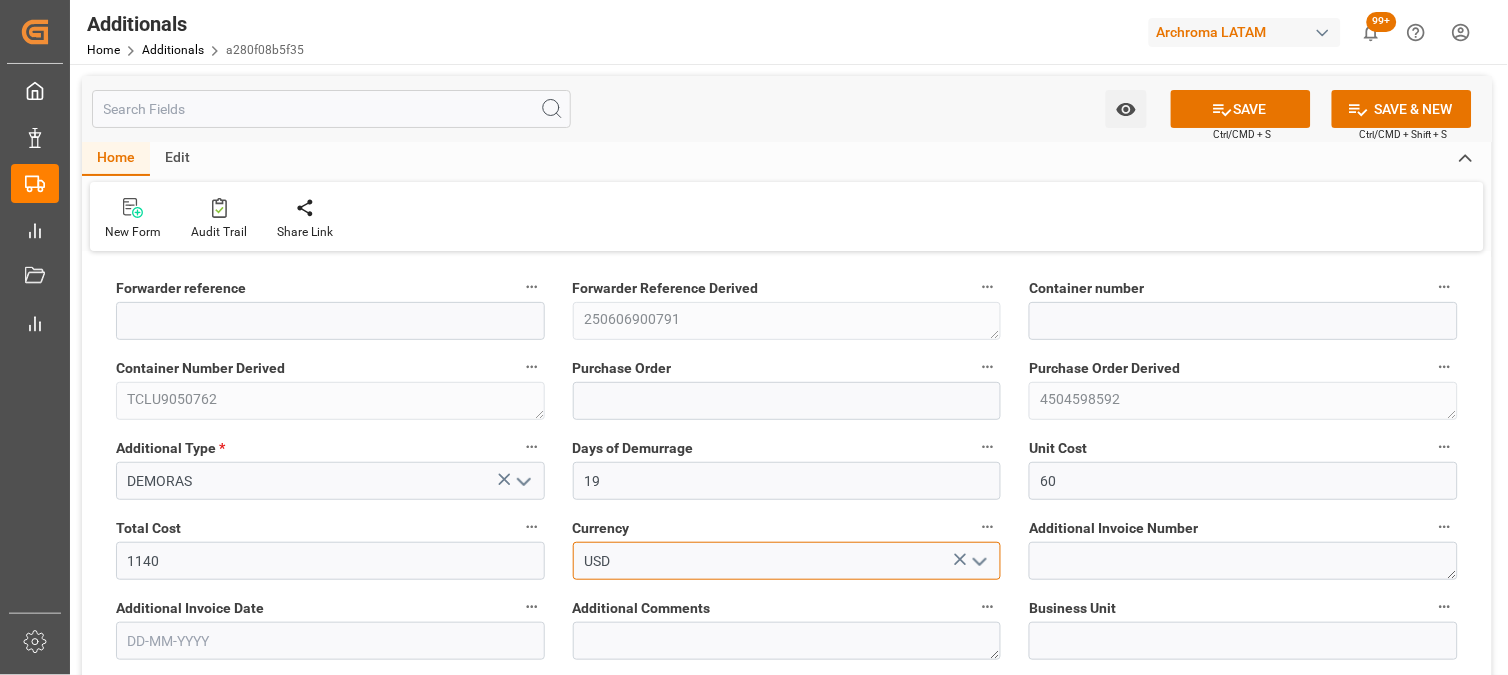type on "USD" 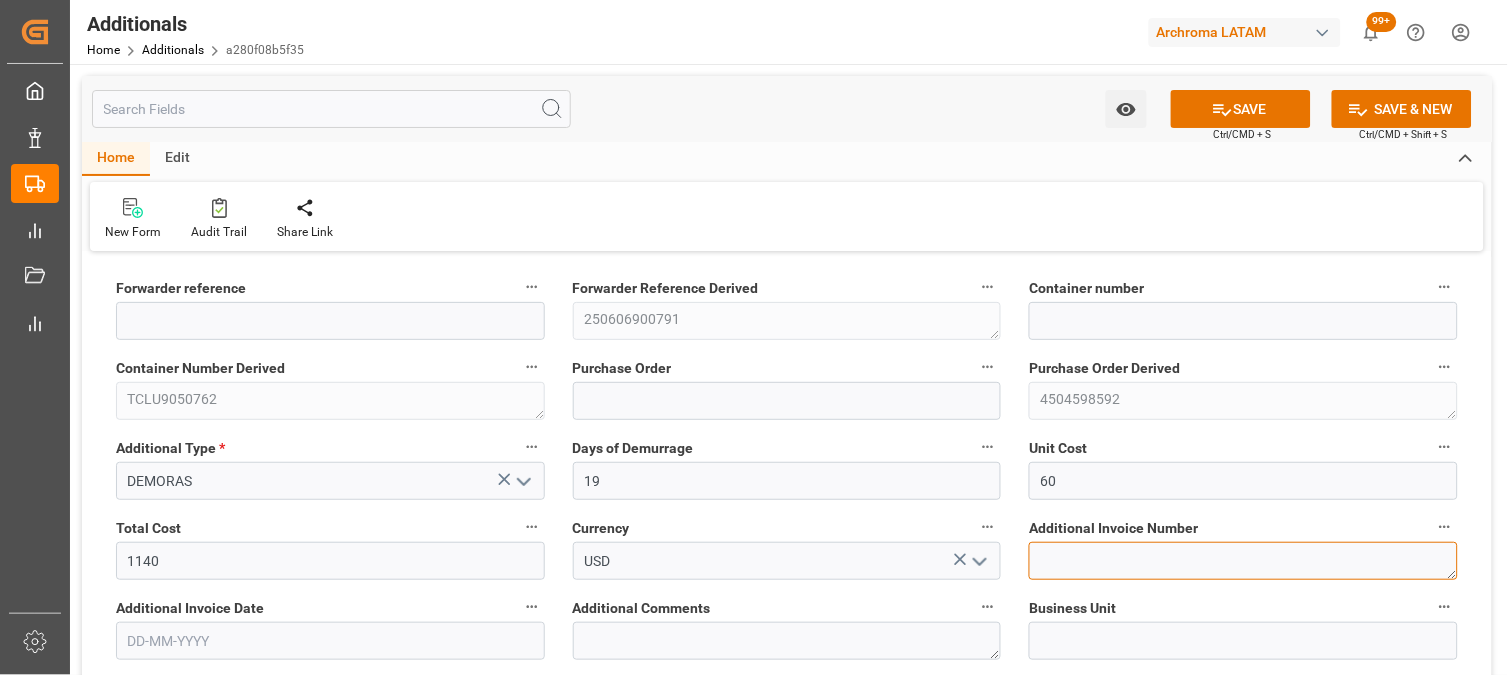 click at bounding box center (1243, 561) 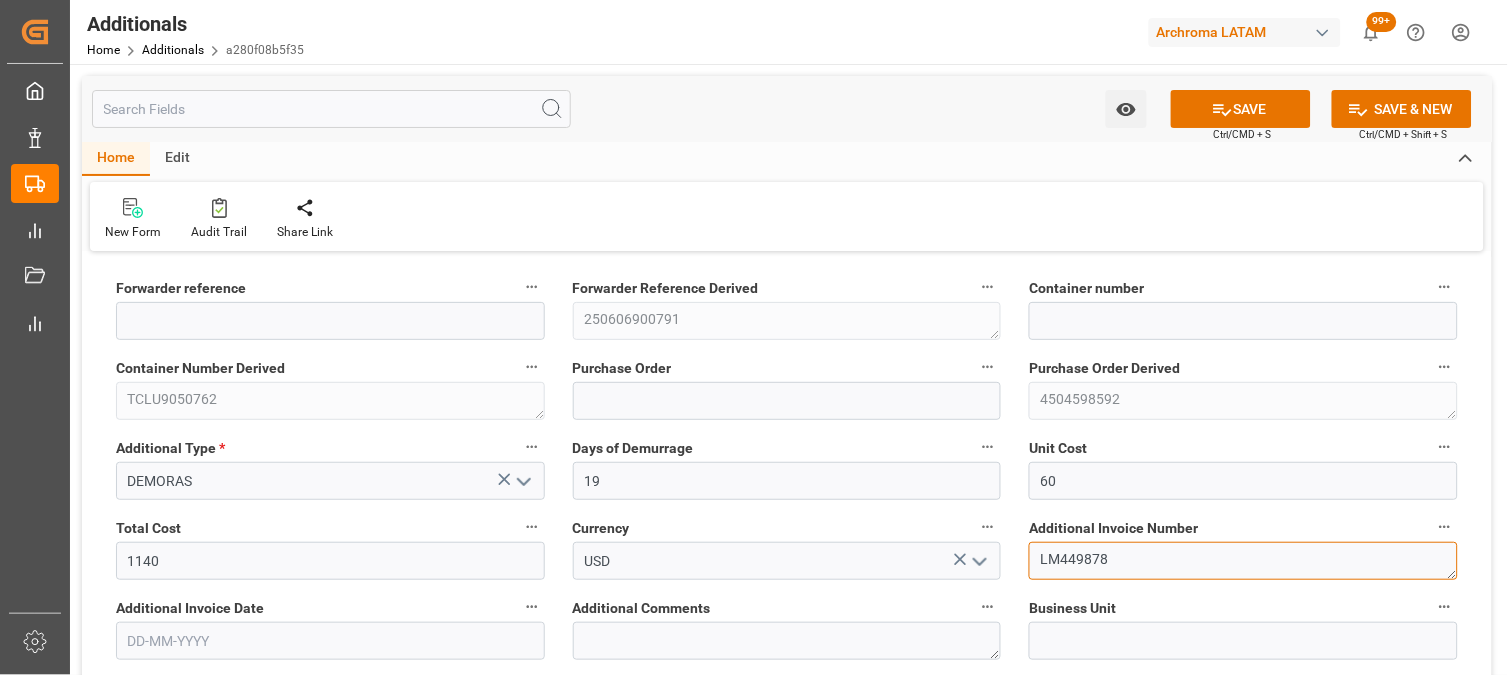 scroll, scrollTop: 111, scrollLeft: 0, axis: vertical 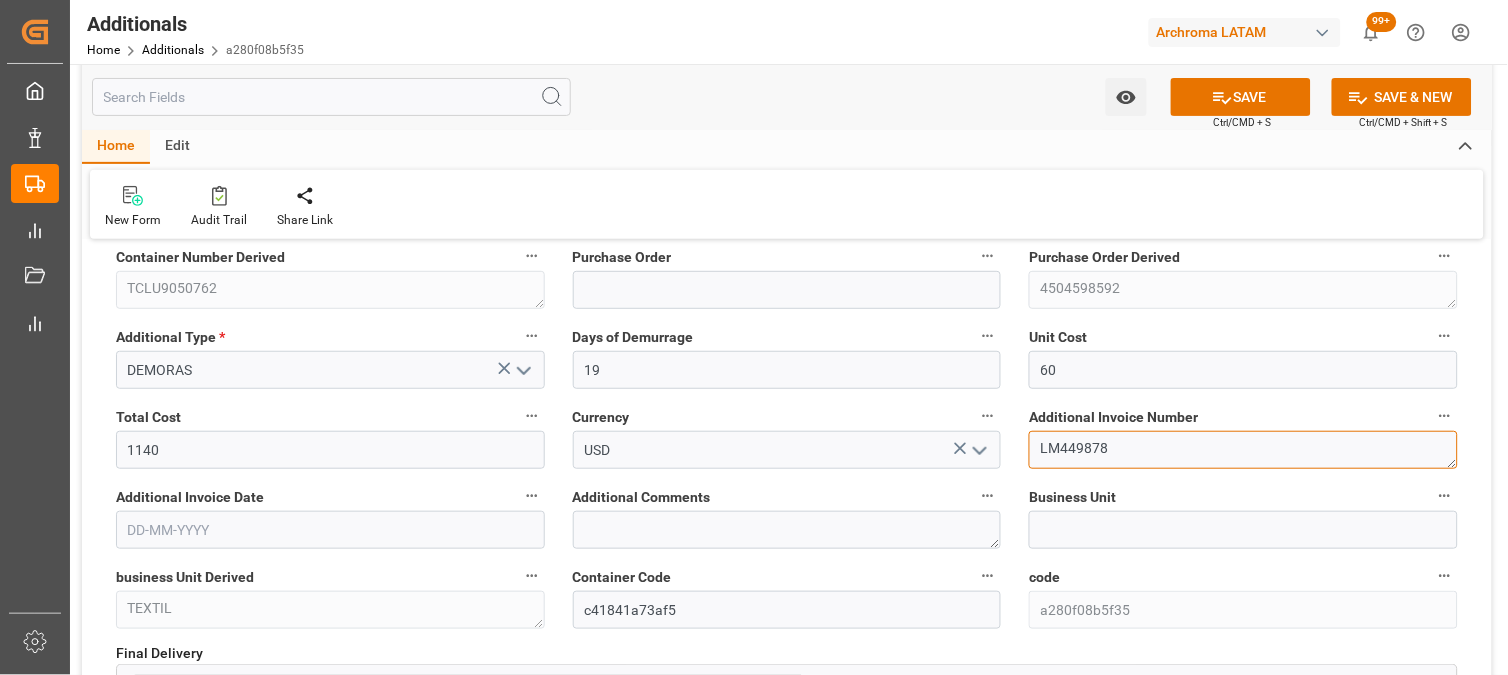 type on "LM449878" 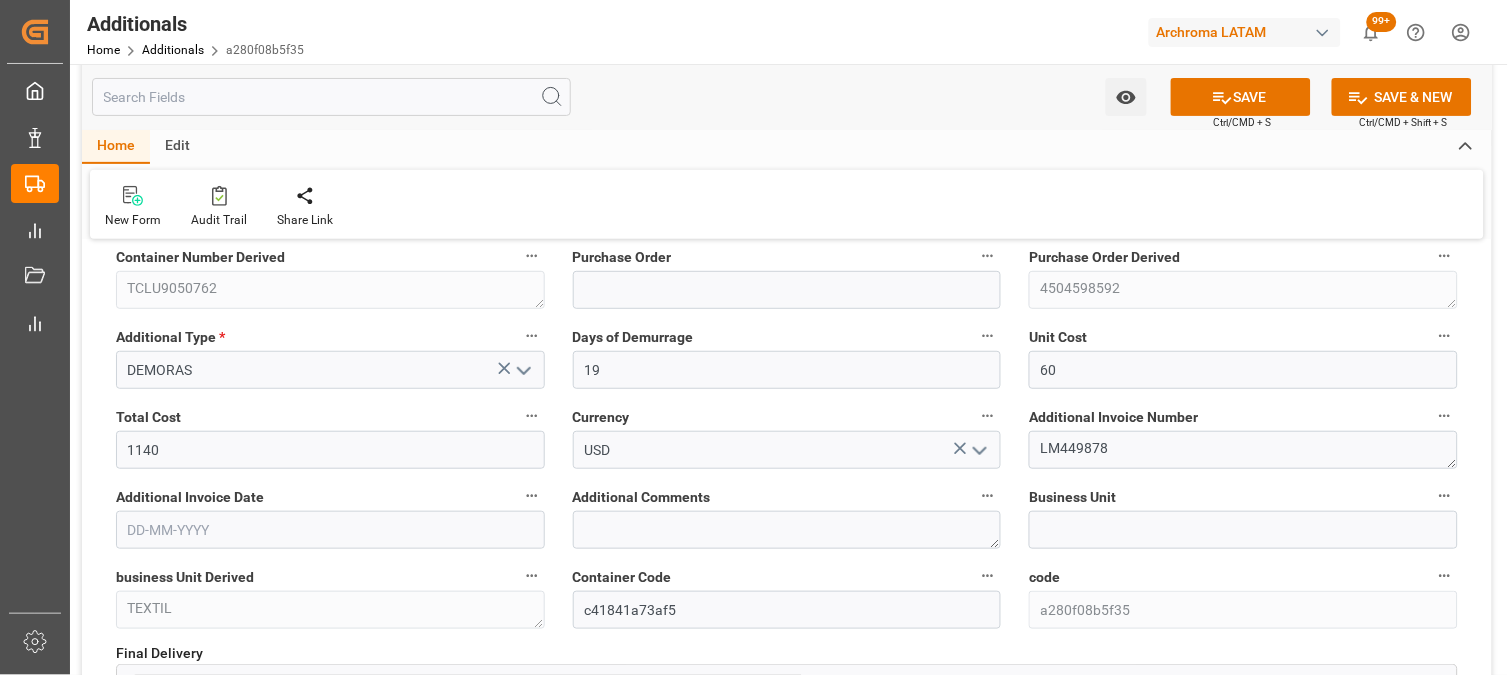 click at bounding box center [330, 530] 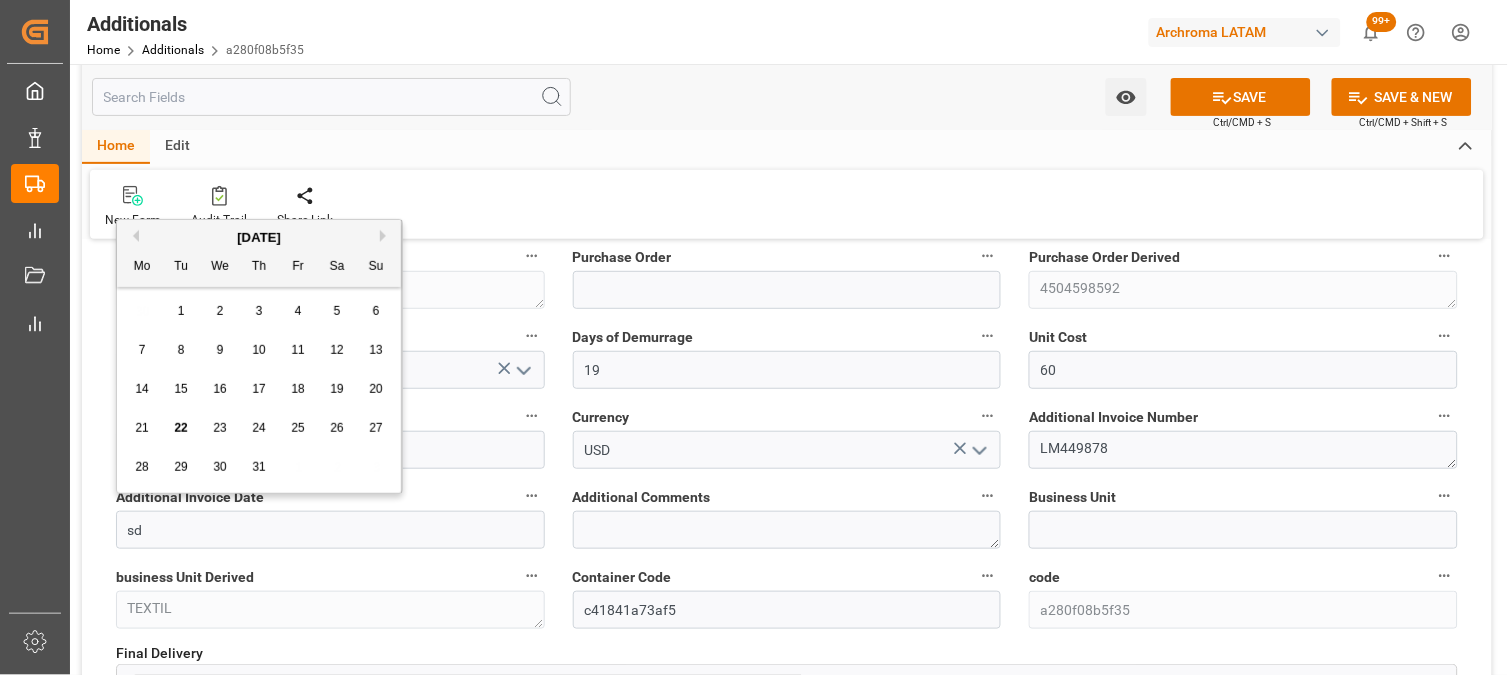 type on "s" 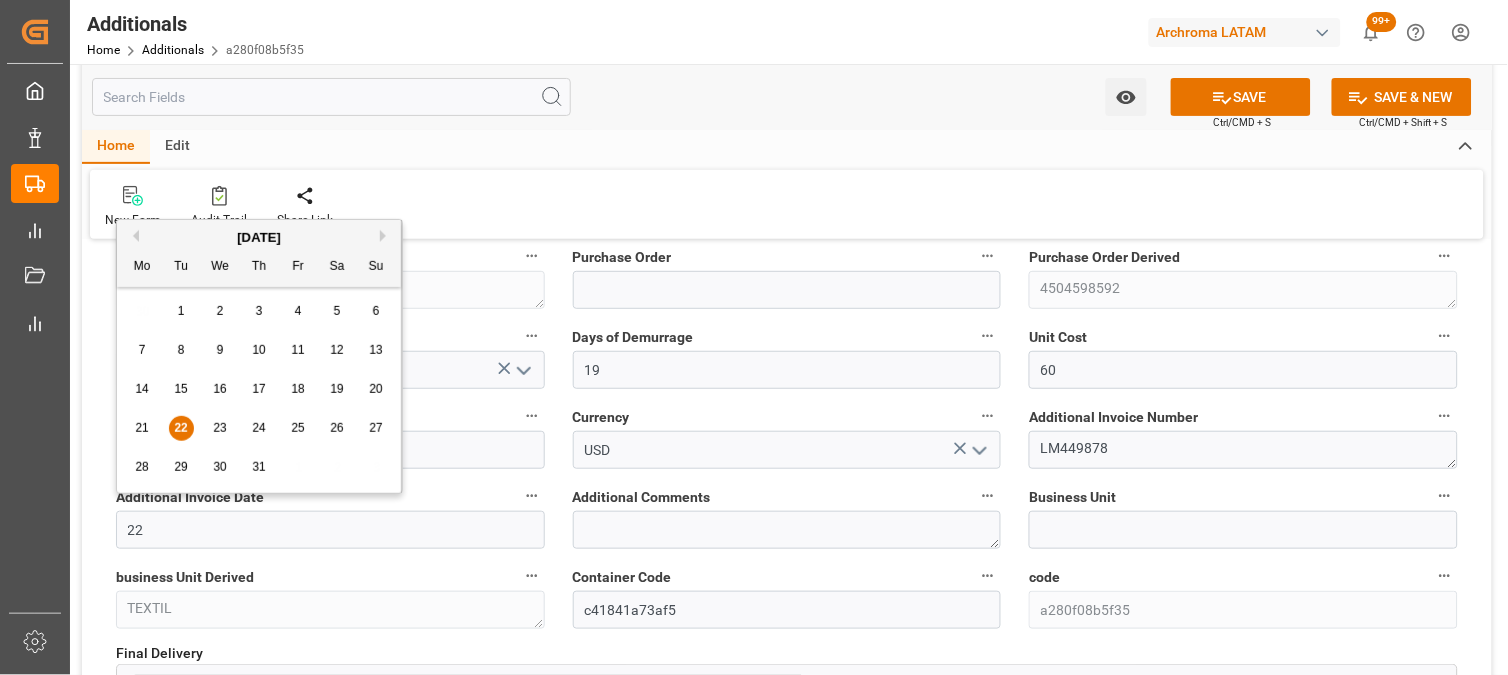 click on "22" at bounding box center [180, 428] 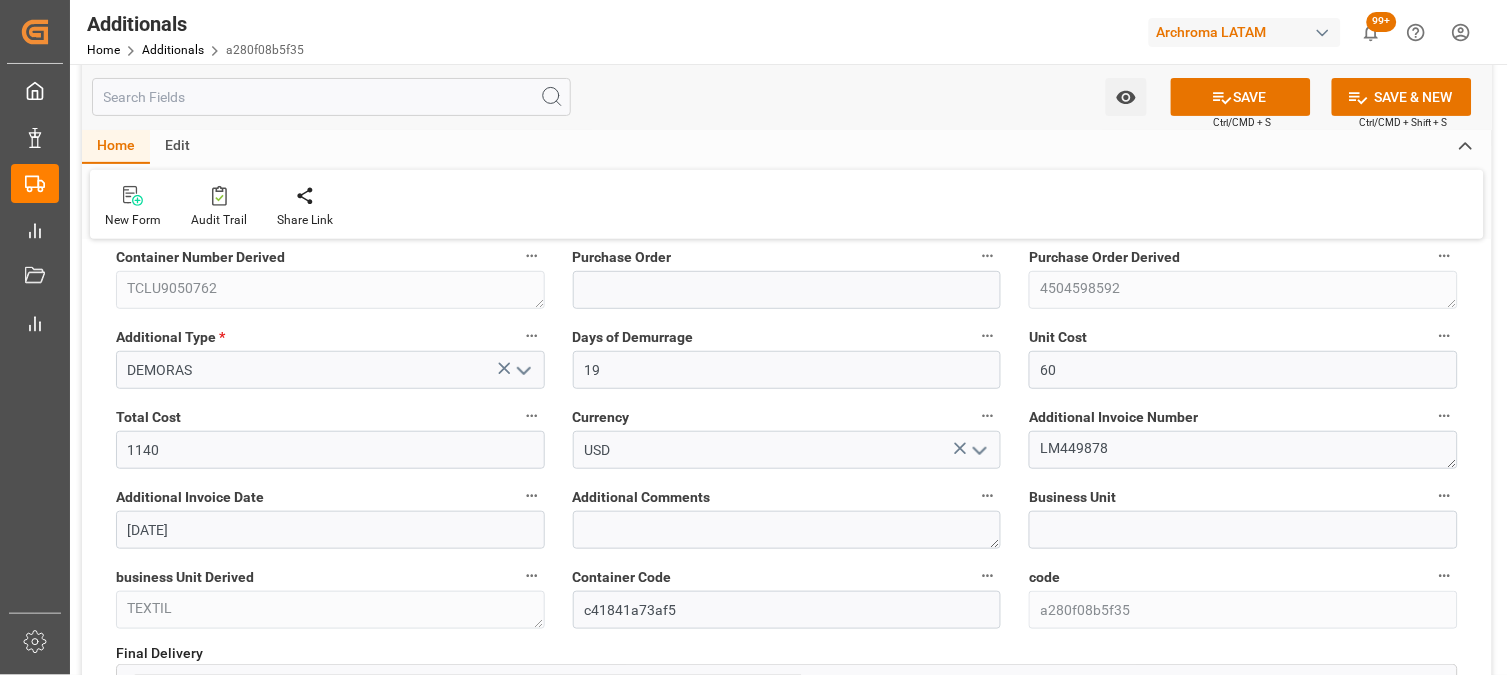 click on "Additional Comments" at bounding box center (787, 516) 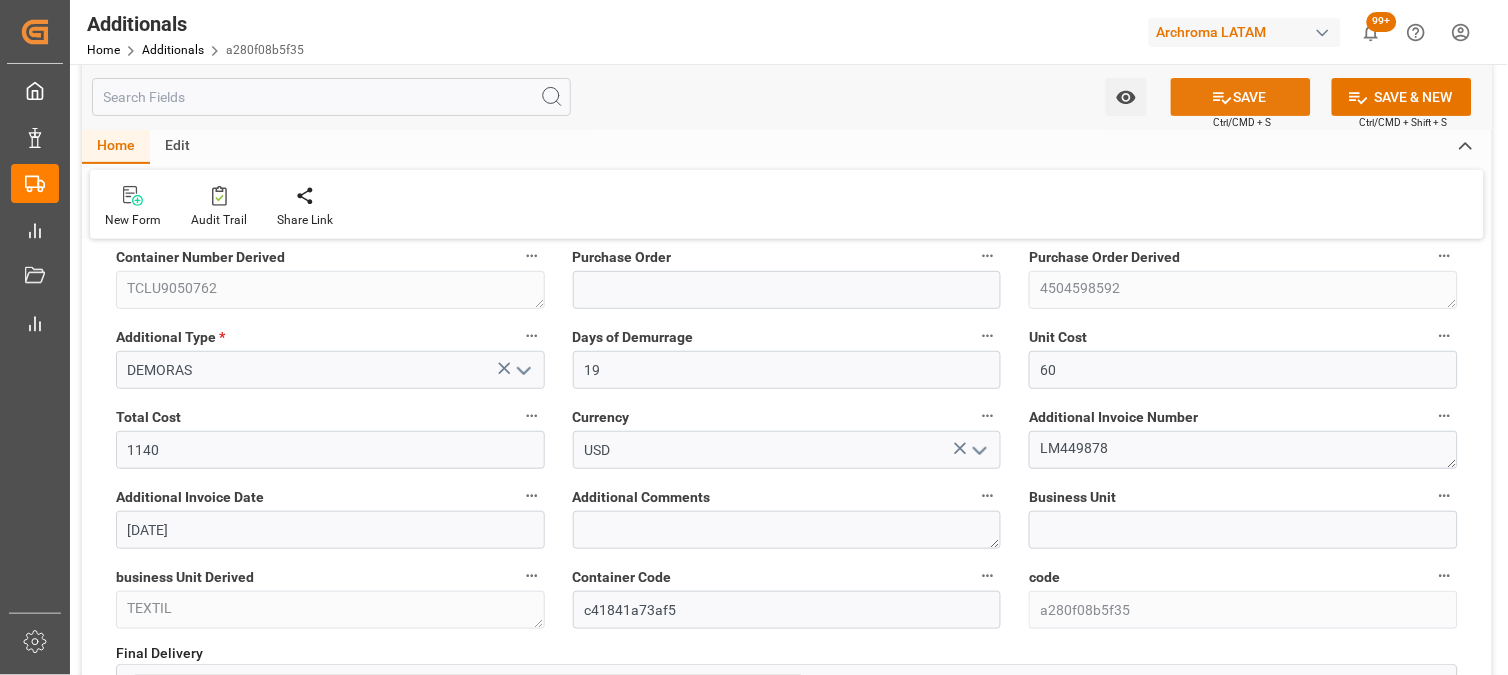 click on "SAVE" at bounding box center [1241, 97] 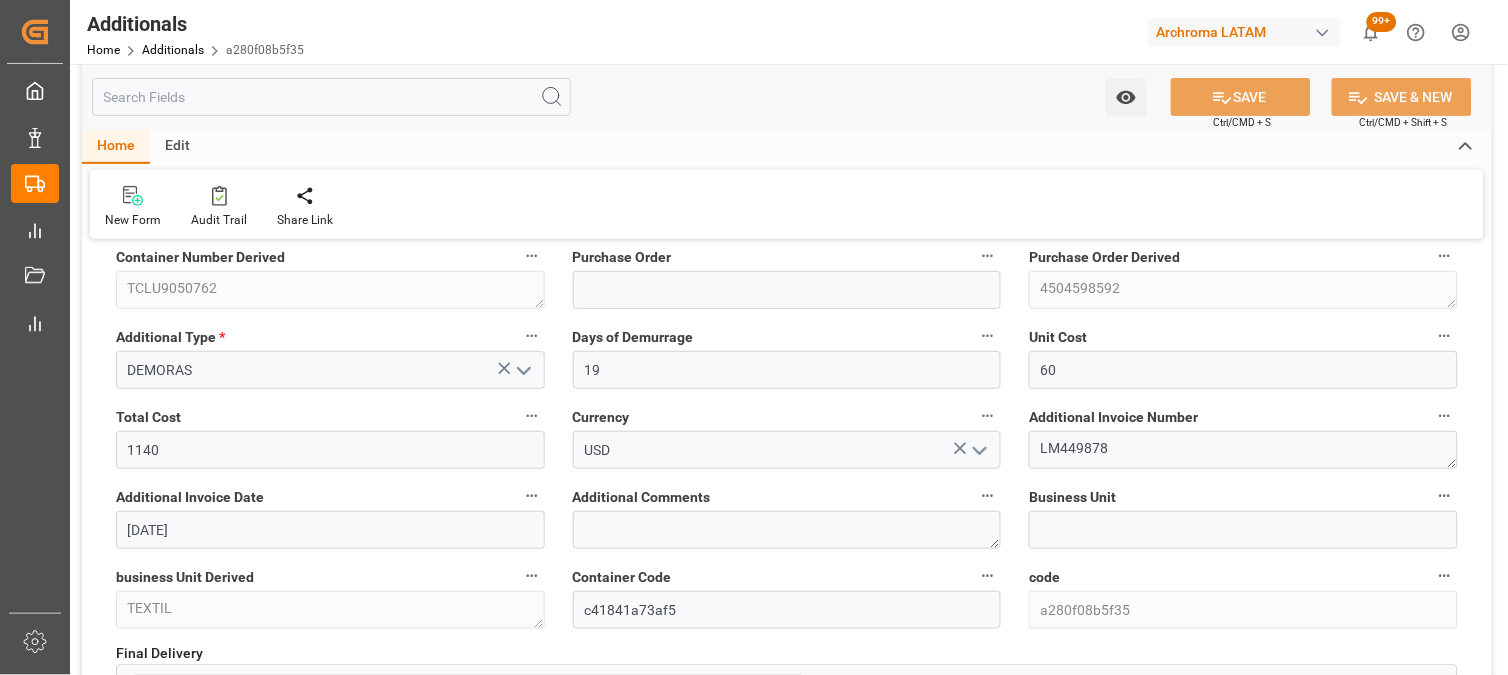 type on "250606900791" 